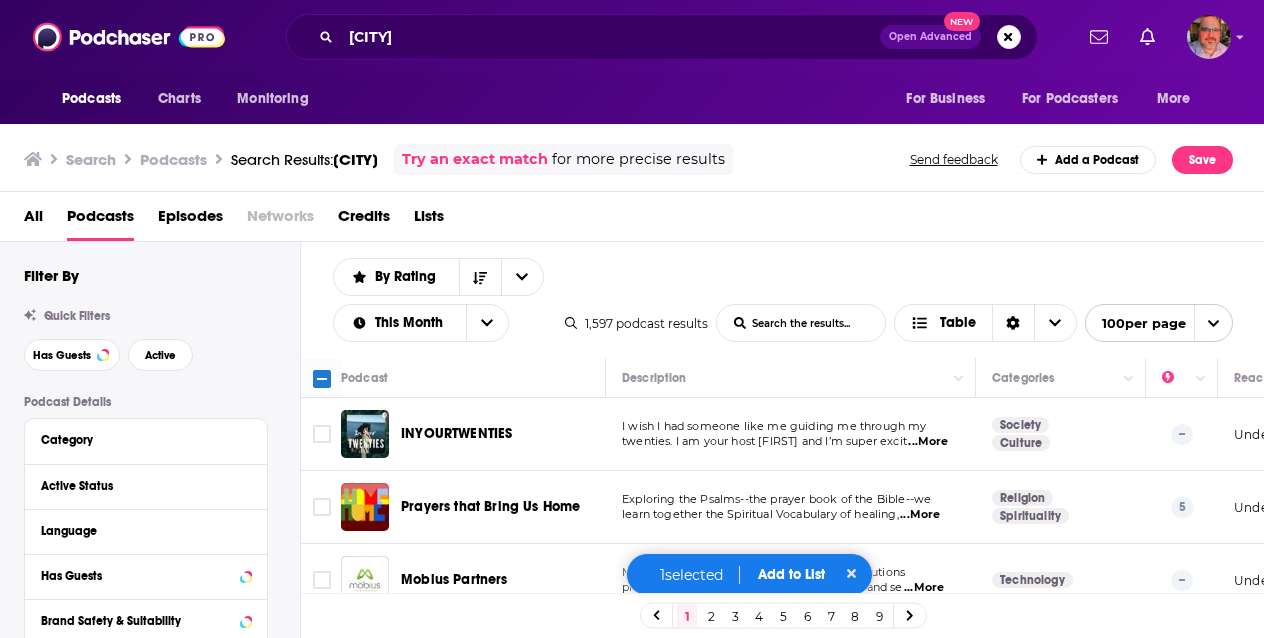 scroll, scrollTop: 0, scrollLeft: 0, axis: both 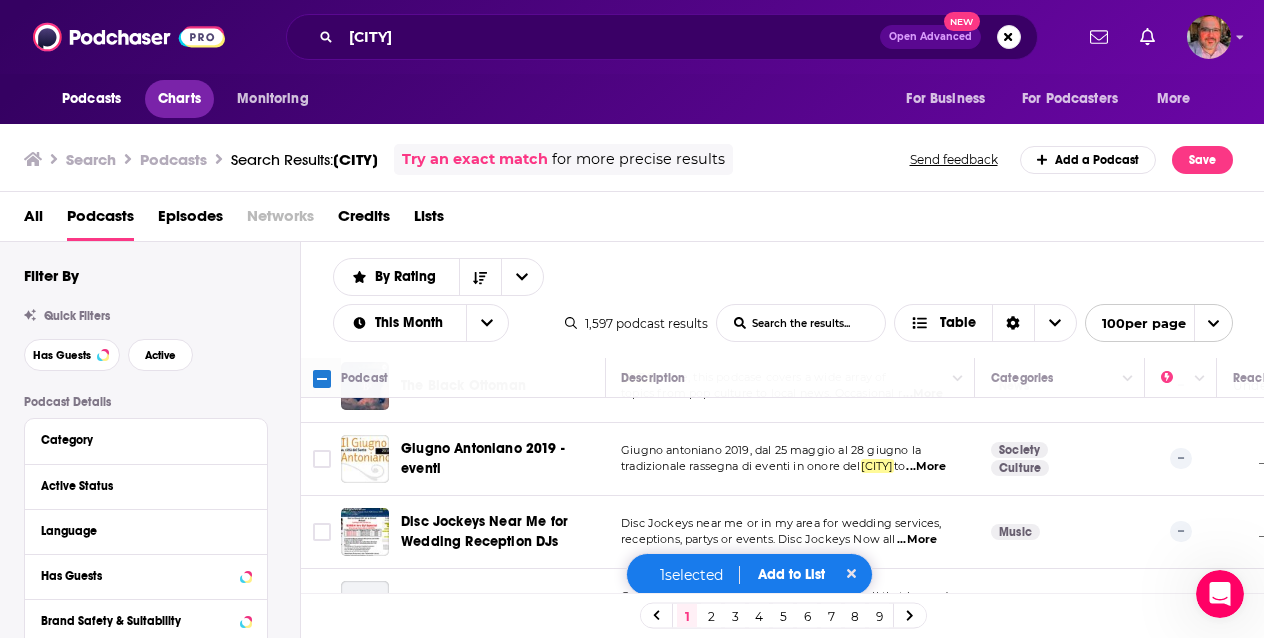 click on "Charts" at bounding box center (179, 99) 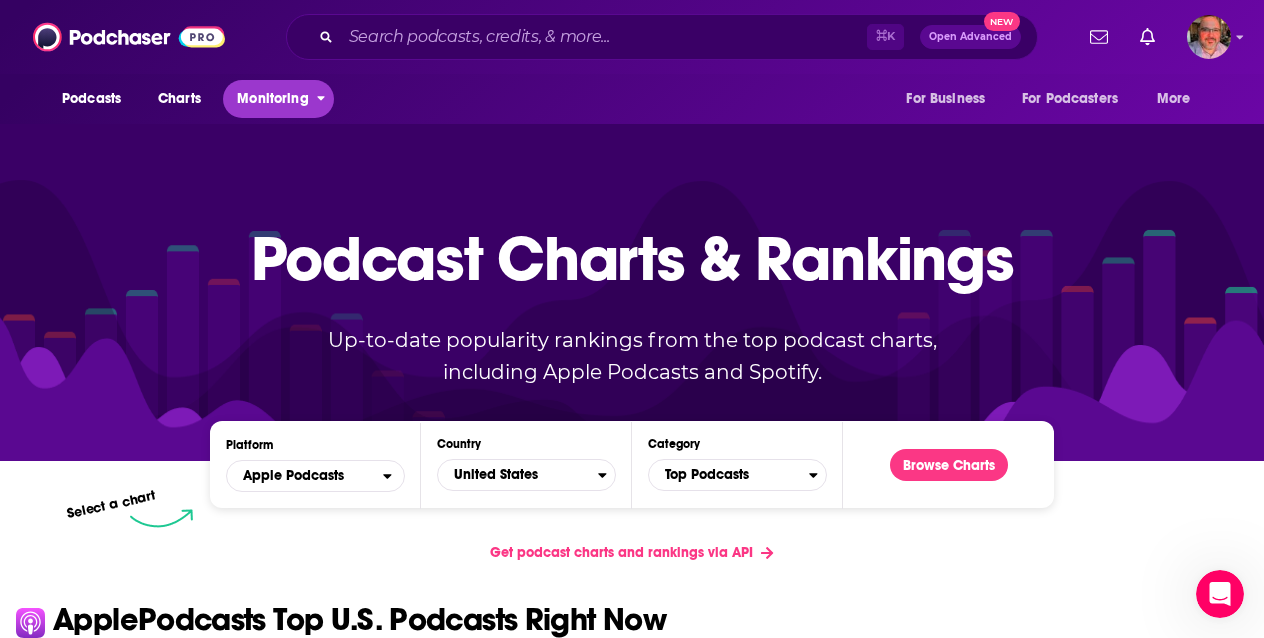 click on "Monitoring" at bounding box center (272, 99) 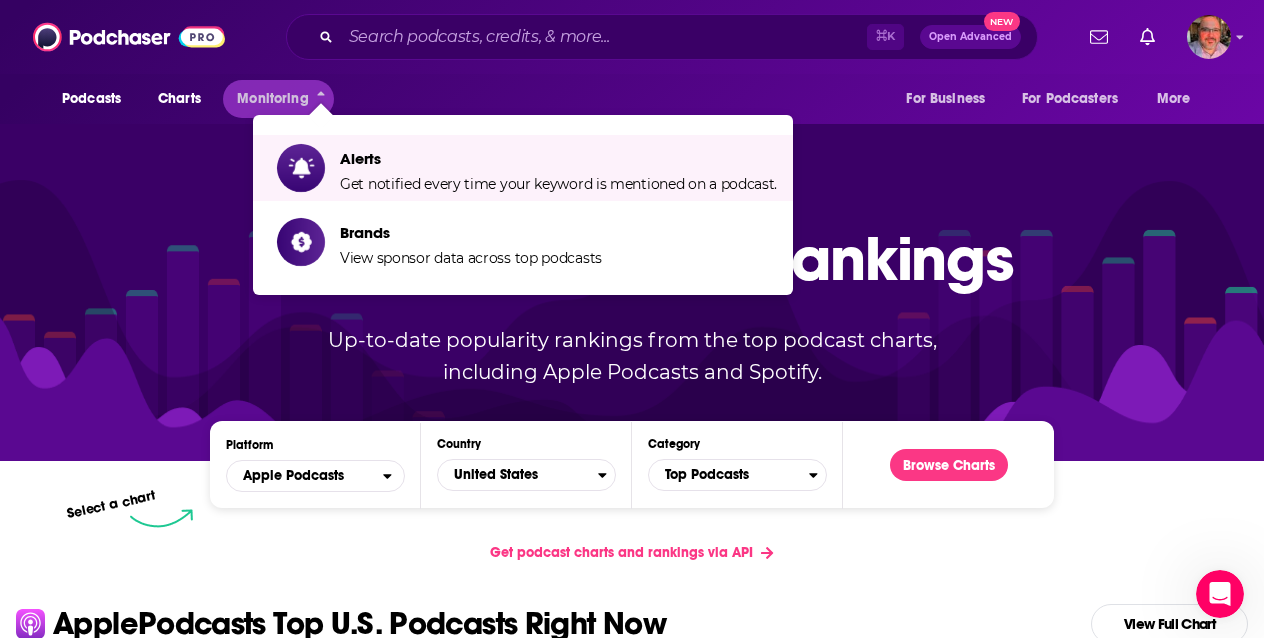 click on "Podcasts Charts Monitoring For Business For Podcasters More" at bounding box center (632, 99) 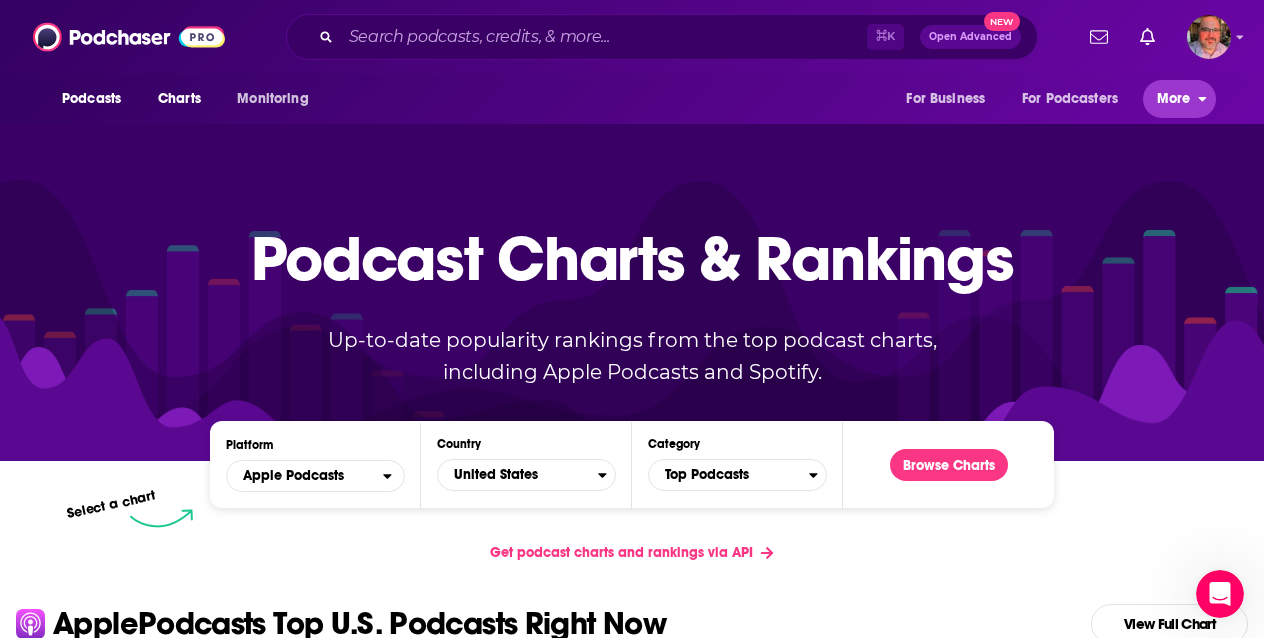 click on "More" at bounding box center [1174, 99] 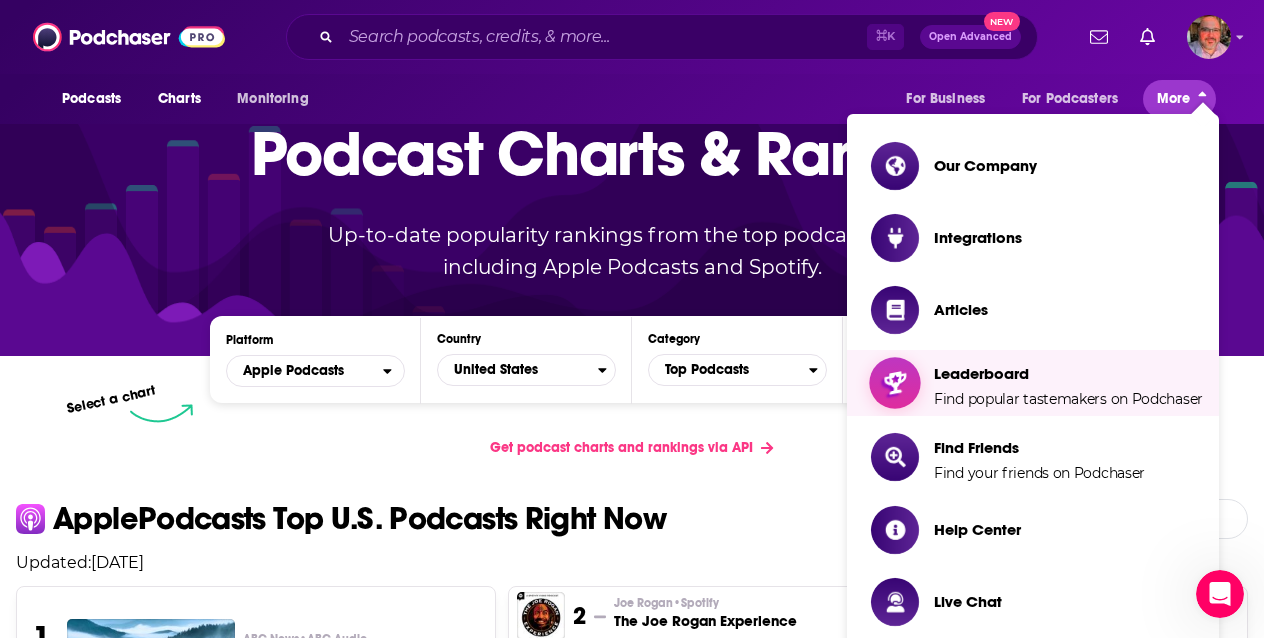 scroll, scrollTop: 124, scrollLeft: 0, axis: vertical 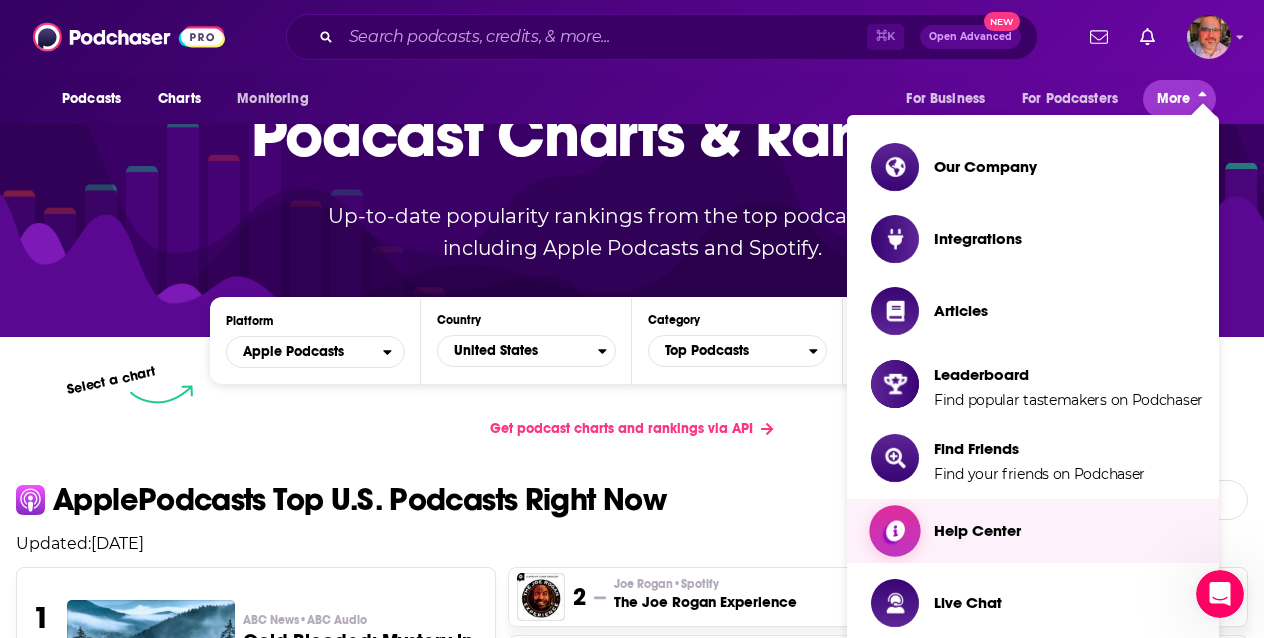 click on "Help Center" at bounding box center [977, 530] 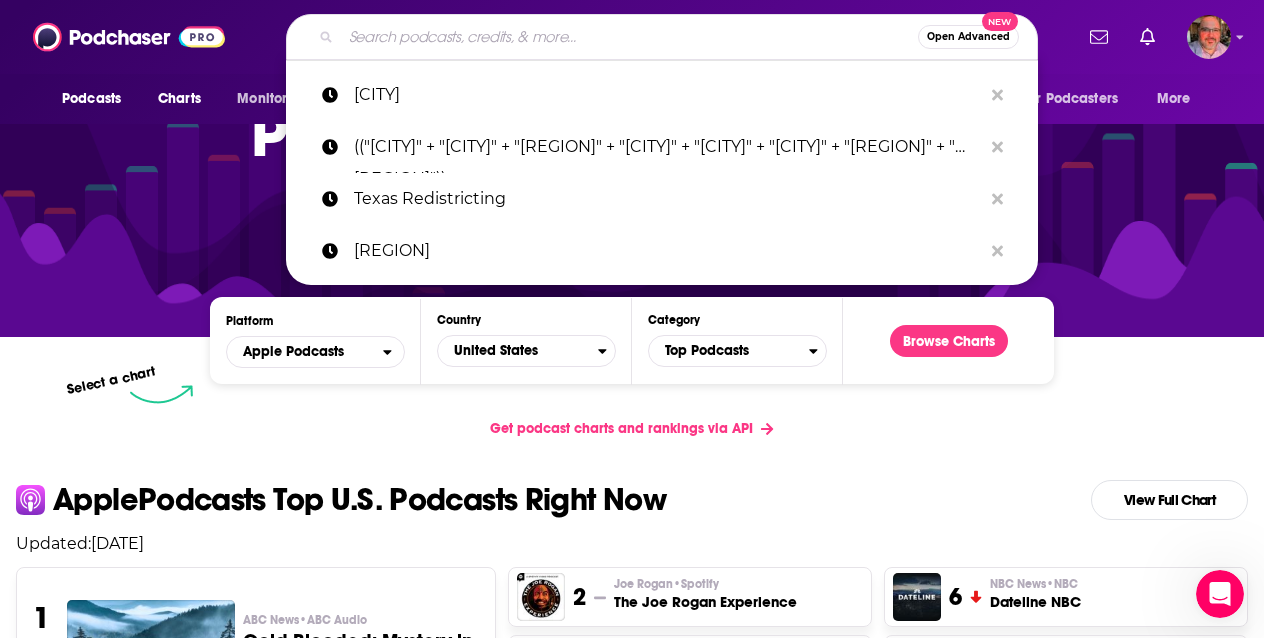 click at bounding box center [629, 37] 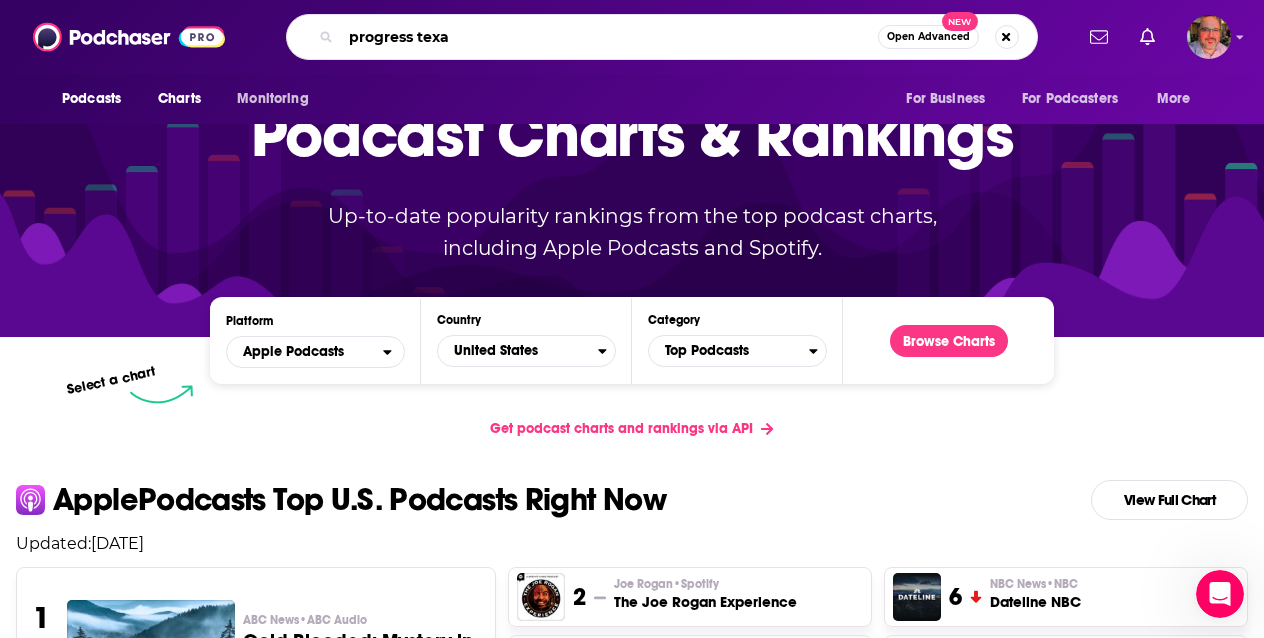 type on "progress texas" 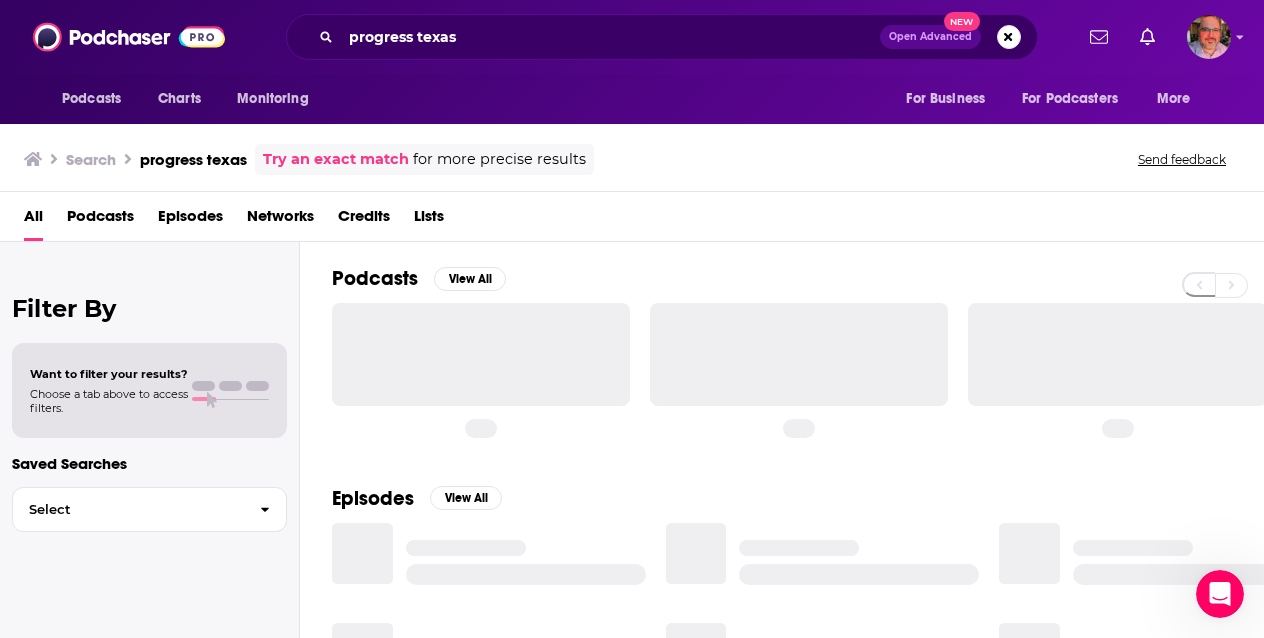 scroll, scrollTop: 0, scrollLeft: 0, axis: both 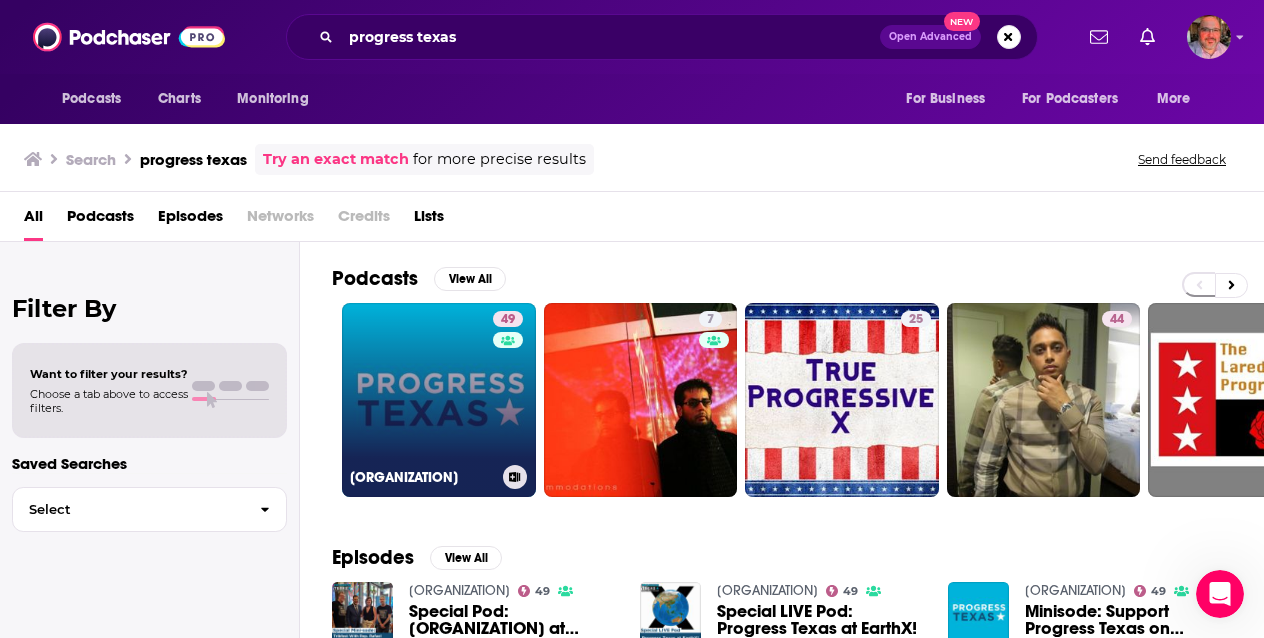 click on "49 Progress Texas Podcasts" at bounding box center [439, 400] 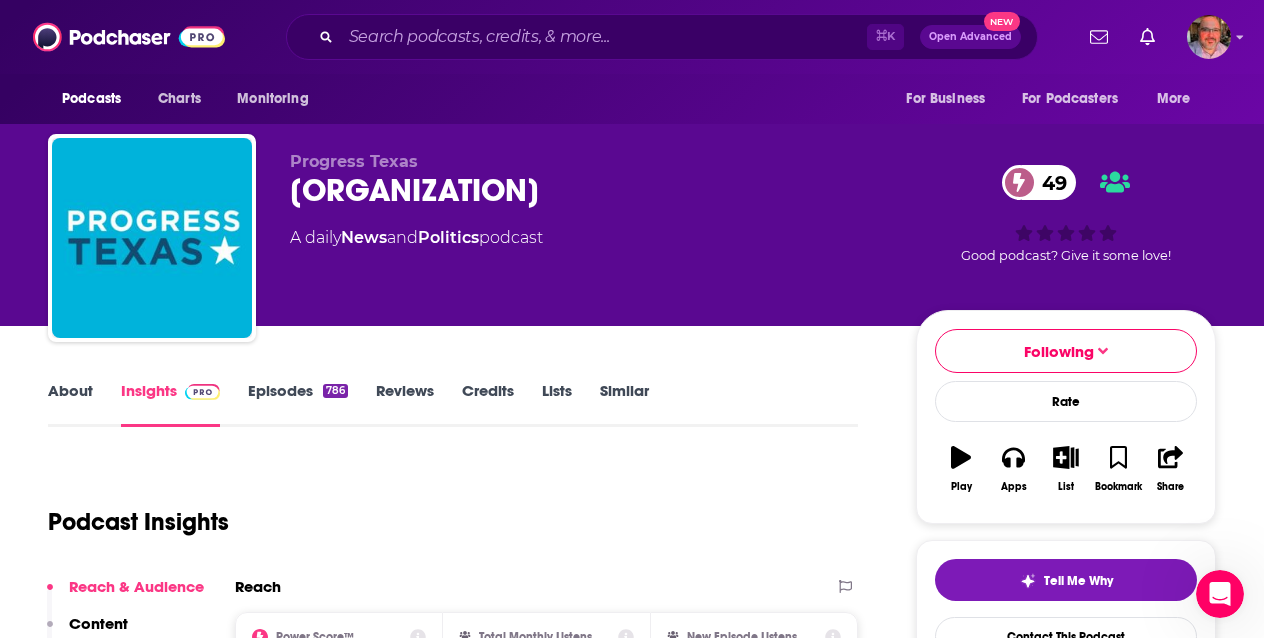 click on "Insights" at bounding box center [170, 404] 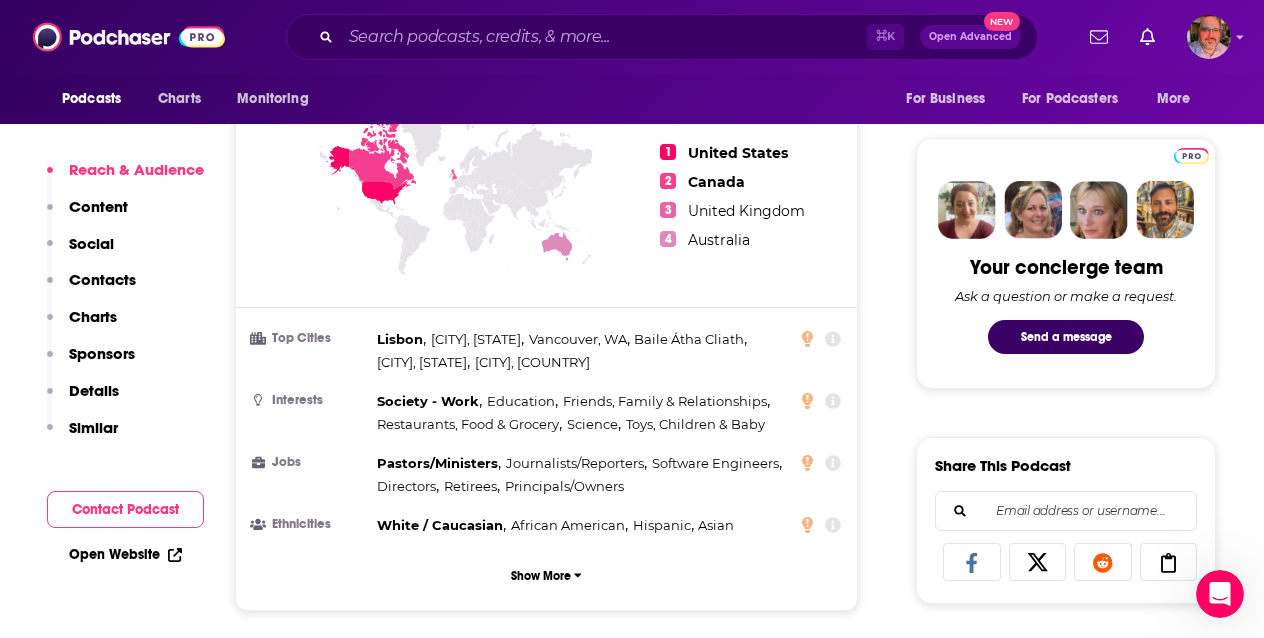 scroll, scrollTop: 892, scrollLeft: 0, axis: vertical 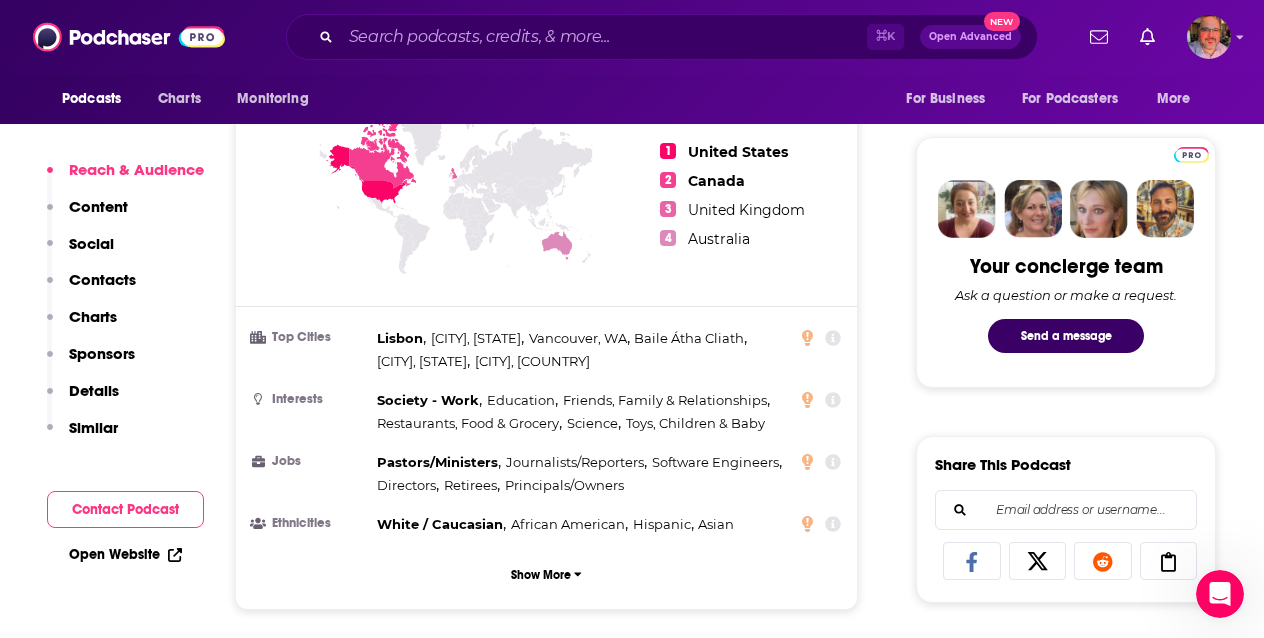 click on "Charts" at bounding box center [93, 316] 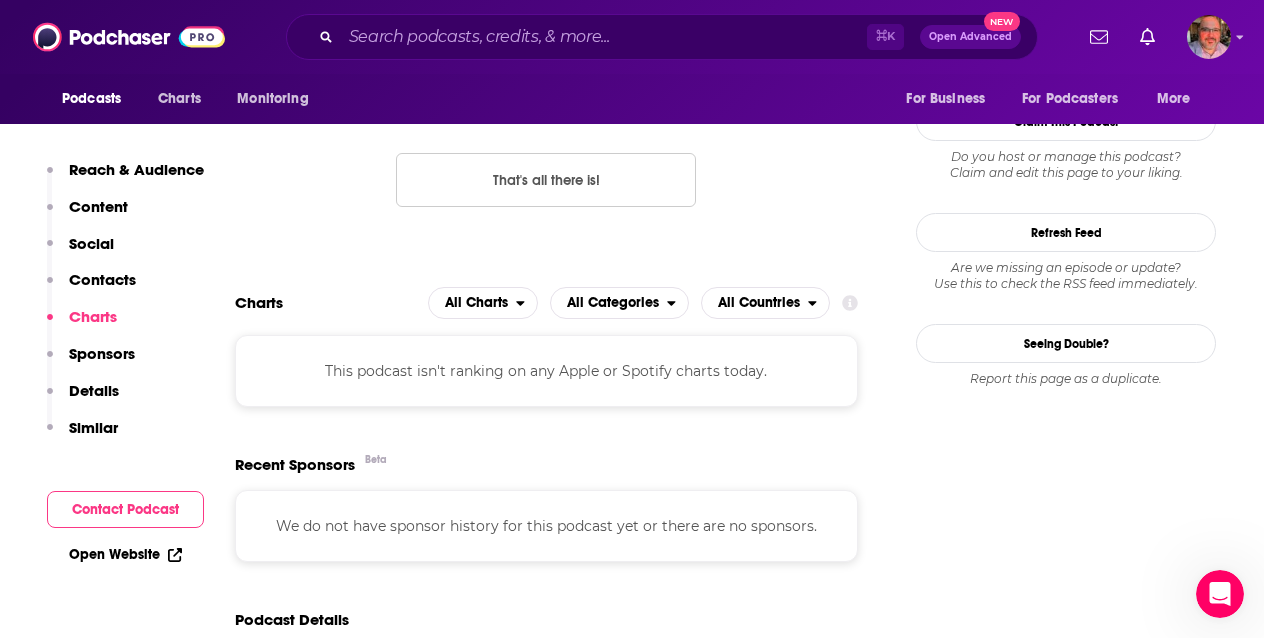 scroll, scrollTop: 2078, scrollLeft: 0, axis: vertical 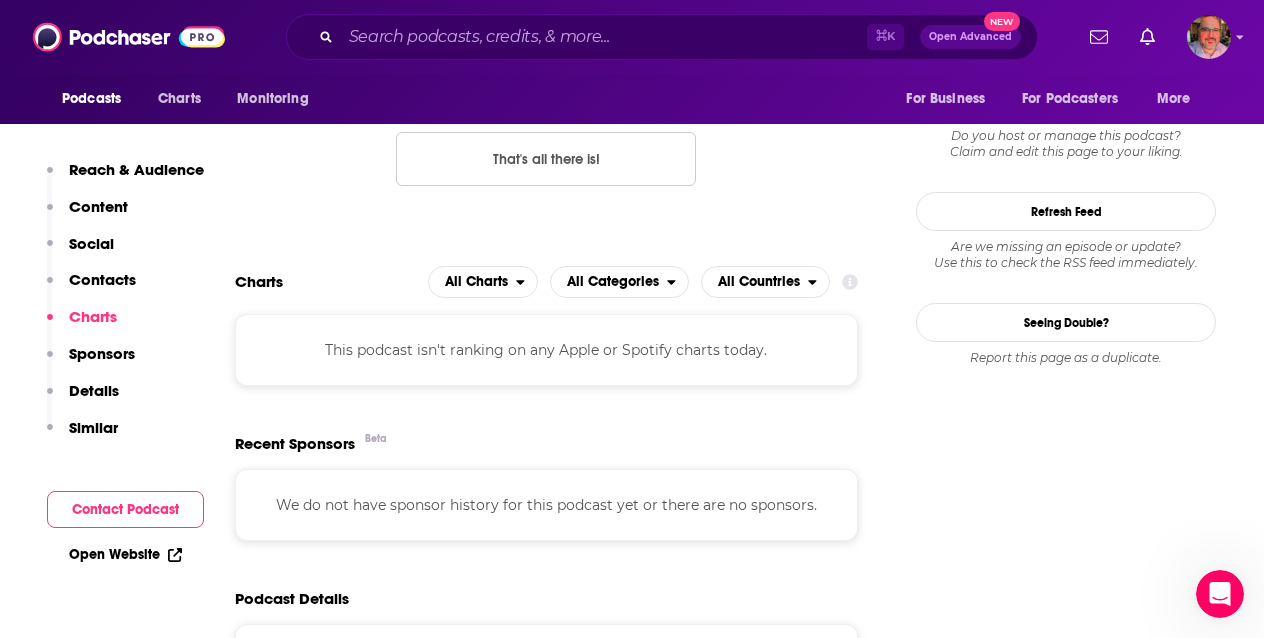 click on "Sponsors" at bounding box center (102, 353) 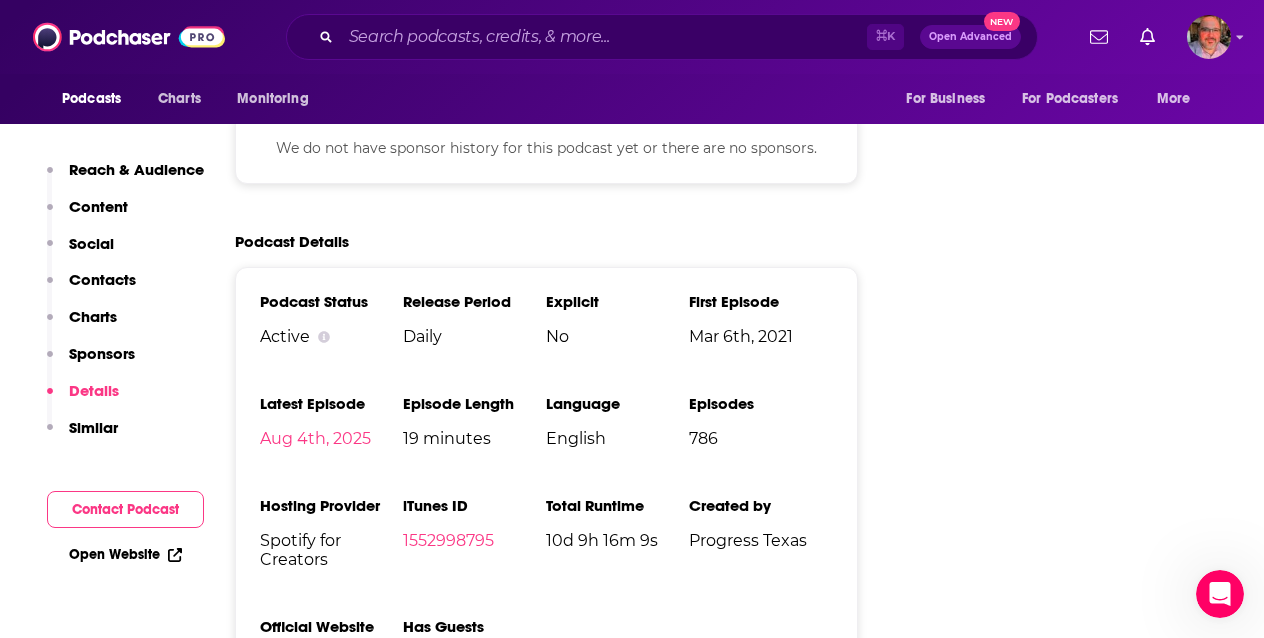 scroll, scrollTop: 2438, scrollLeft: 0, axis: vertical 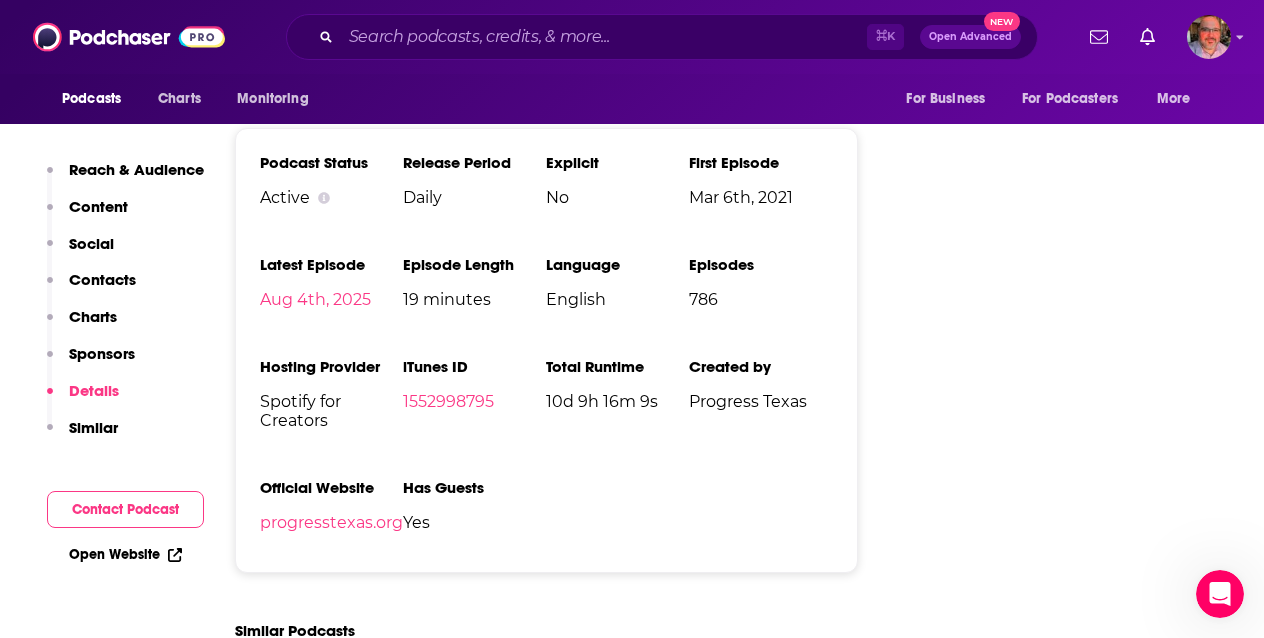 click on "Similar" at bounding box center [93, 427] 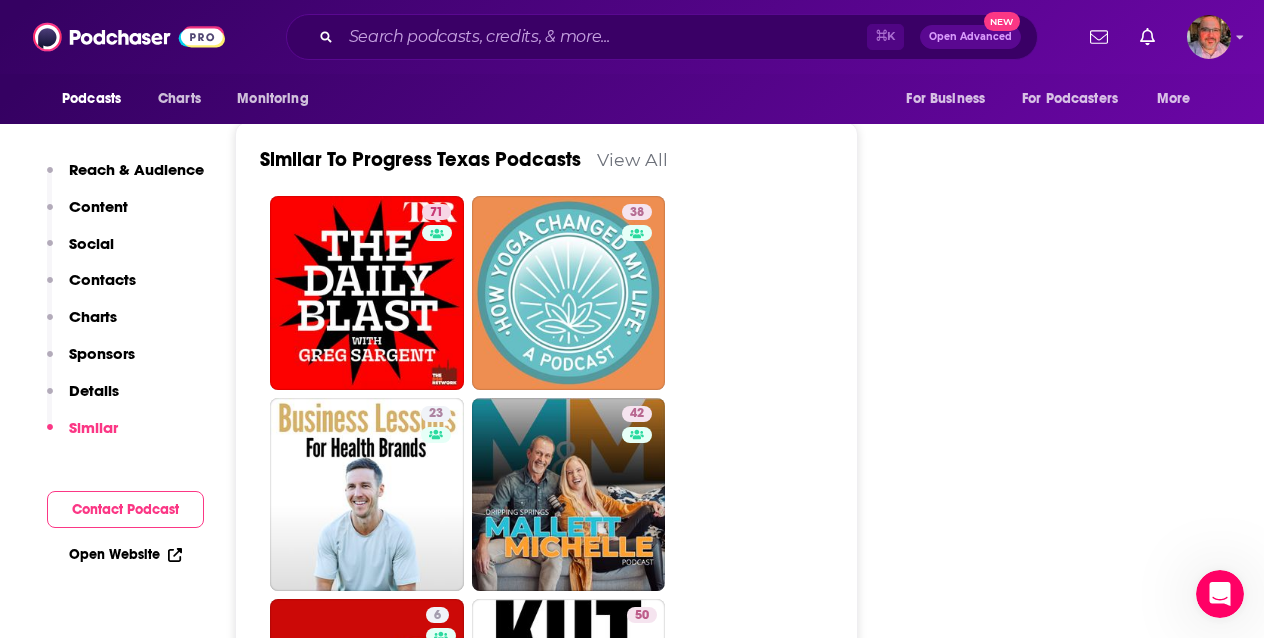scroll, scrollTop: 3120, scrollLeft: 0, axis: vertical 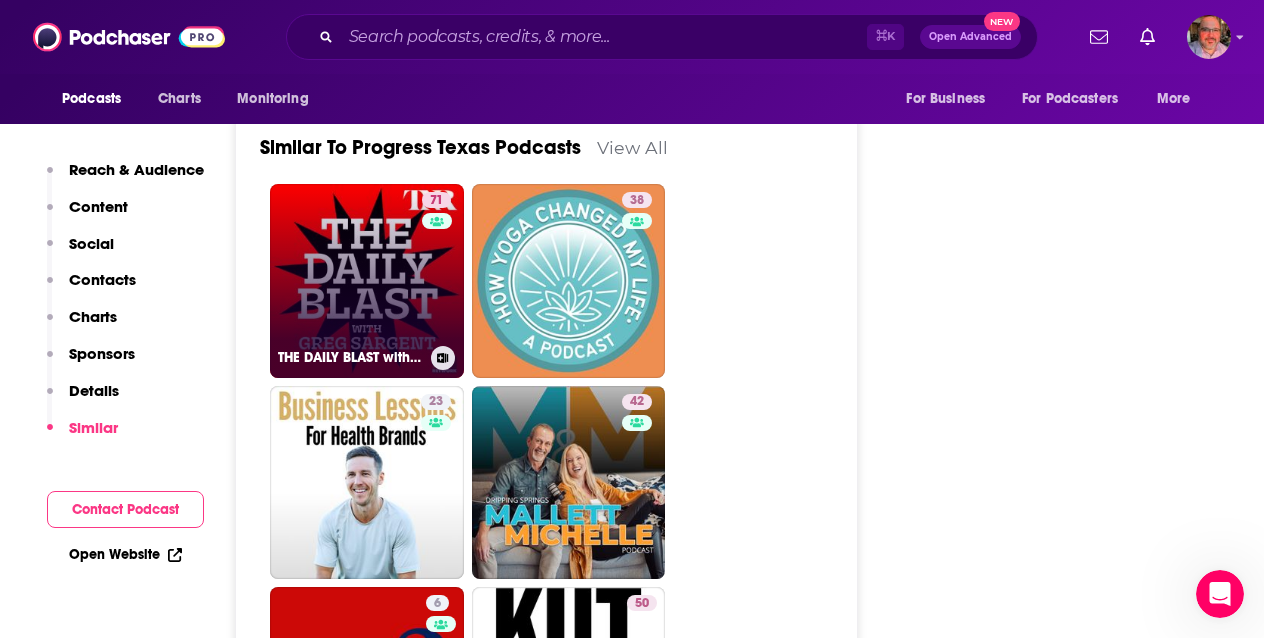 type 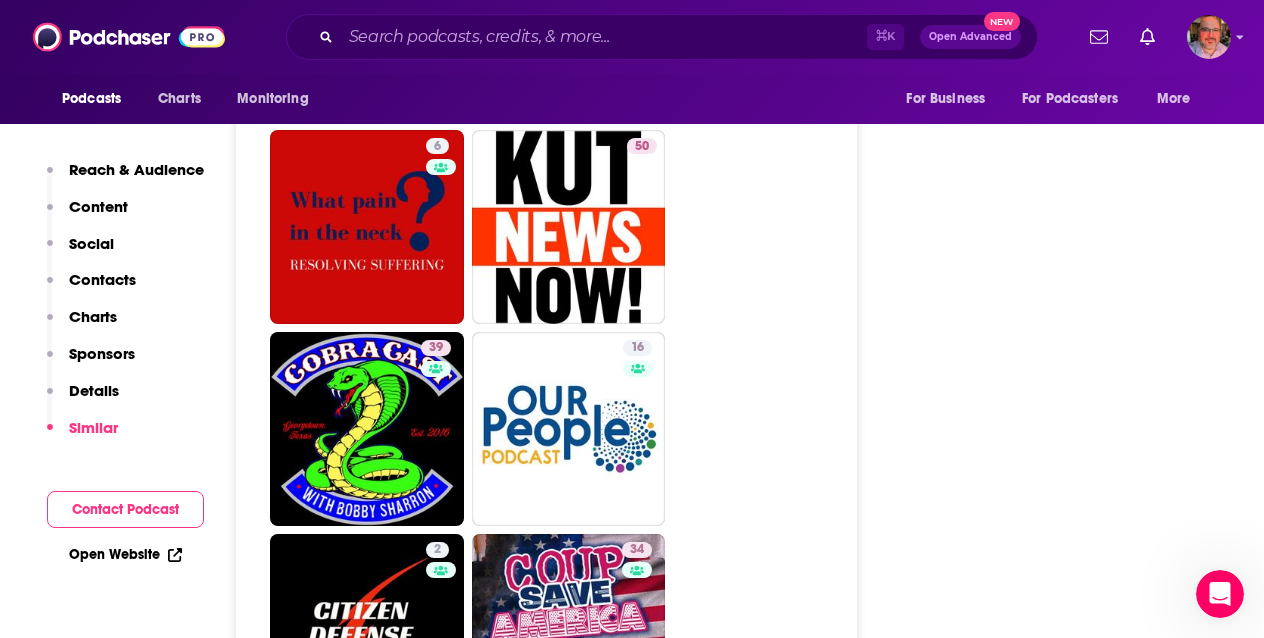 scroll, scrollTop: 3599, scrollLeft: 0, axis: vertical 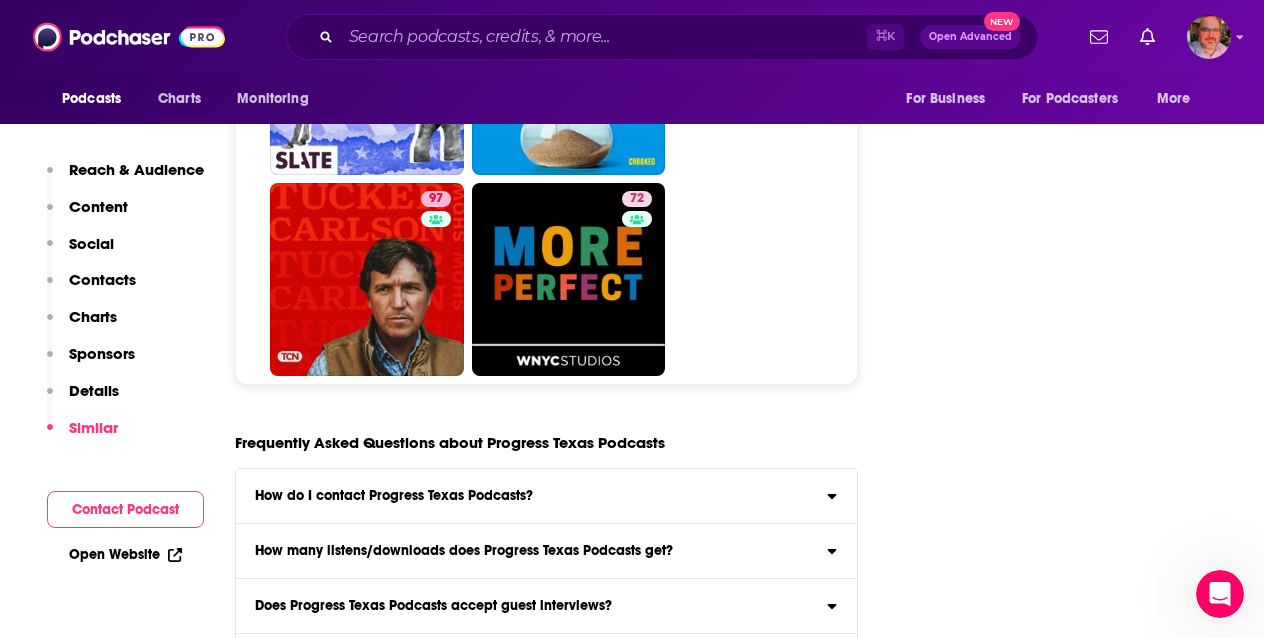 drag, startPoint x: 583, startPoint y: 301, endPoint x: 434, endPoint y: 8, distance: 328.7096 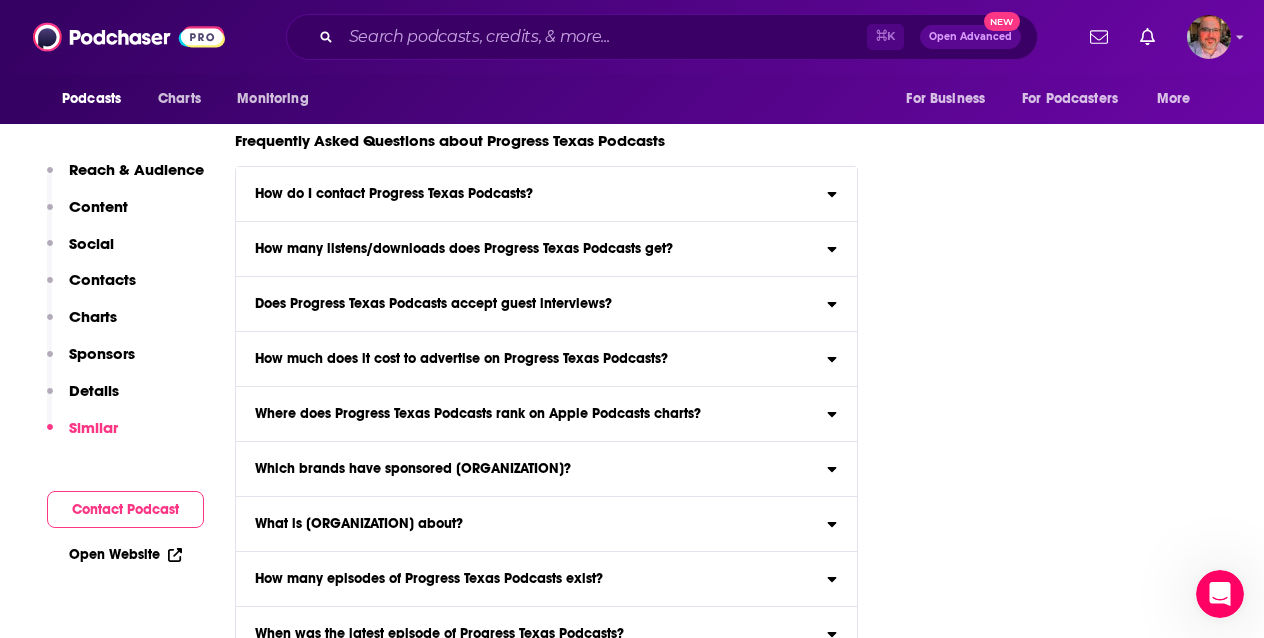 scroll, scrollTop: 9422, scrollLeft: 0, axis: vertical 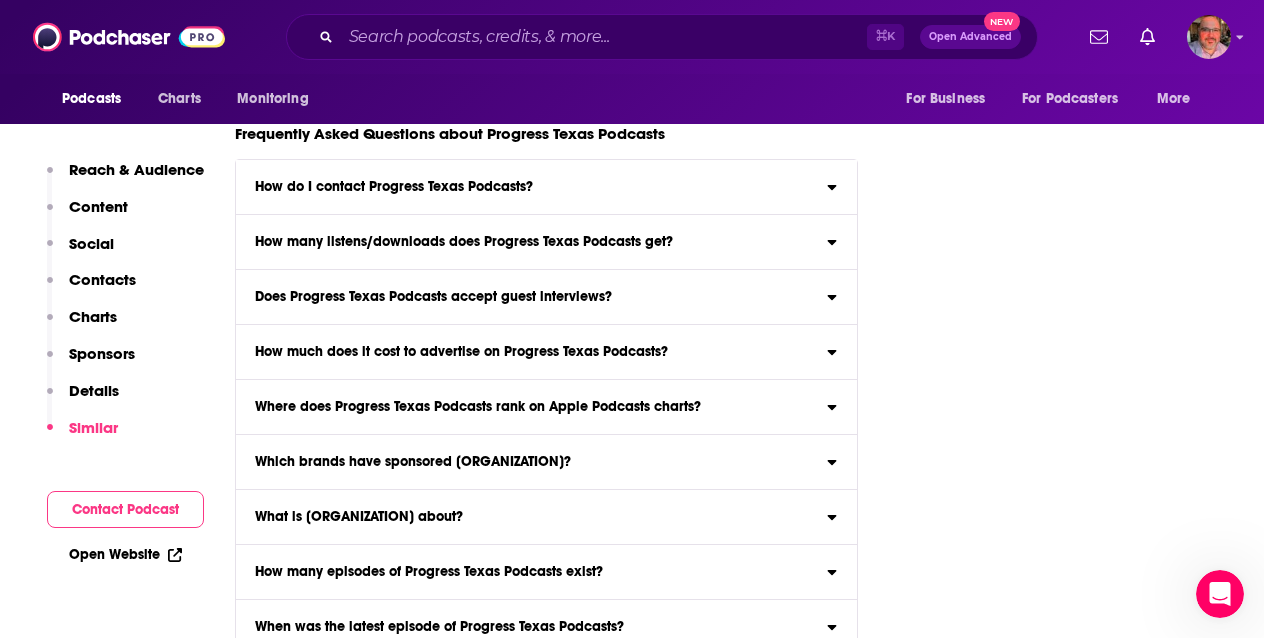 click on "Which brands have sponsored Progress Texas Podcasts?" at bounding box center [413, 462] 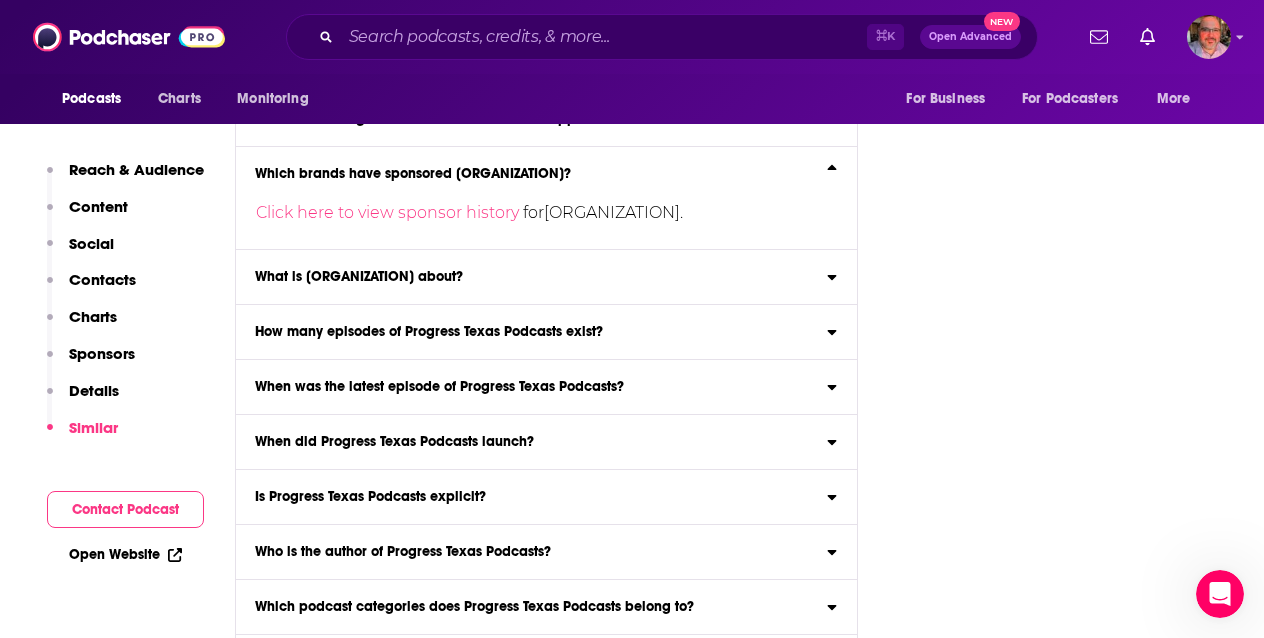 scroll, scrollTop: 9715, scrollLeft: 0, axis: vertical 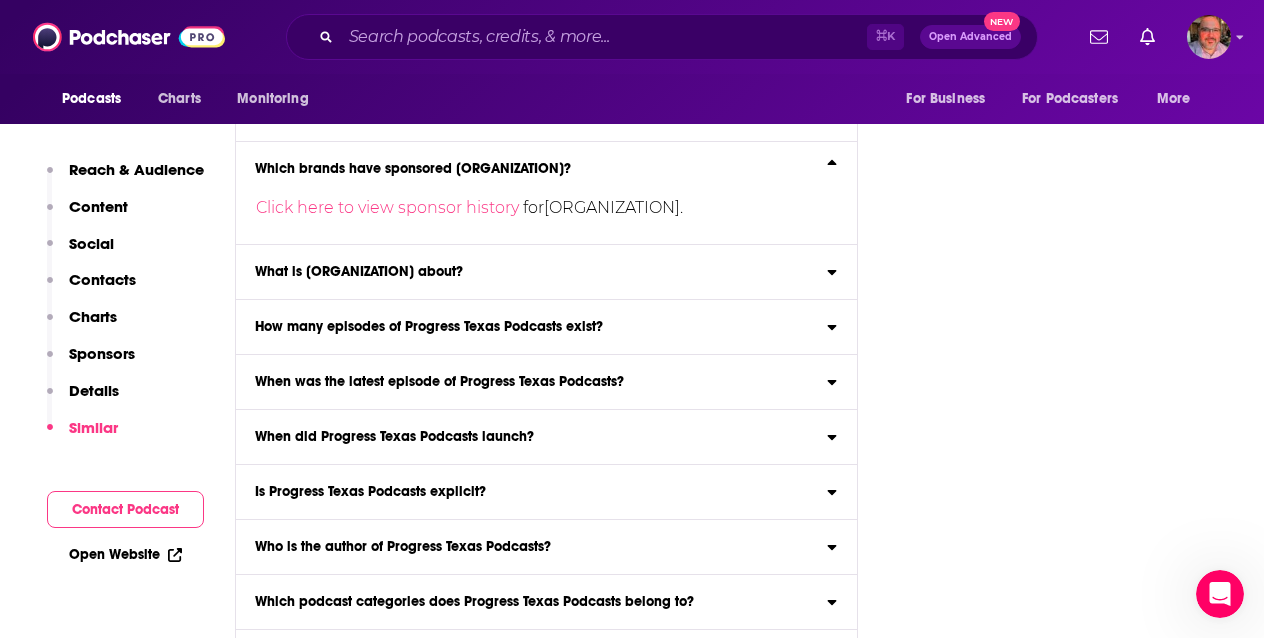 click on "What is Progress Texas Podcasts about? Here is the podcast description for  Progress Texas Podcasts :  The Progress Texas Daily Dispatch delivers the biggest news stories progressives need to know to start their day, plus stories you shouldn’t miss in just minutes. Chris Mosser breaks down Texas-sized stories in new episodes M-F, keeping Texas progressives up to speed on the ongoing fight for progressive change.
Daily Dispatch augments the Progress Texas Happy Hour, our longer-form conversation and interview podcast, which hosts a variety of diverse voices and newsmakers who are pushing progress forward in the Lone Star State. We recap the wild week in Texas politics. Grab a coldie and hang!" at bounding box center (546, 272) 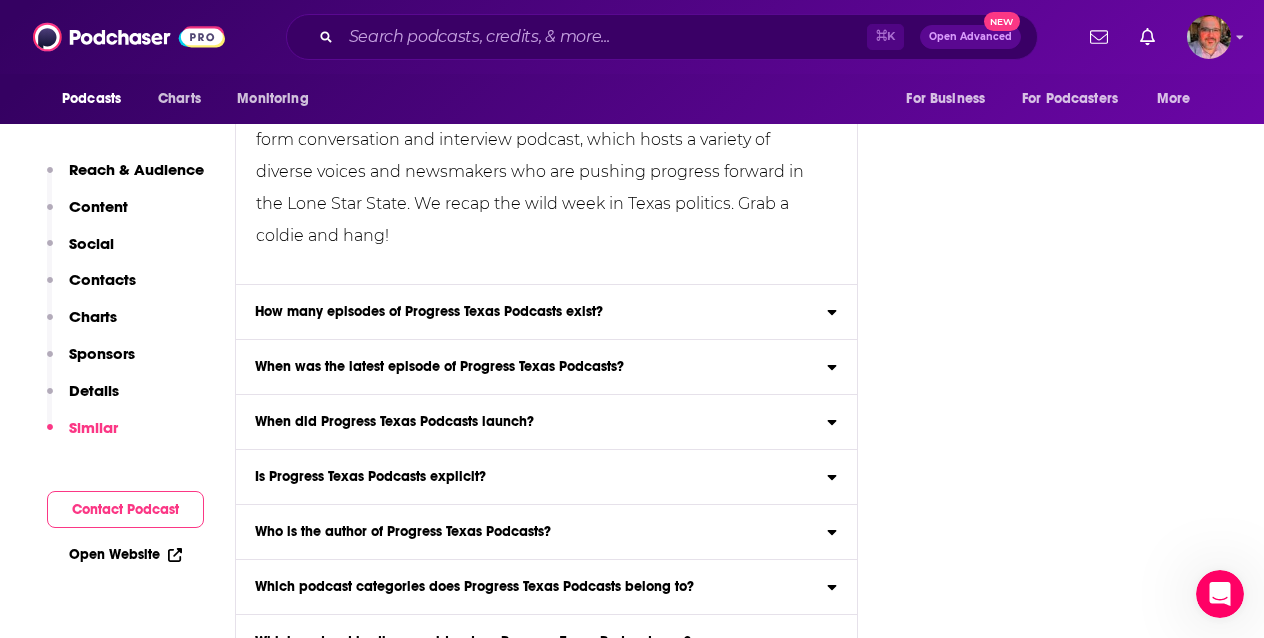 scroll, scrollTop: 10146, scrollLeft: 0, axis: vertical 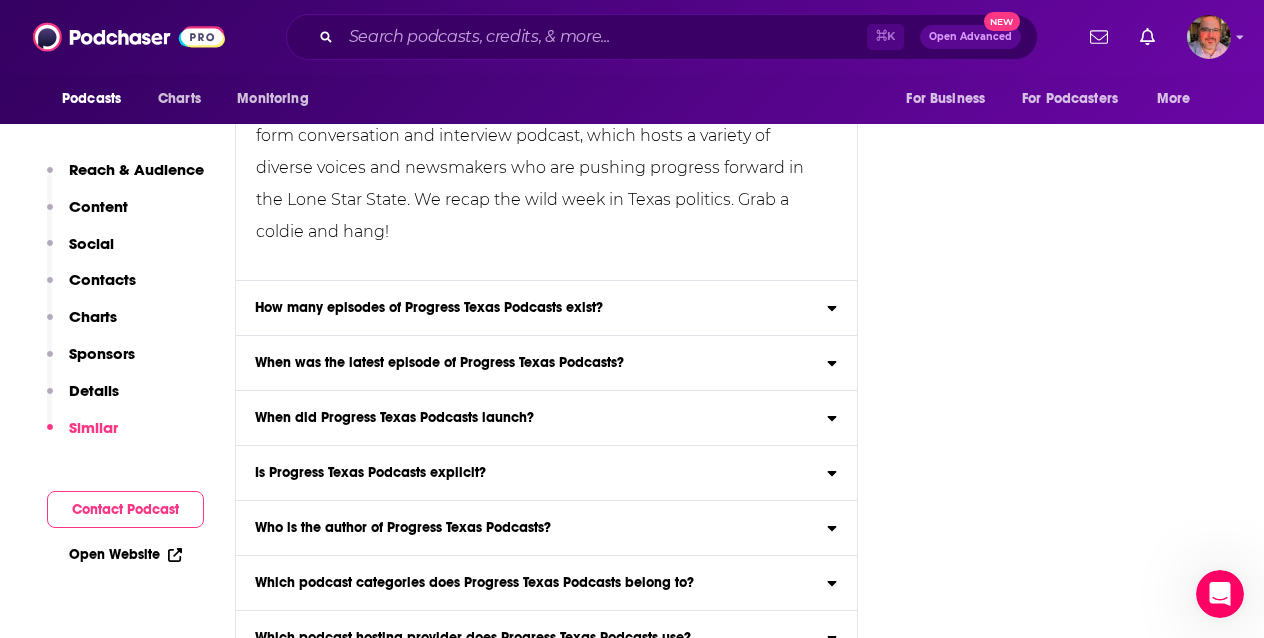 click on "How many episodes of Progress Texas Podcasts exist? As of  Aug 4th, 2025 ,  Progress Texas Podcasts  has published  786  episodes." at bounding box center (546, 308) 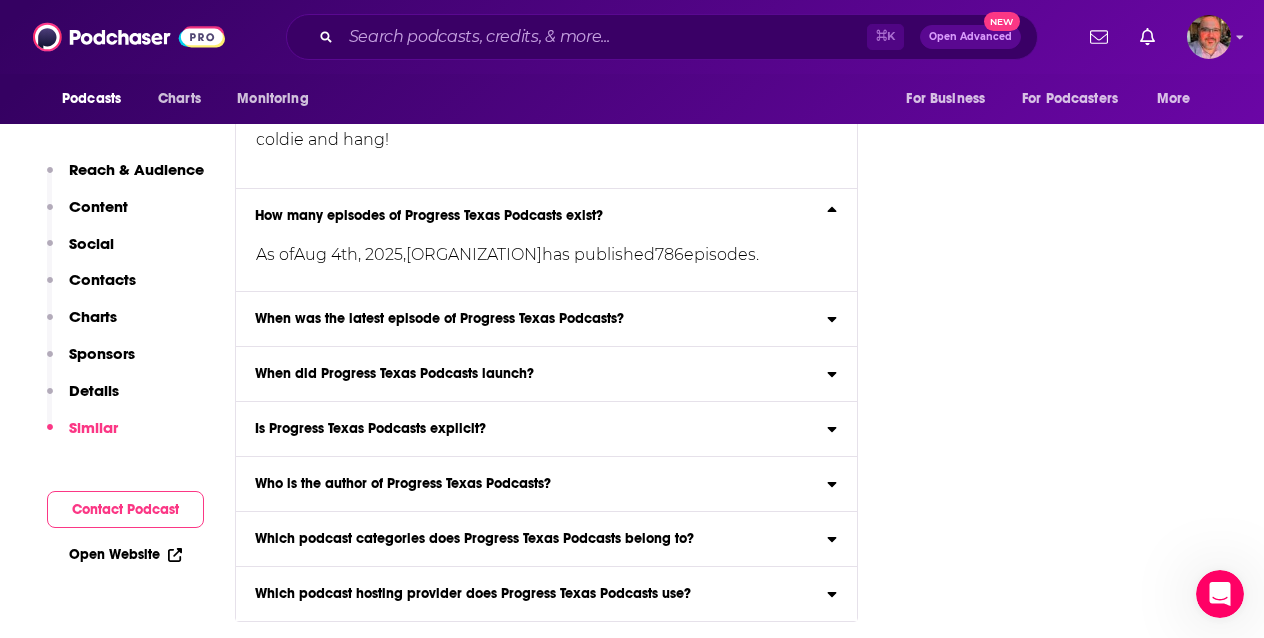 scroll, scrollTop: 10287, scrollLeft: 0, axis: vertical 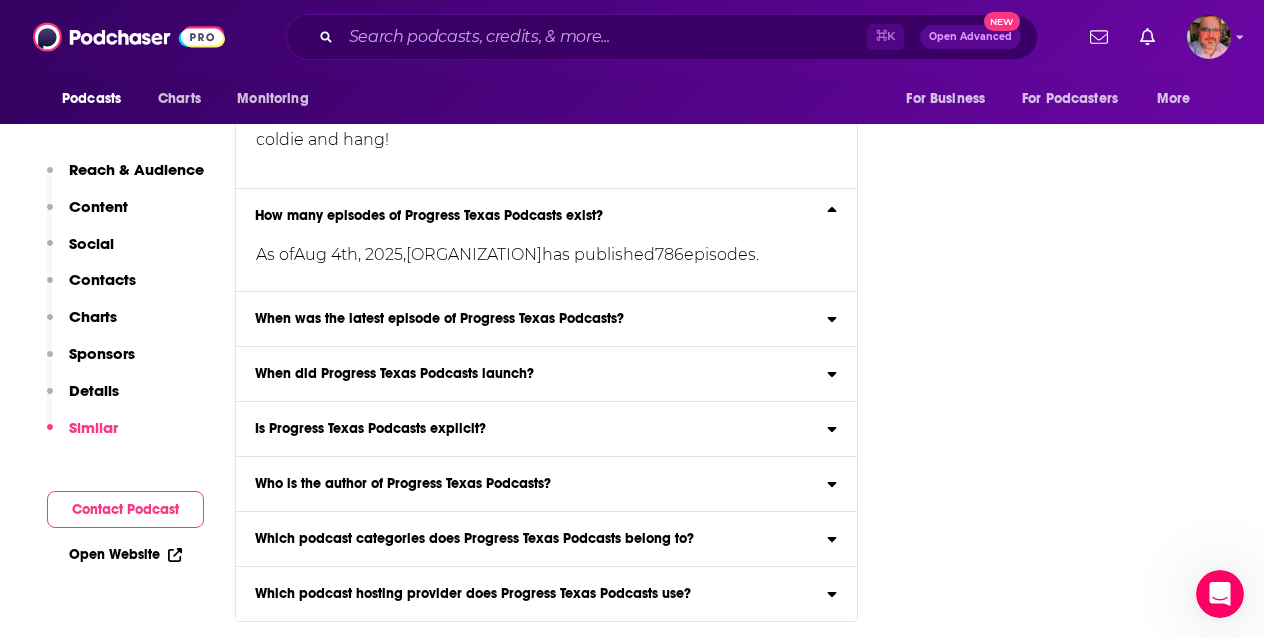 click on "When did Progress Texas Podcasts launch? Progress Texas Podcasts  launched its first episode on   Mar 6th, 2021 ." at bounding box center [546, 374] 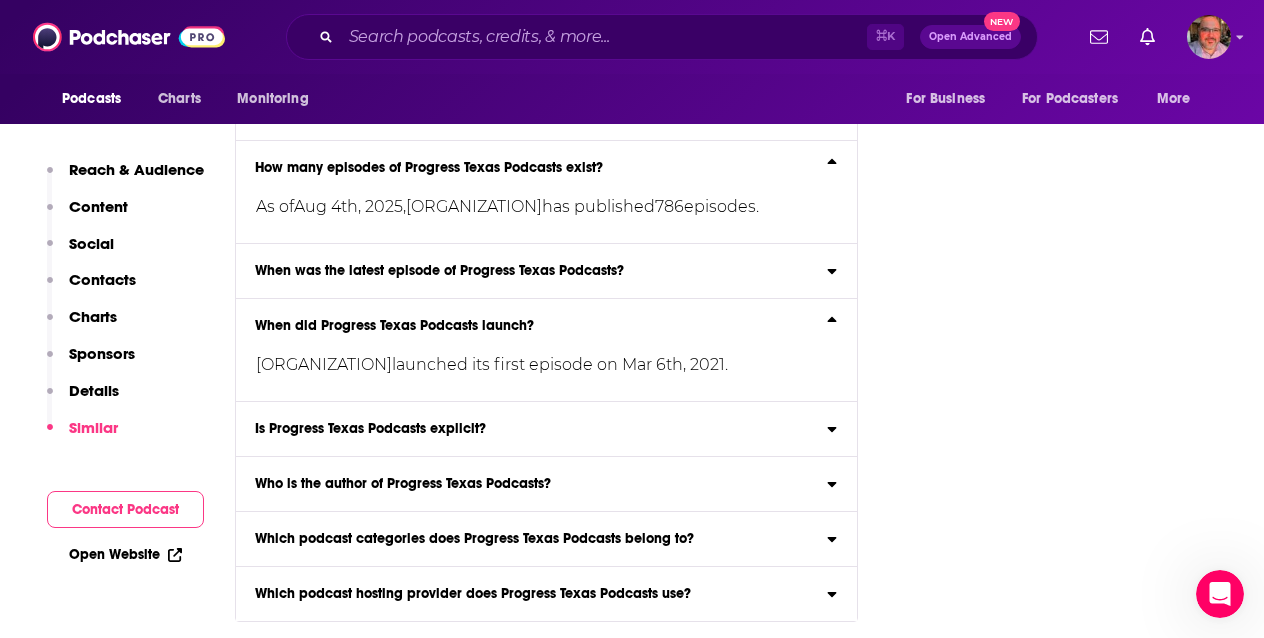 scroll, scrollTop: 10335, scrollLeft: 0, axis: vertical 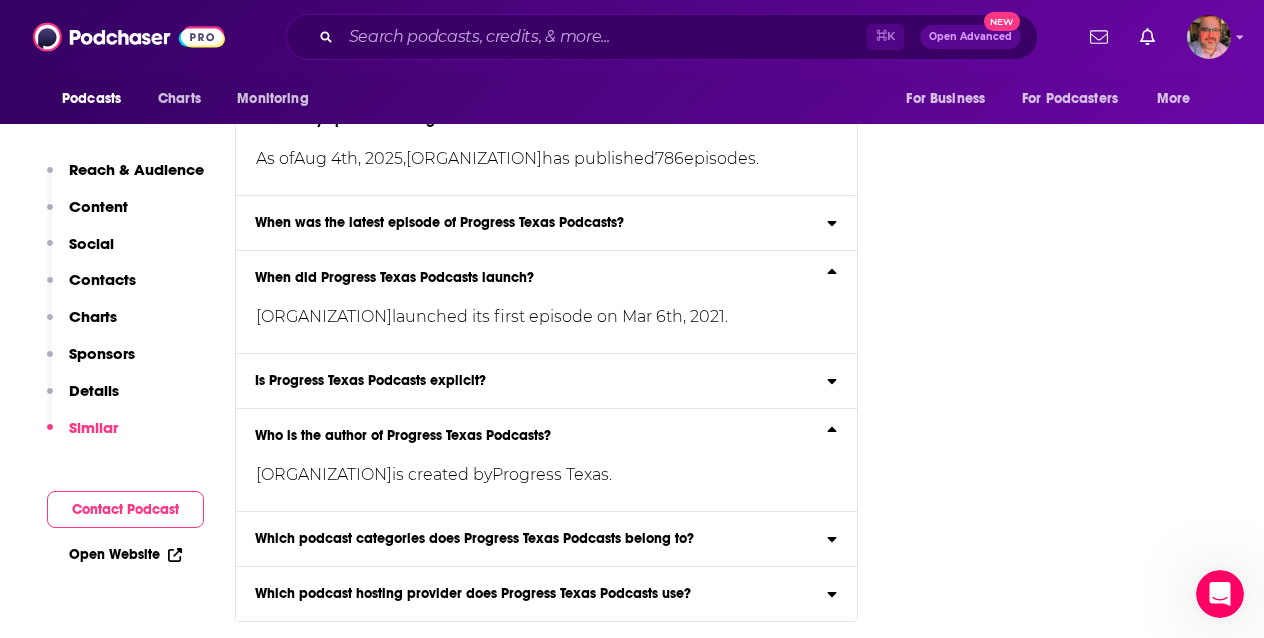click on "Which podcast hosting provider does Progress Texas Podcasts use? Progress Texas Podcasts  is hosted on   Spotify for Creators ." at bounding box center [546, 594] 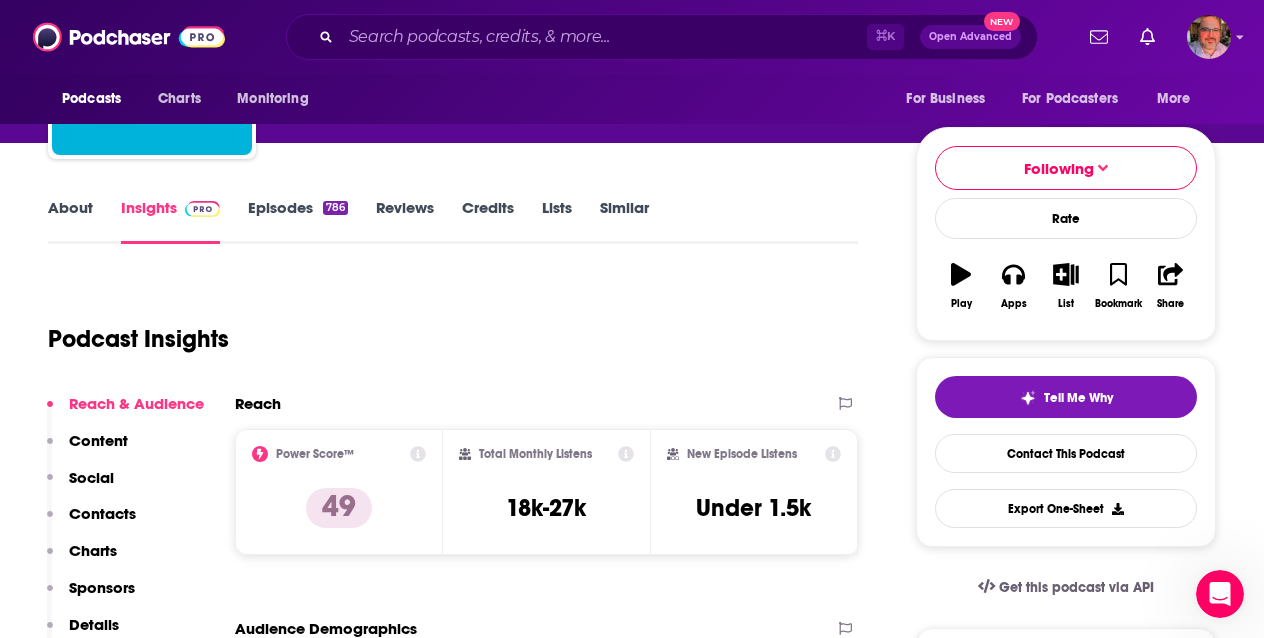 scroll, scrollTop: 0, scrollLeft: 0, axis: both 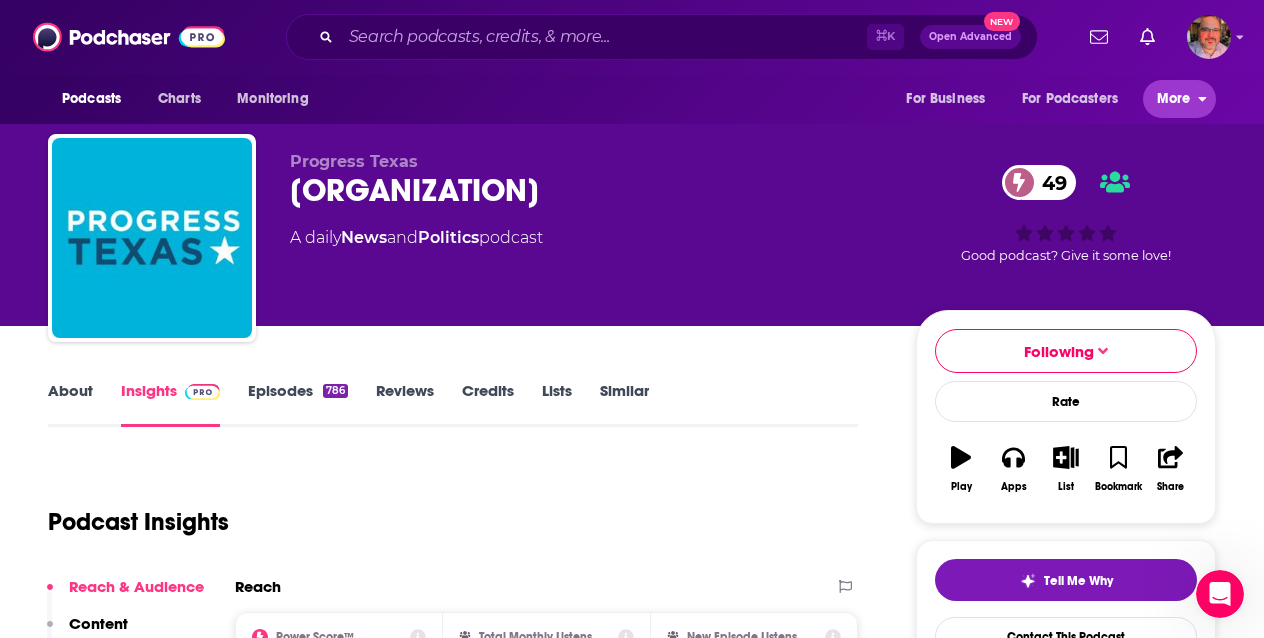 click on "More" at bounding box center (1174, 99) 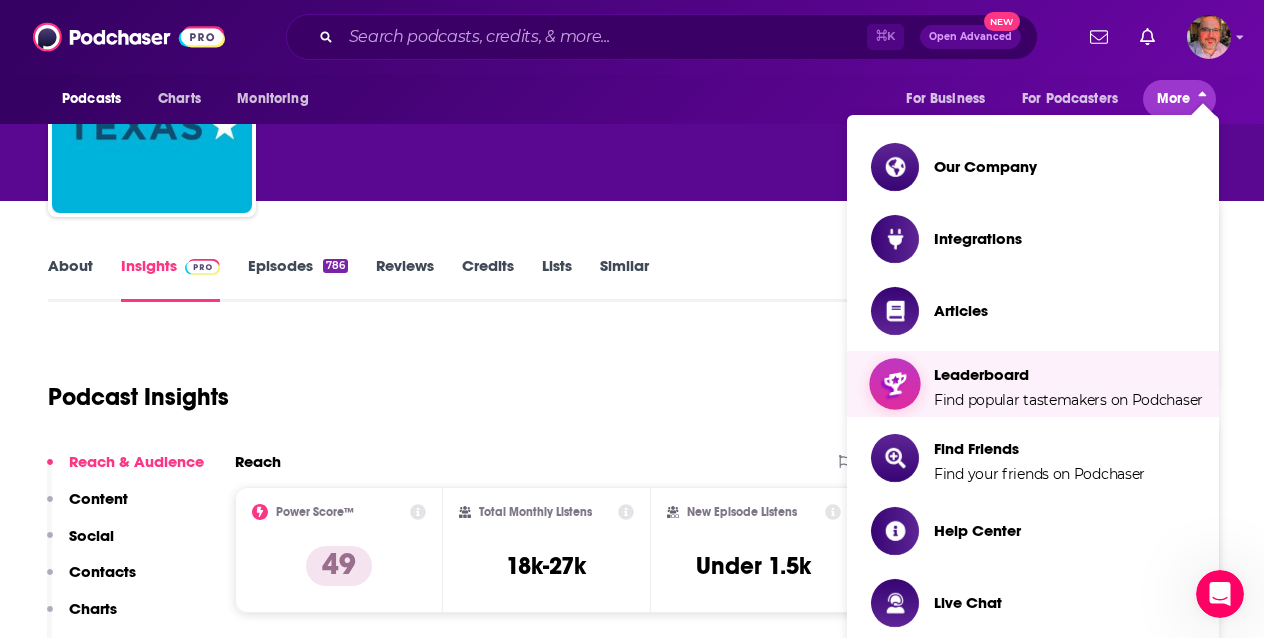 scroll, scrollTop: 122, scrollLeft: 0, axis: vertical 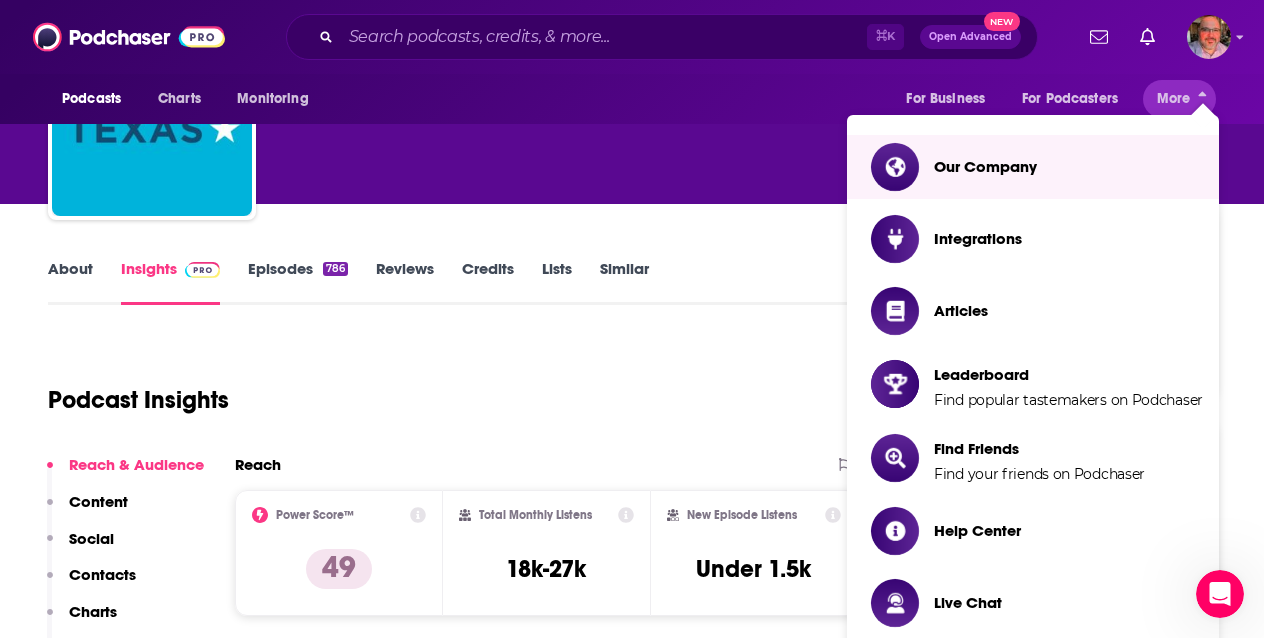 click on "Progress Texas   Progress Texas Podcasts 49 A   daily  News  and  Politics  podcast" at bounding box center (587, 110) 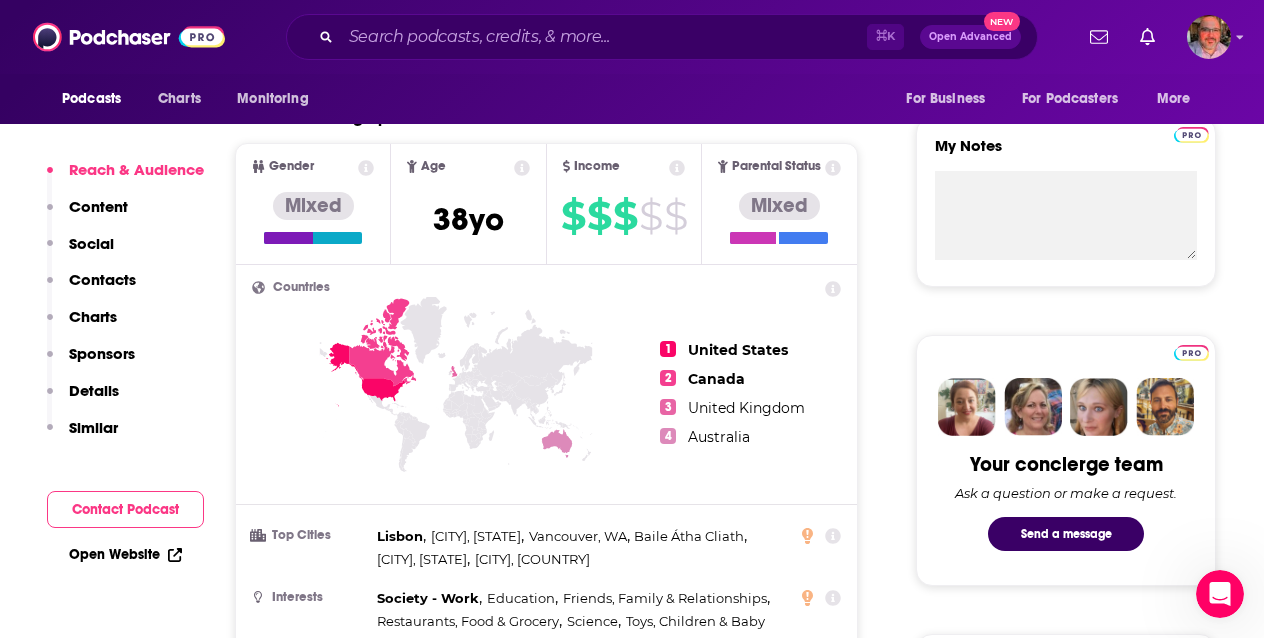 scroll, scrollTop: 693, scrollLeft: 0, axis: vertical 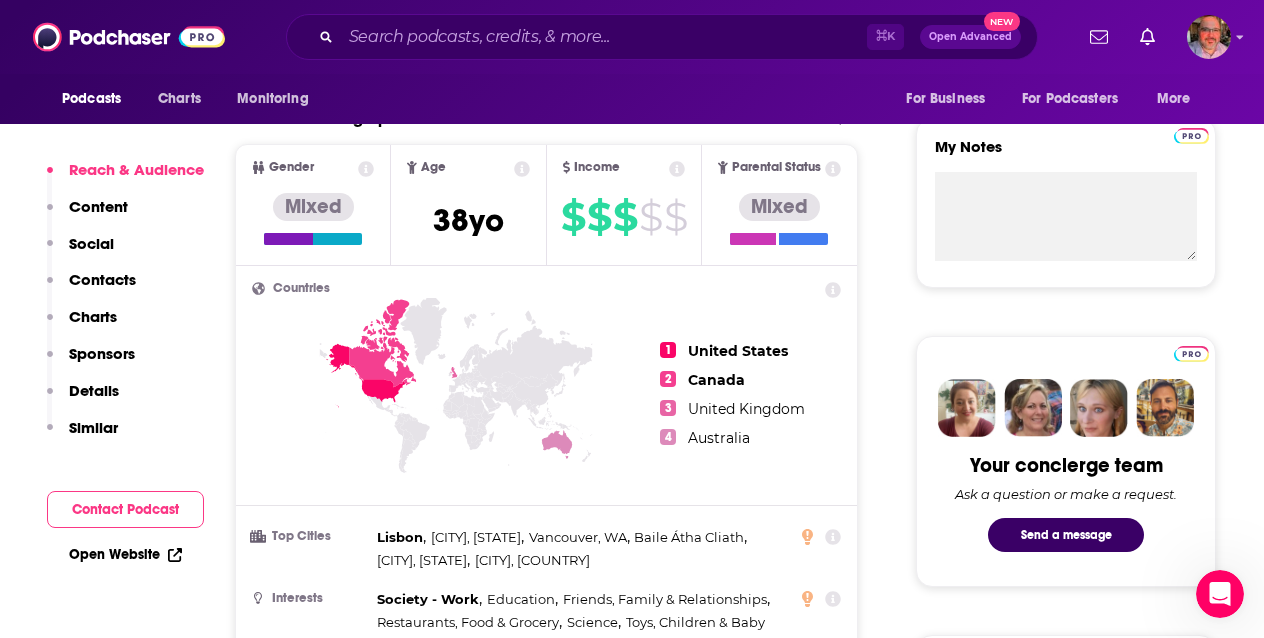click on "Charts" at bounding box center (93, 316) 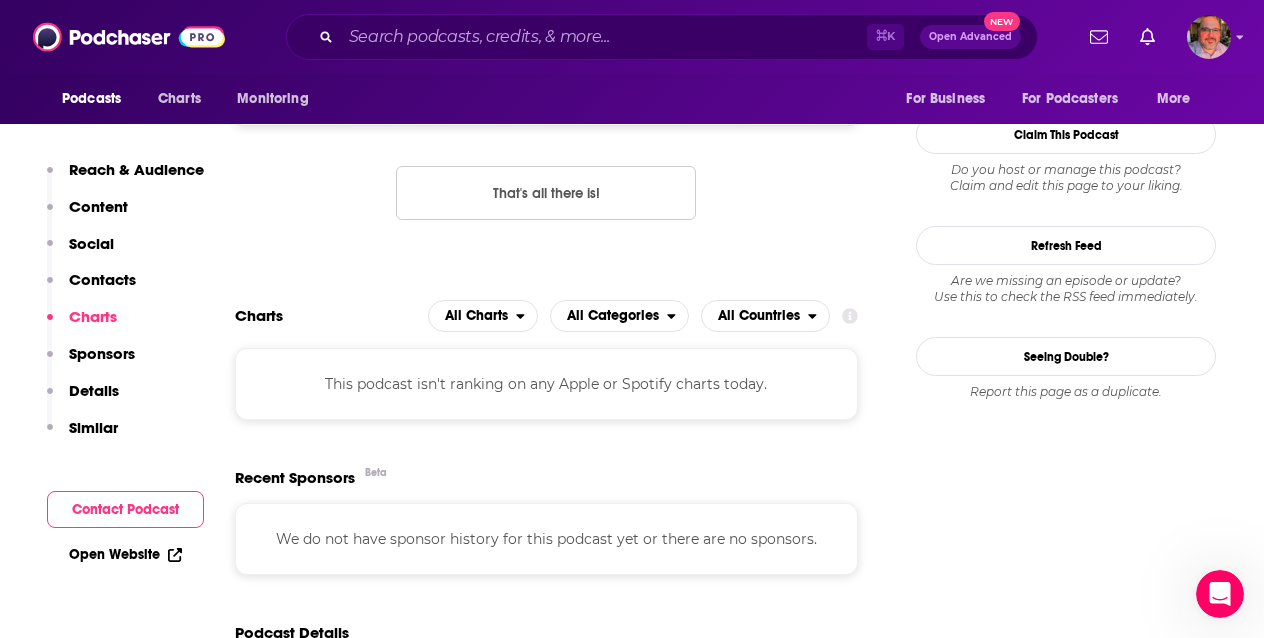 scroll, scrollTop: 2043, scrollLeft: 0, axis: vertical 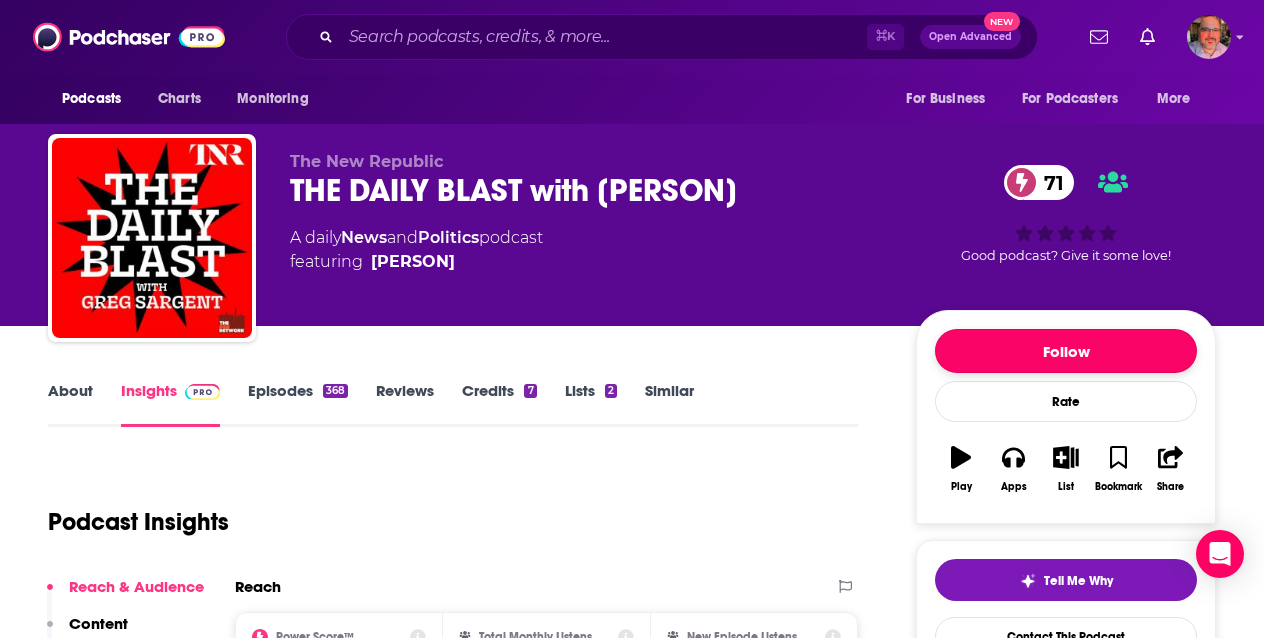 click on "Follow" at bounding box center [1066, 351] 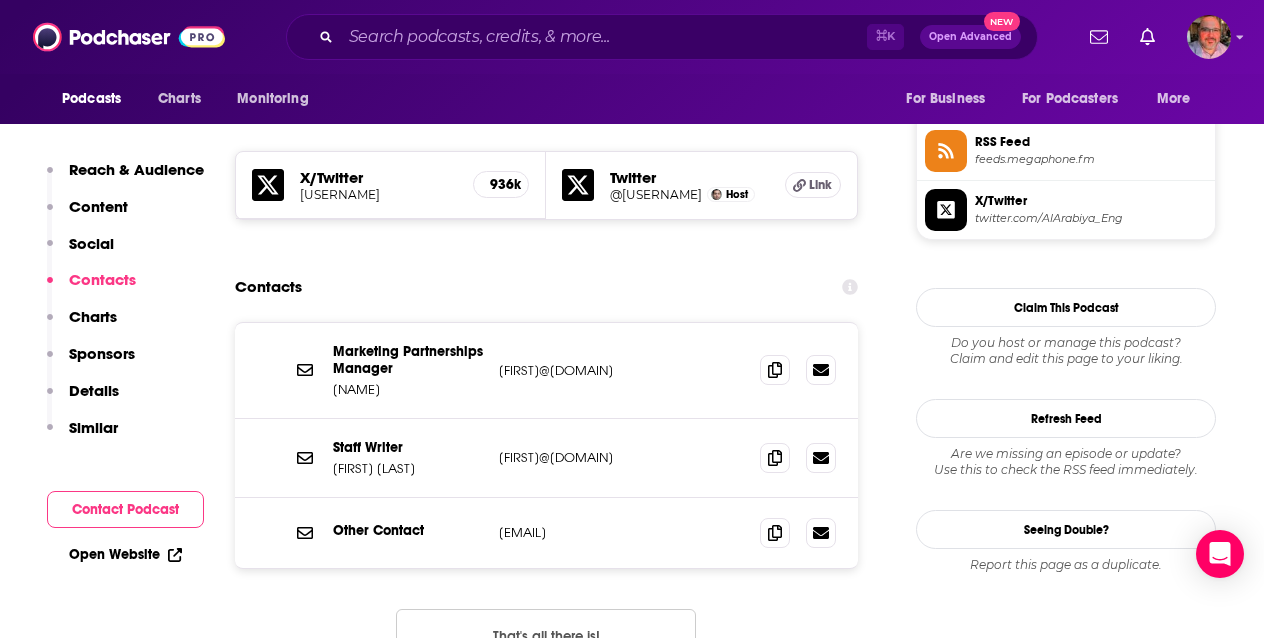 scroll, scrollTop: 1633, scrollLeft: 0, axis: vertical 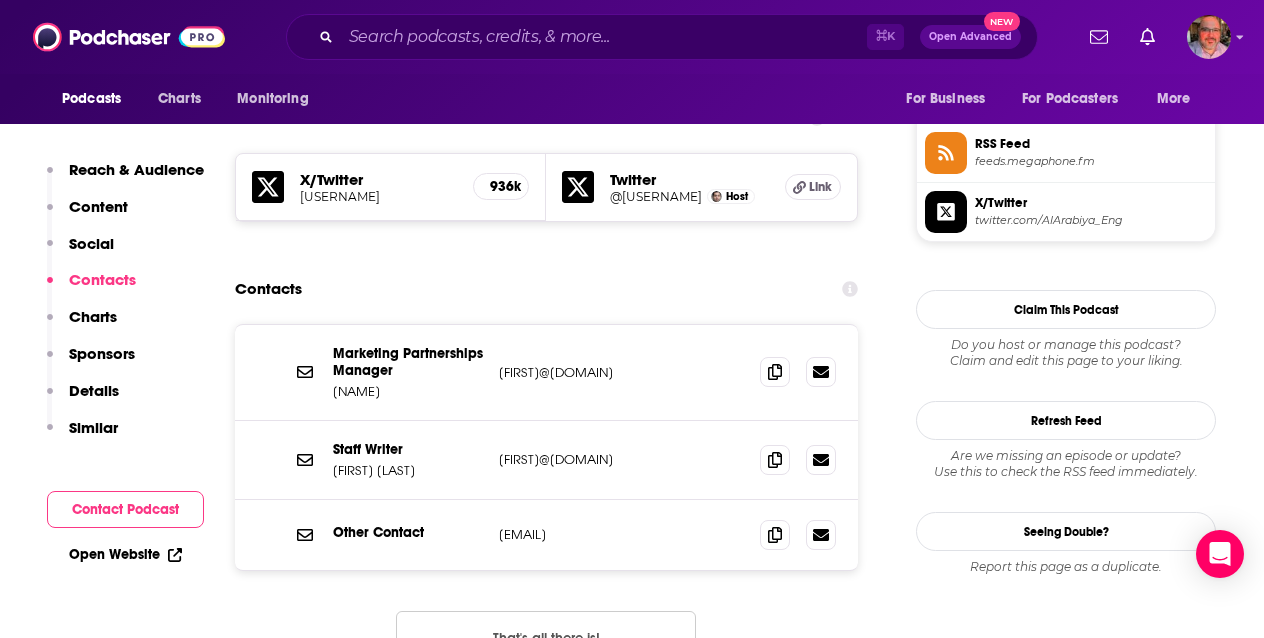 drag, startPoint x: 424, startPoint y: 407, endPoint x: 323, endPoint y: 401, distance: 101.17806 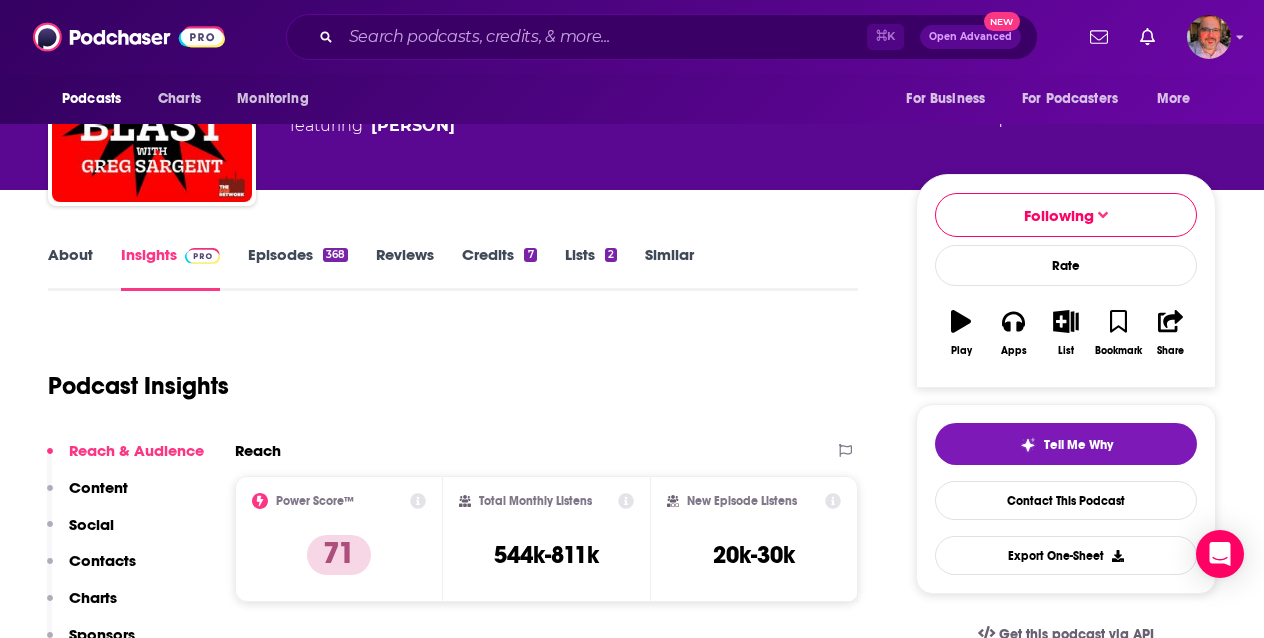scroll, scrollTop: 109, scrollLeft: 0, axis: vertical 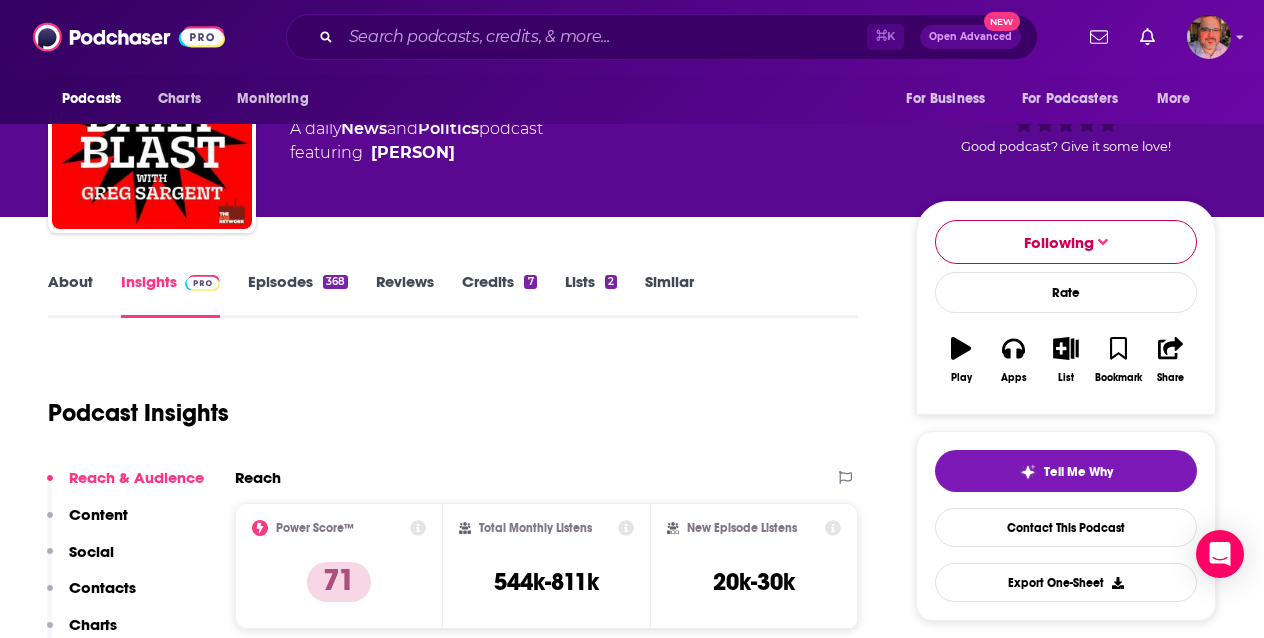 click 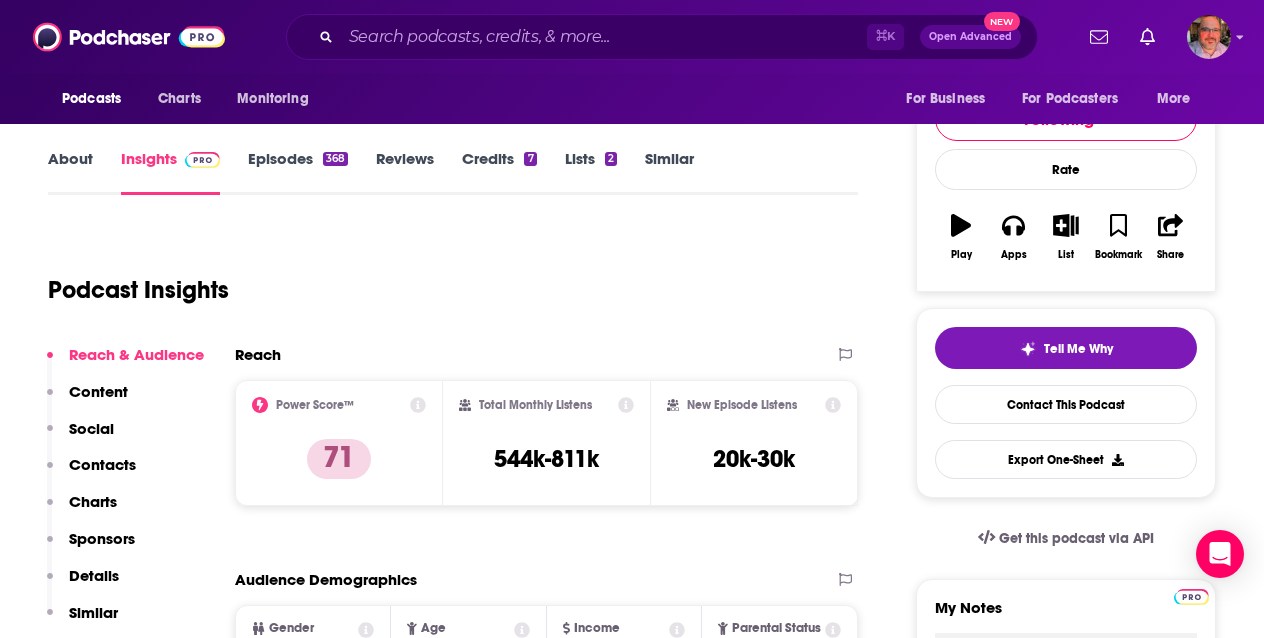 scroll, scrollTop: 164, scrollLeft: 0, axis: vertical 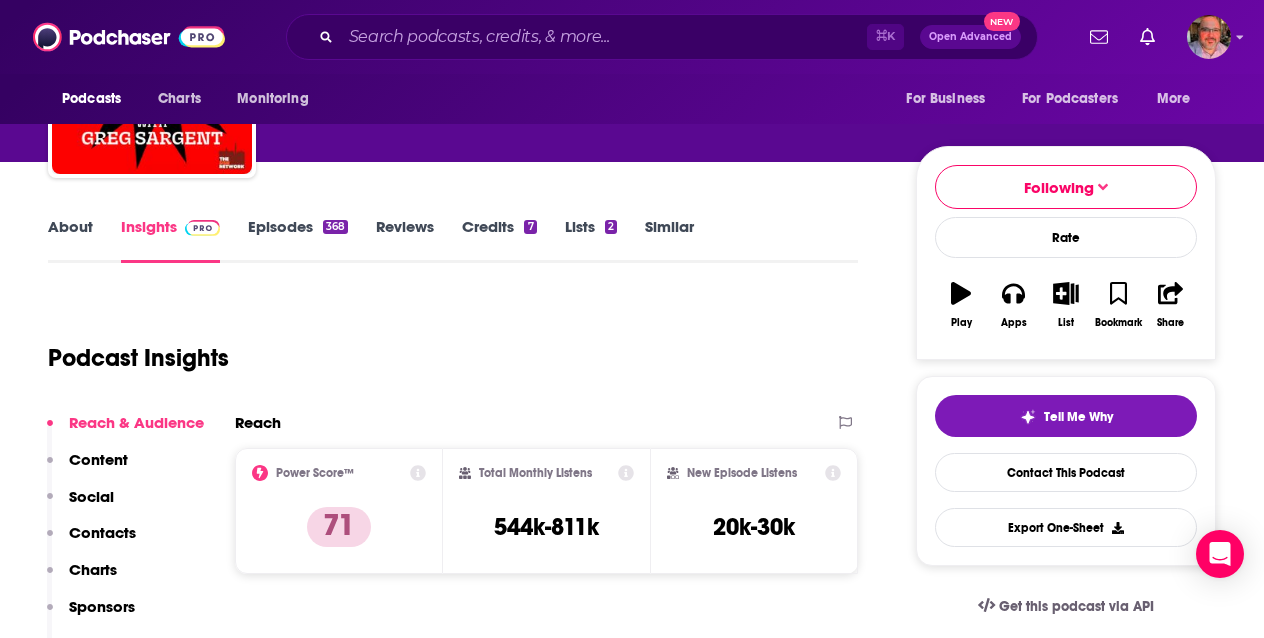 click on "Lists 2" at bounding box center [591, 240] 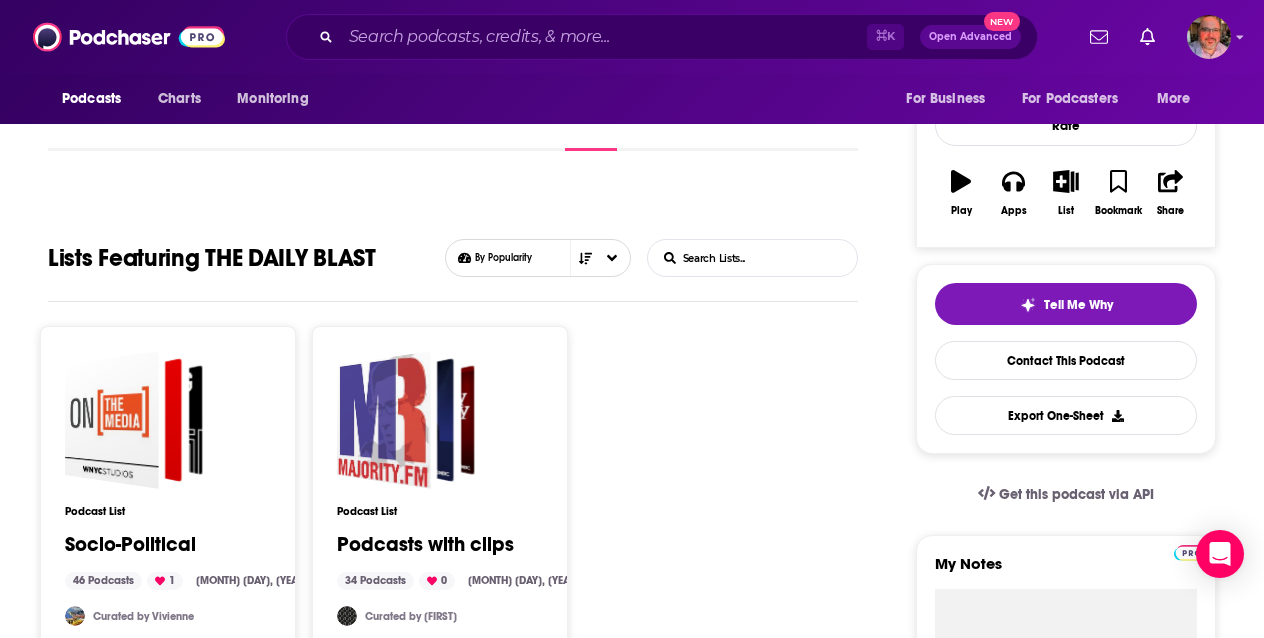 scroll, scrollTop: 275, scrollLeft: 0, axis: vertical 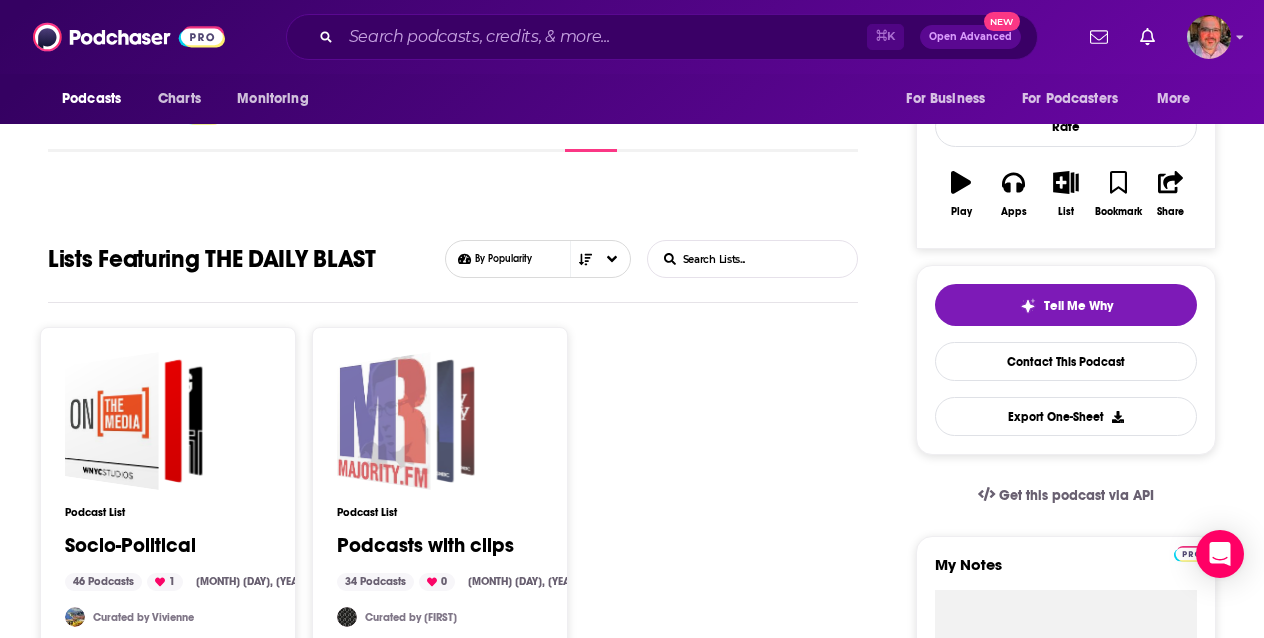 click at bounding box center (384, 421) 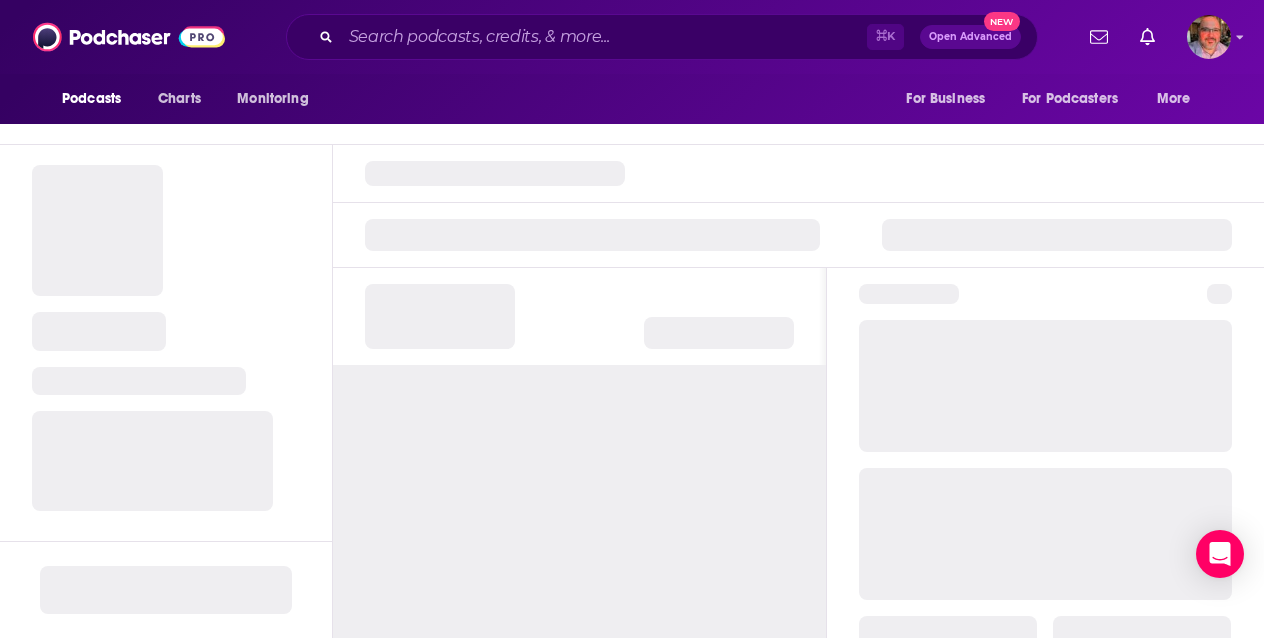scroll, scrollTop: 0, scrollLeft: 0, axis: both 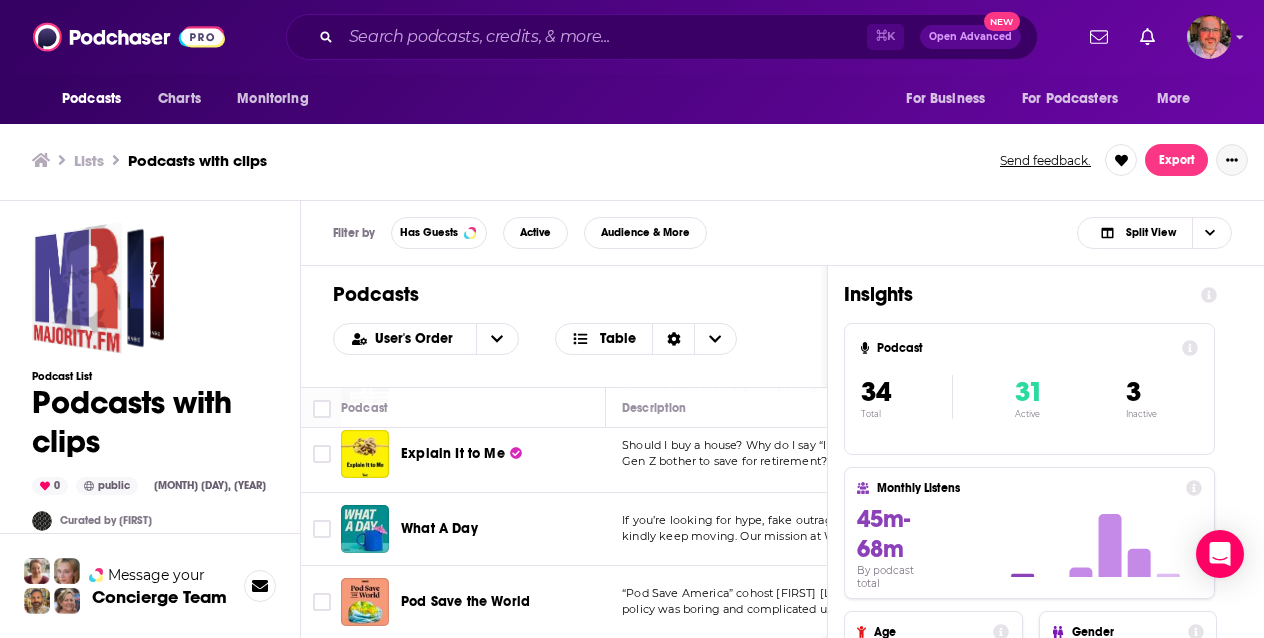 click 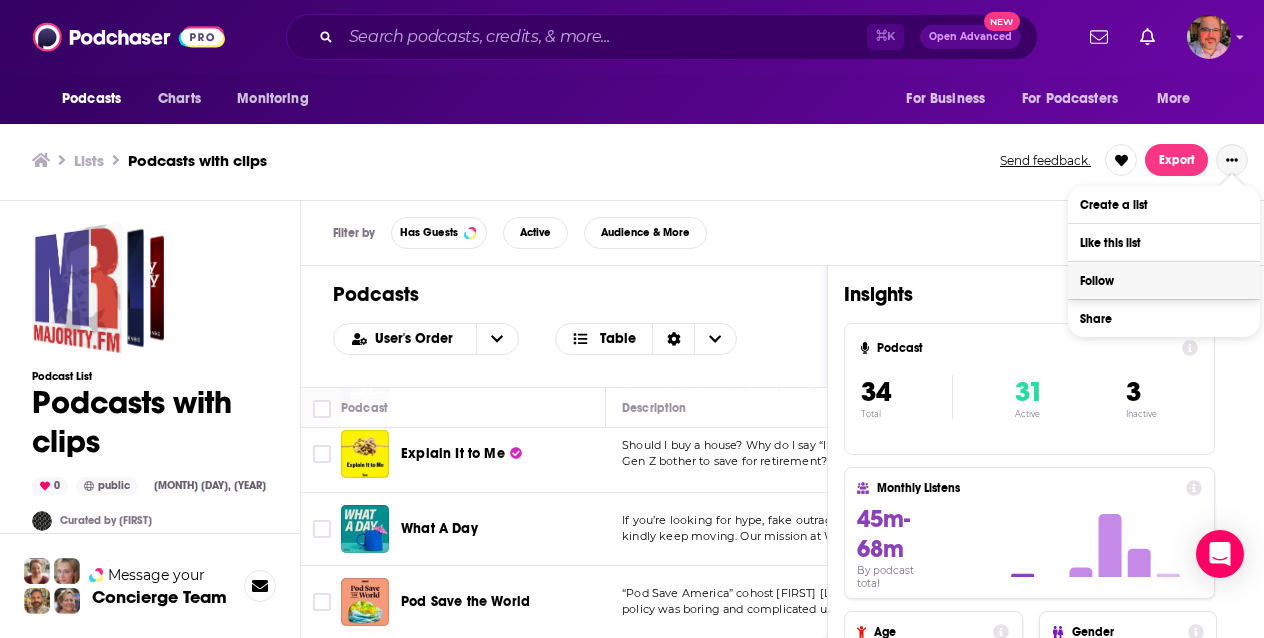click on "Follow" at bounding box center [1164, 280] 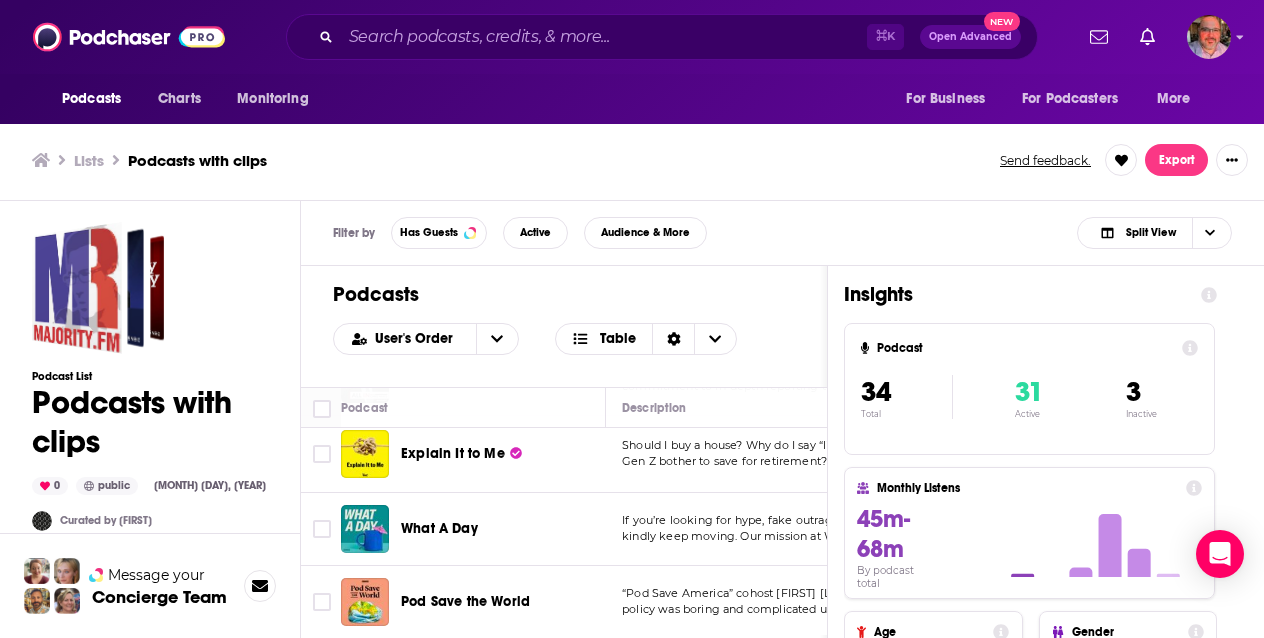 click on "Lists" at bounding box center [89, 160] 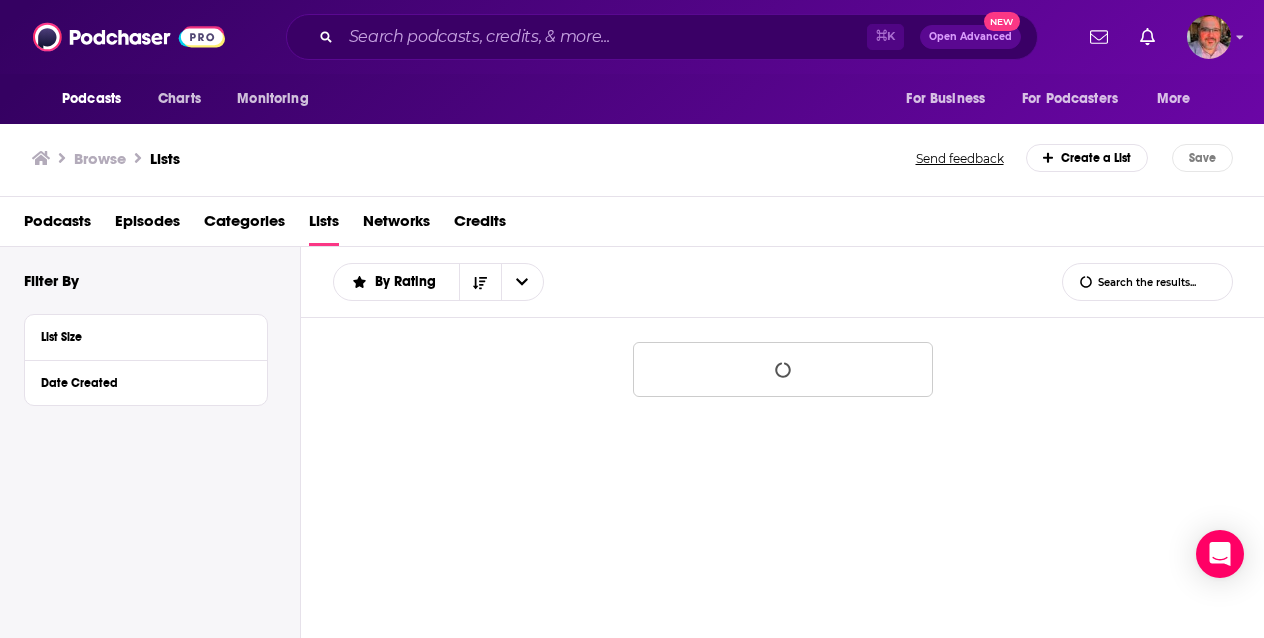 scroll, scrollTop: 0, scrollLeft: 0, axis: both 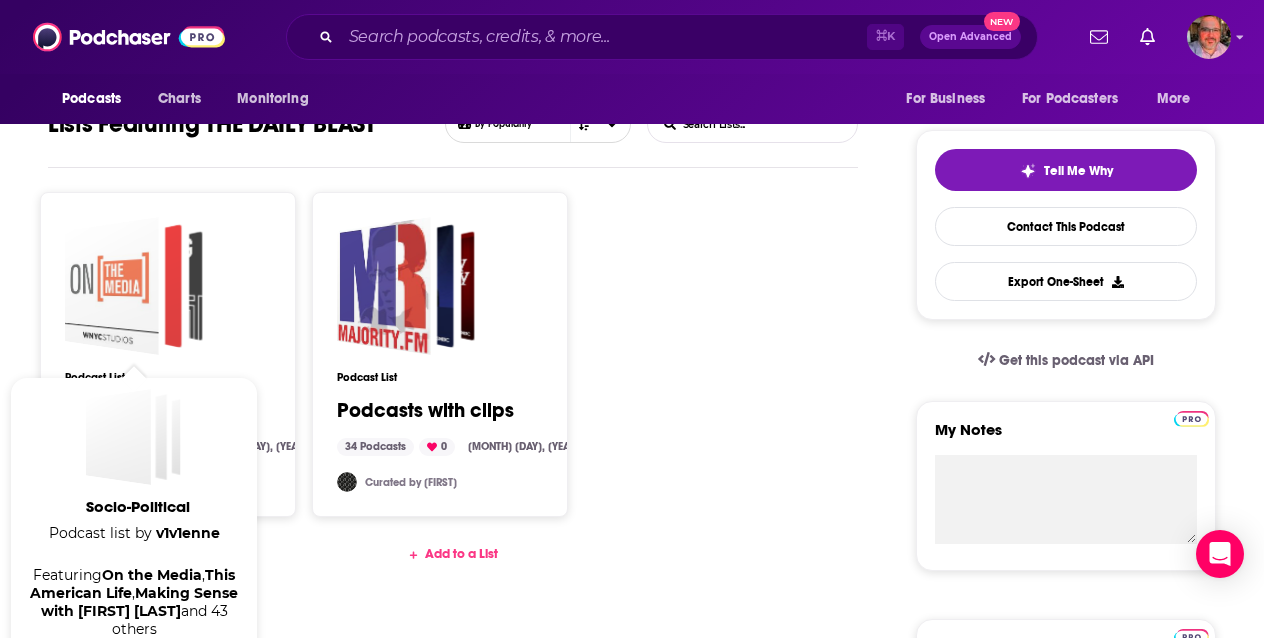 click at bounding box center [112, 286] 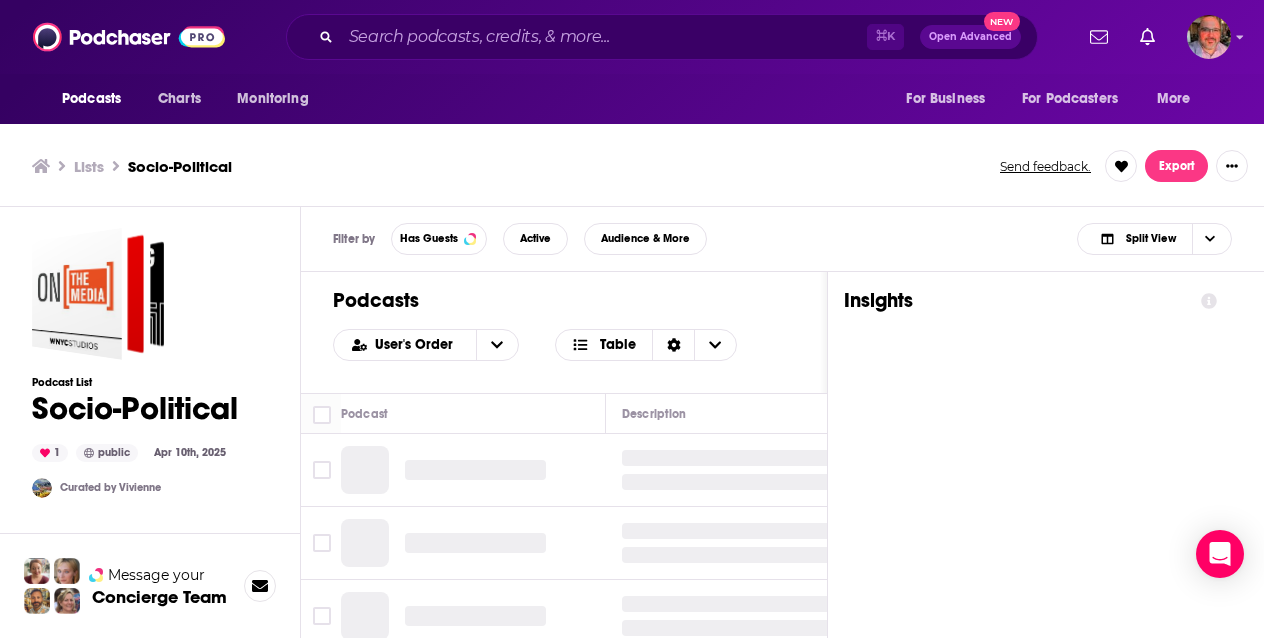 scroll, scrollTop: 6, scrollLeft: 0, axis: vertical 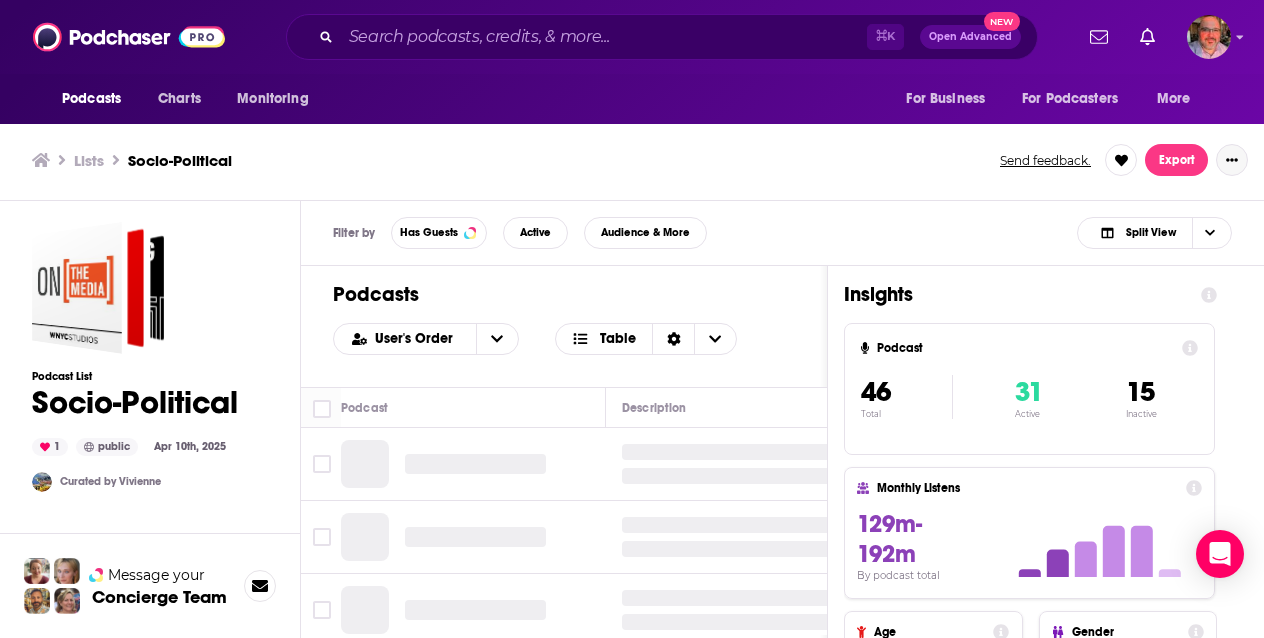 click at bounding box center [1232, 160] 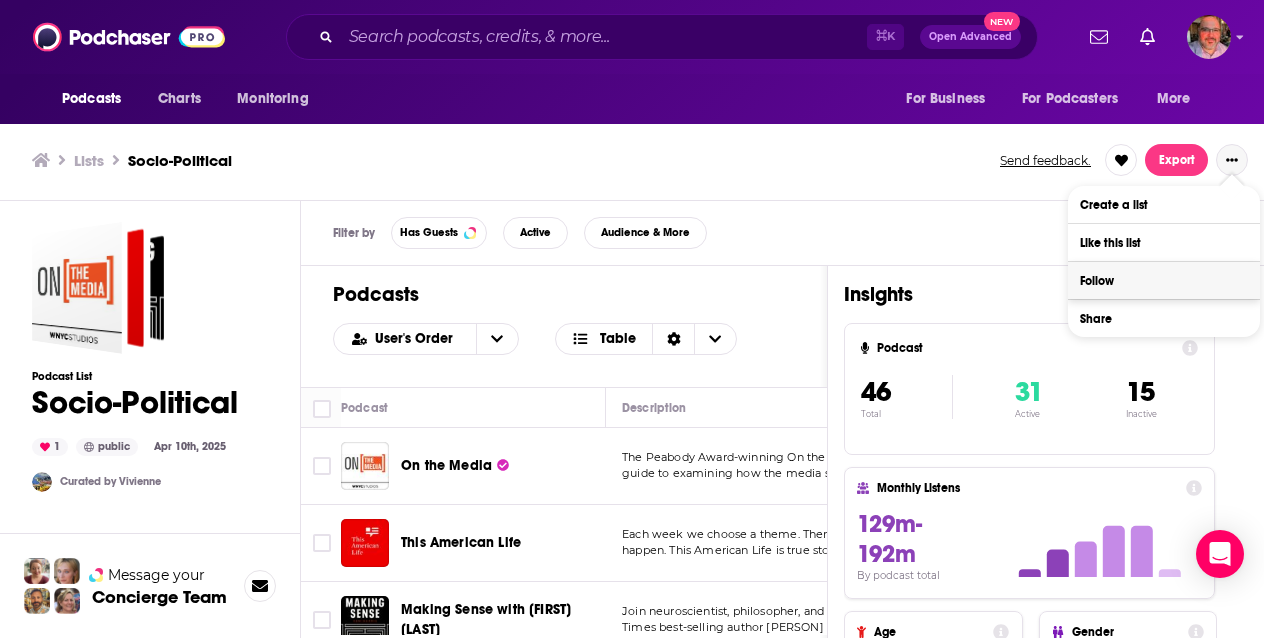 click on "Follow" at bounding box center [1164, 280] 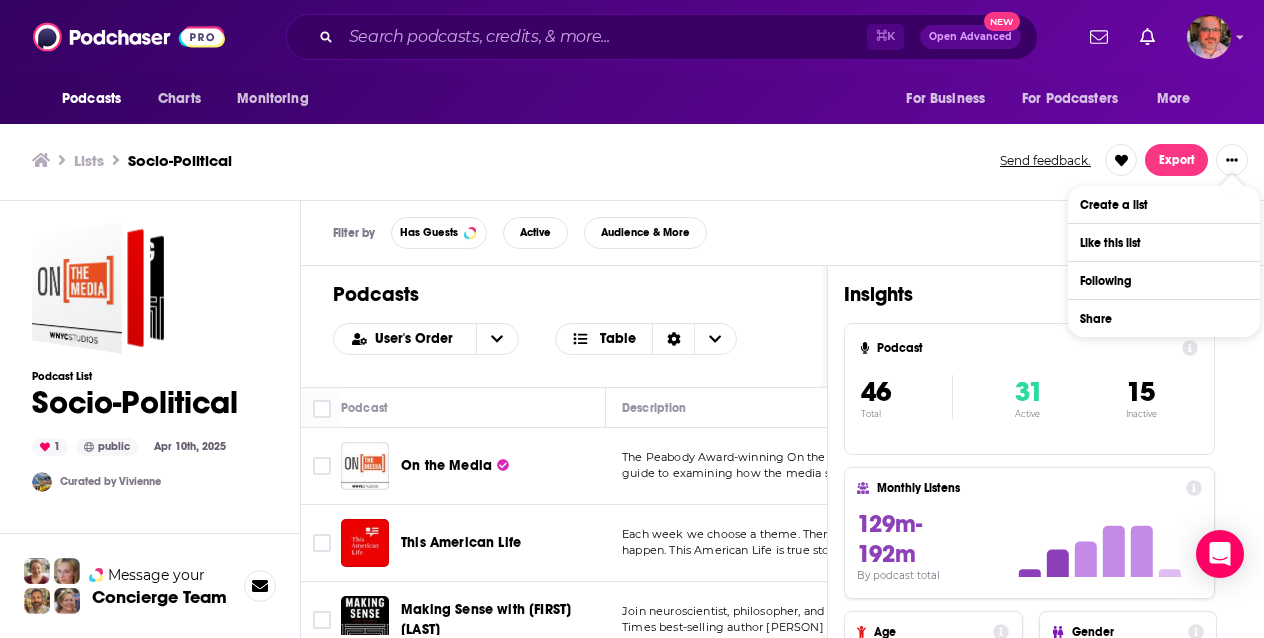 click on "Filter by Has Guests Active Audience & More Split View" at bounding box center [782, 233] 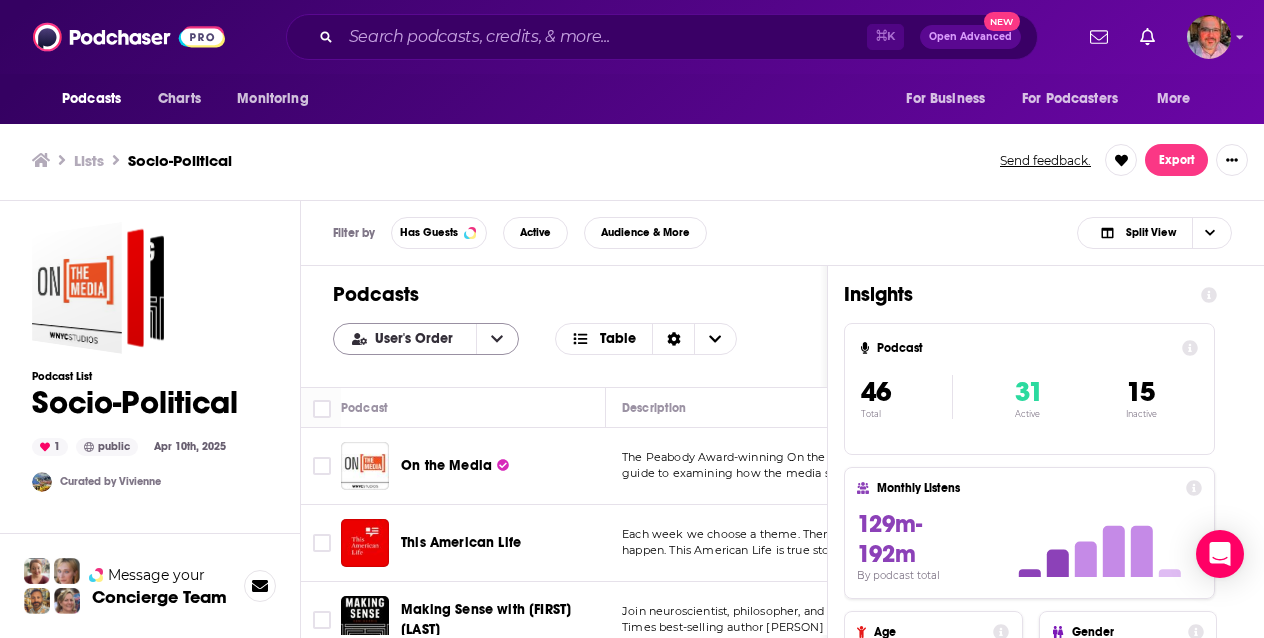 click 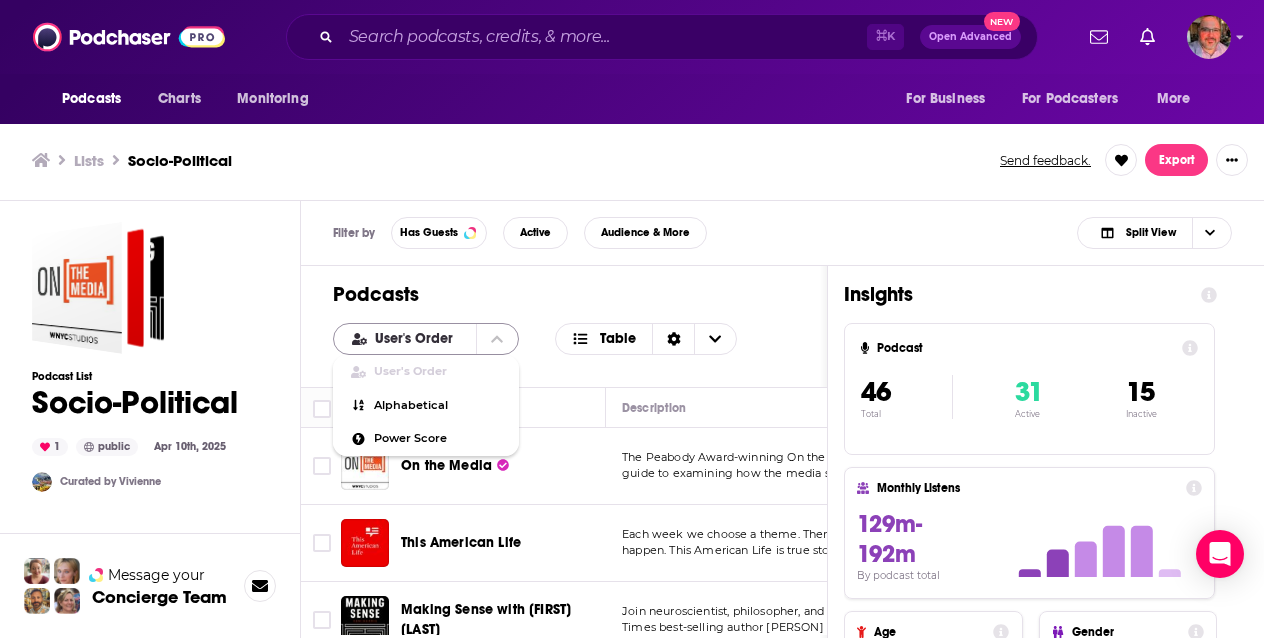 click 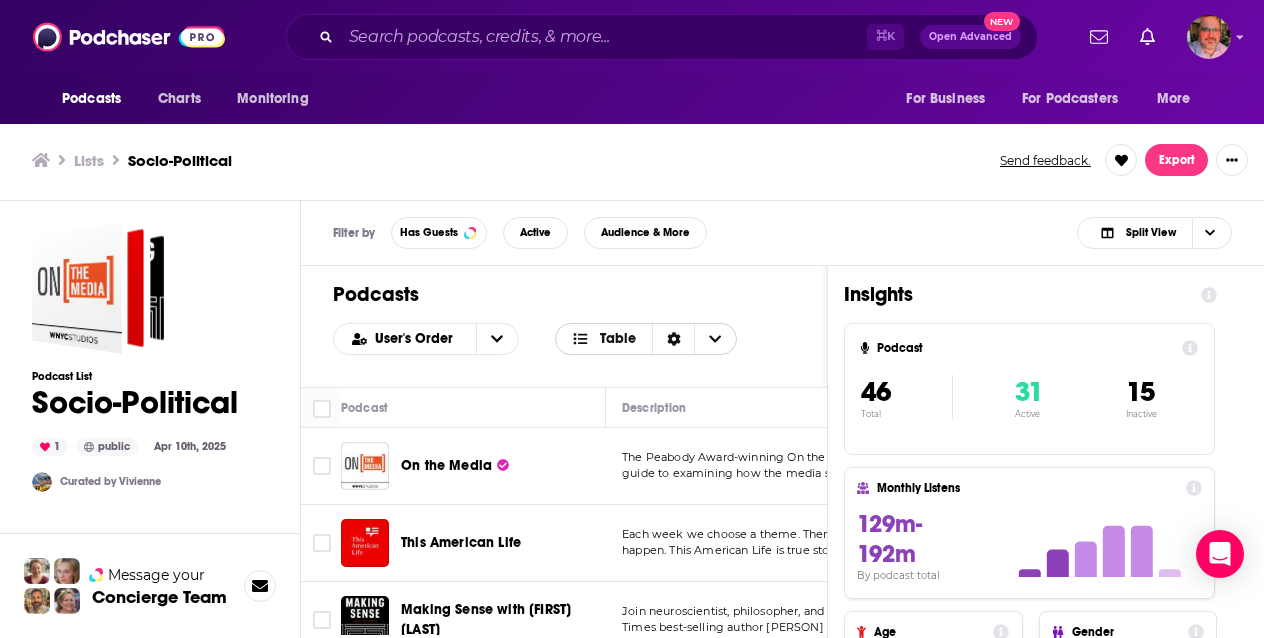 click 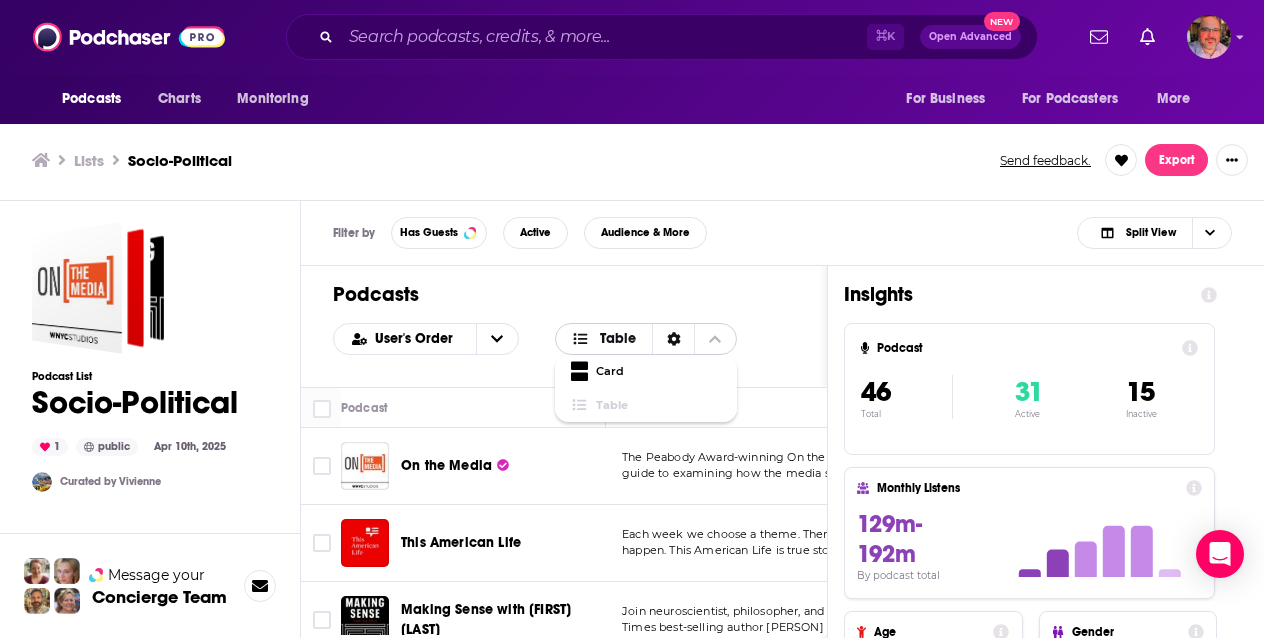 click 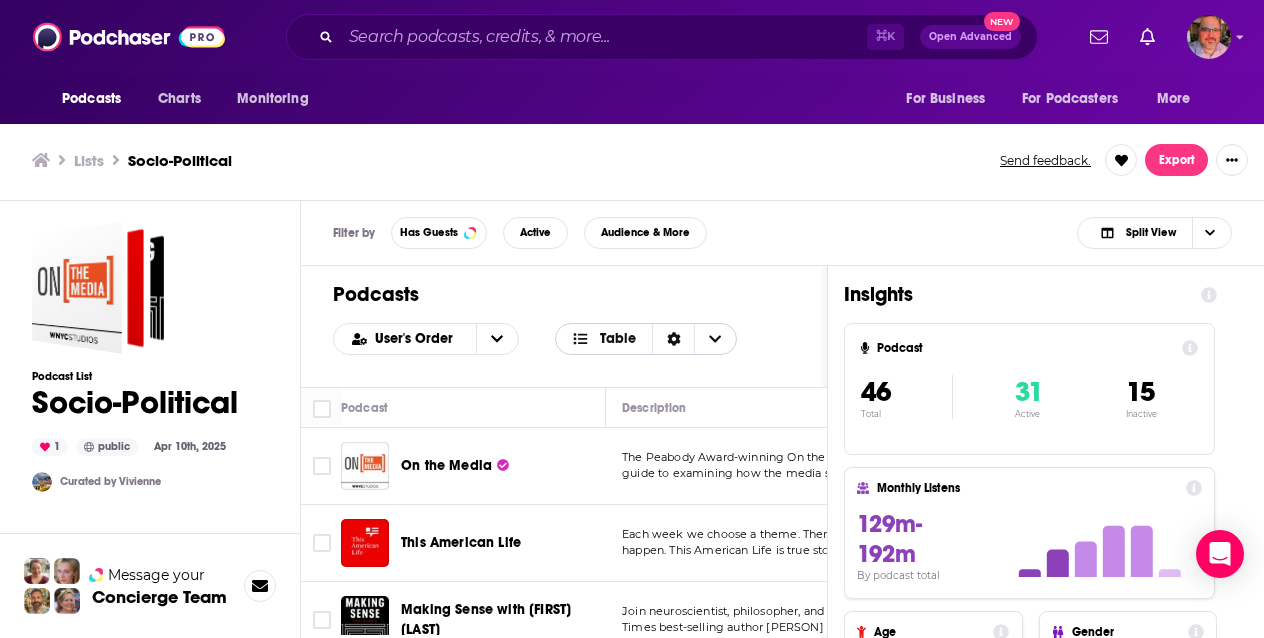 click at bounding box center [673, 339] 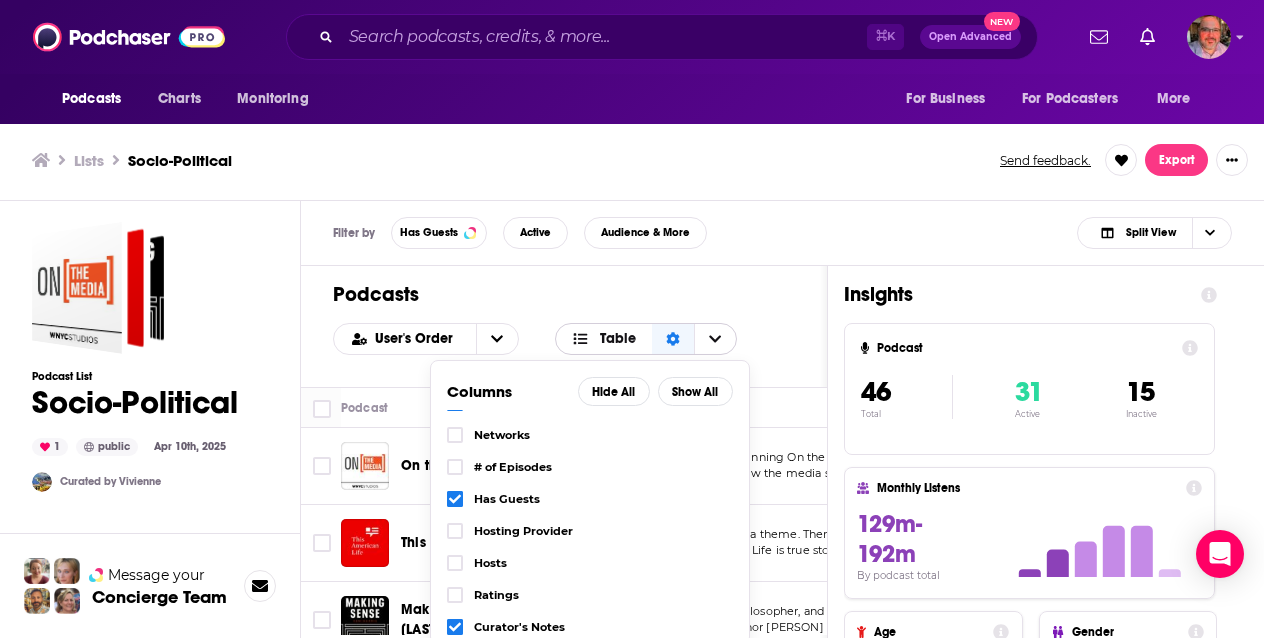scroll, scrollTop: 0, scrollLeft: 0, axis: both 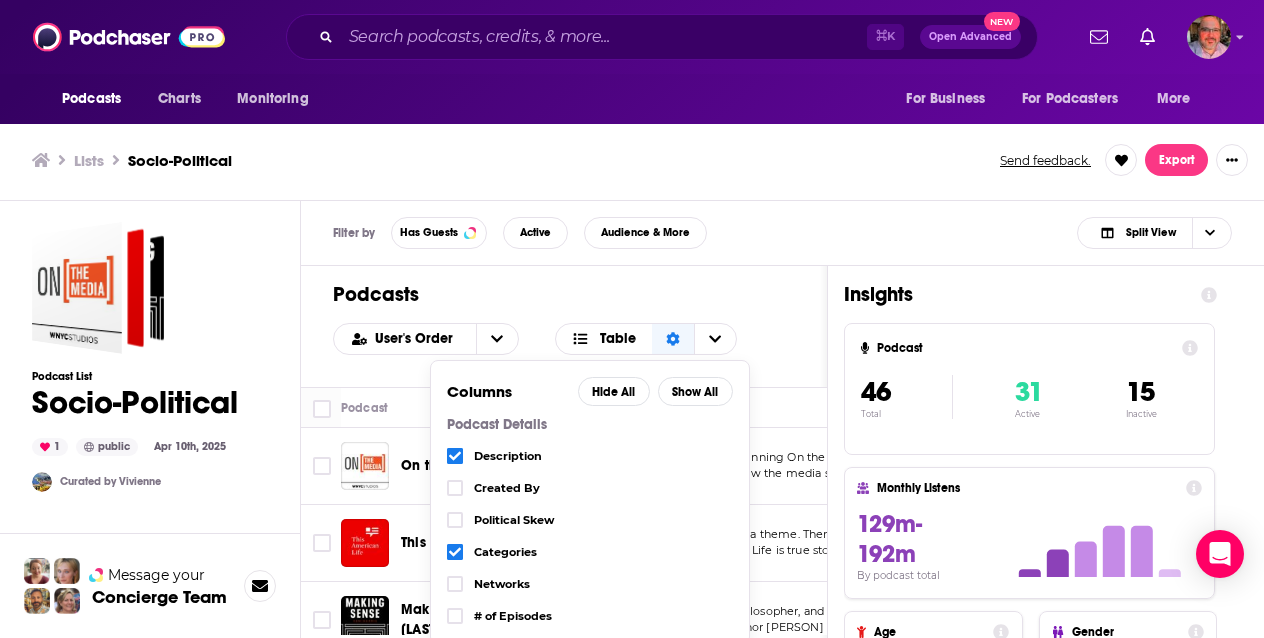 click on "Podcasts User's Order Table Columns Hide All Show All Podcast Details Description Created By Political Skew Categories Networks # of Episodes Has Guests Hosting Provider Hosts Ratings Curator's Notes Audience & Reach Power Score Reach (Monthly) Reach (Episode) Gender Skew Age Income Parental Status Top Country" at bounding box center [564, 326] 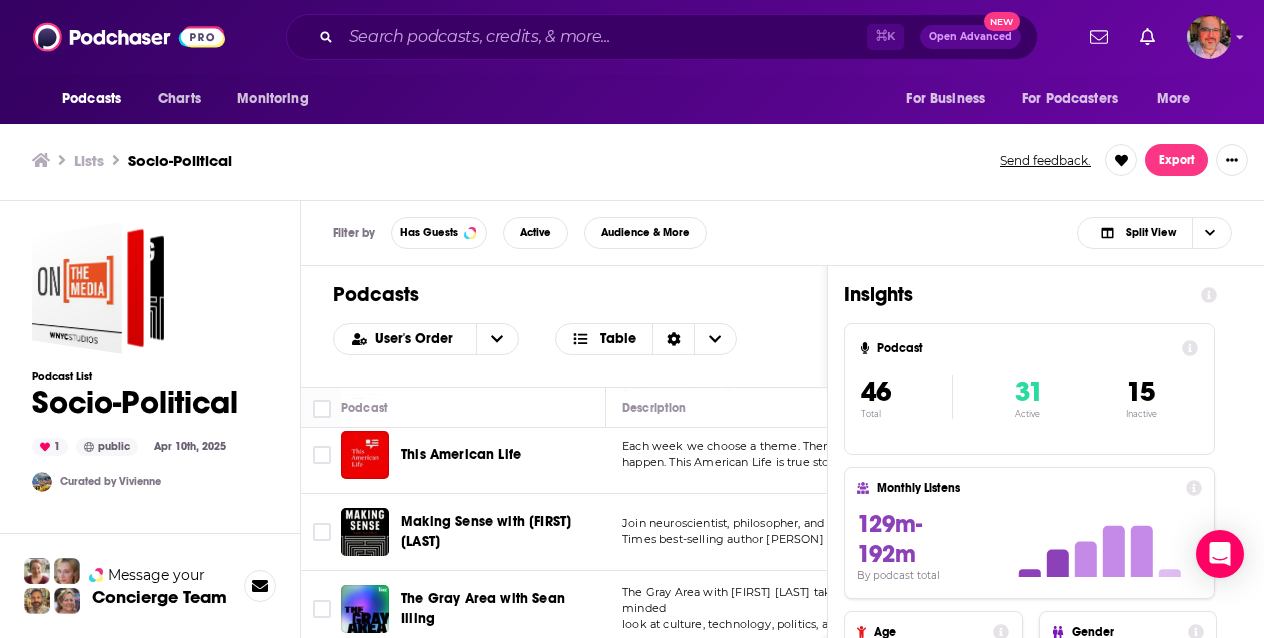 scroll, scrollTop: 89, scrollLeft: 0, axis: vertical 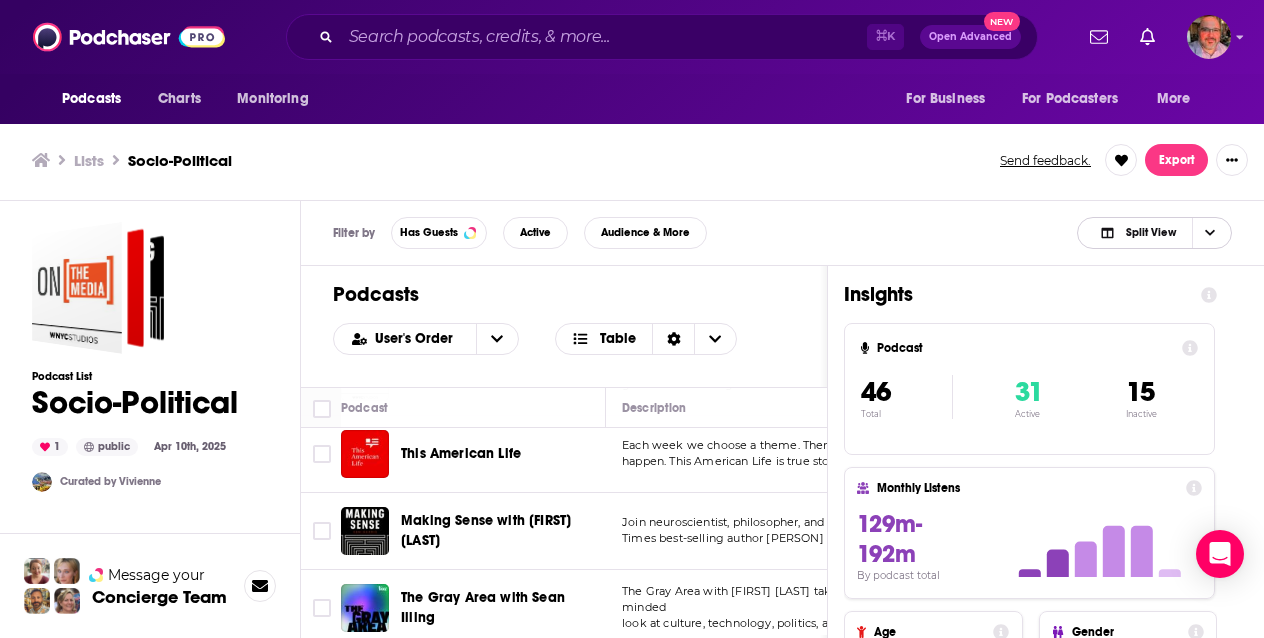 click 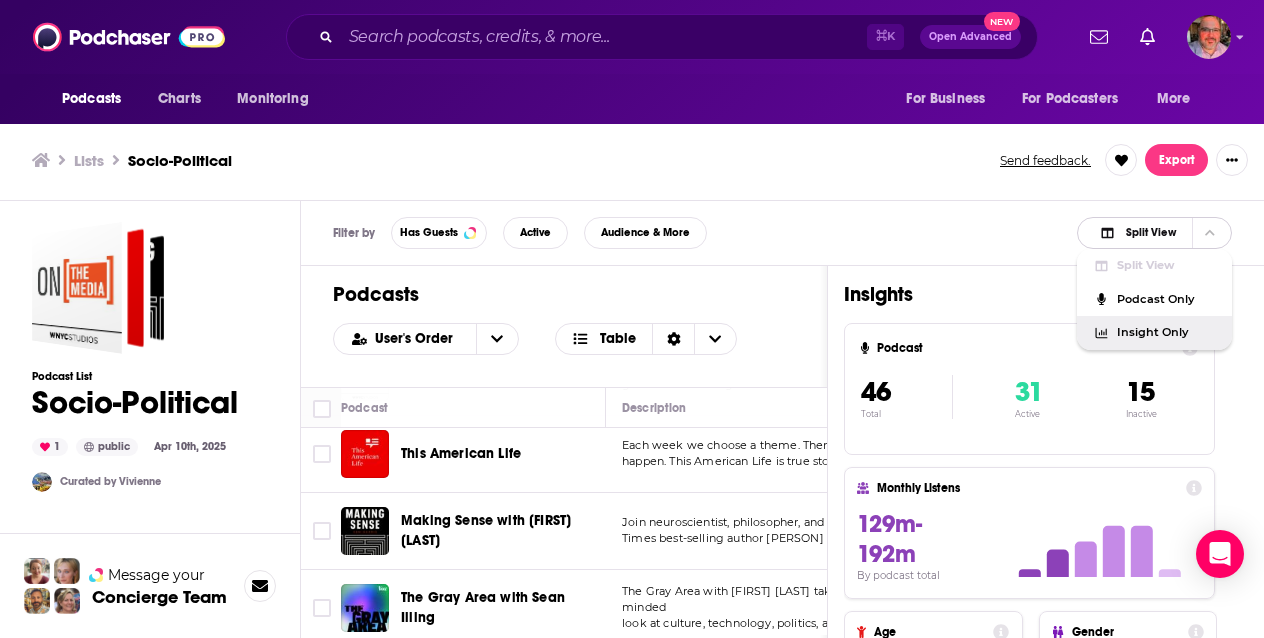 click on "Insight Only" at bounding box center (1166, 332) 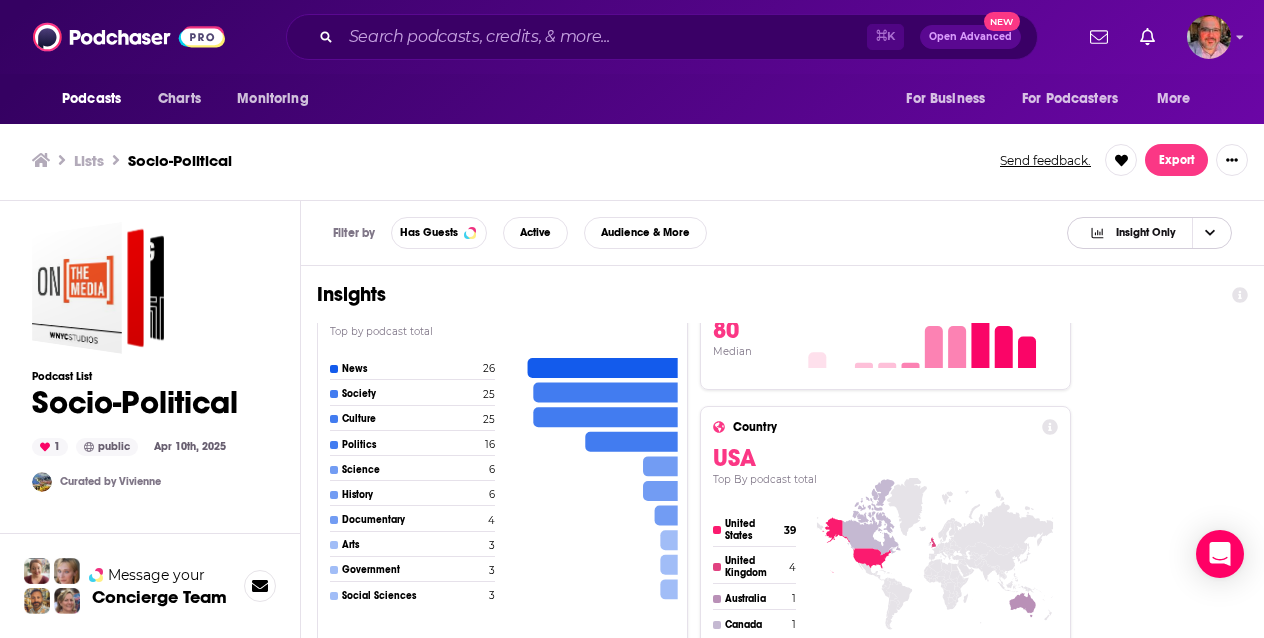 scroll, scrollTop: 216, scrollLeft: 0, axis: vertical 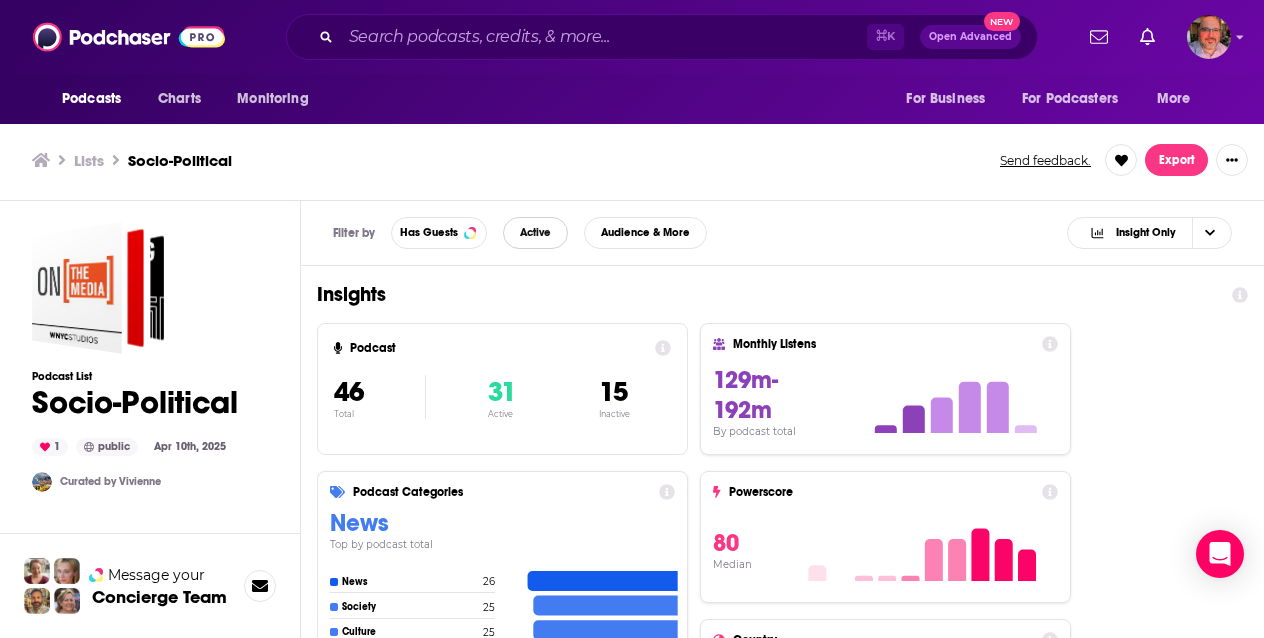 click on "Active" at bounding box center [535, 232] 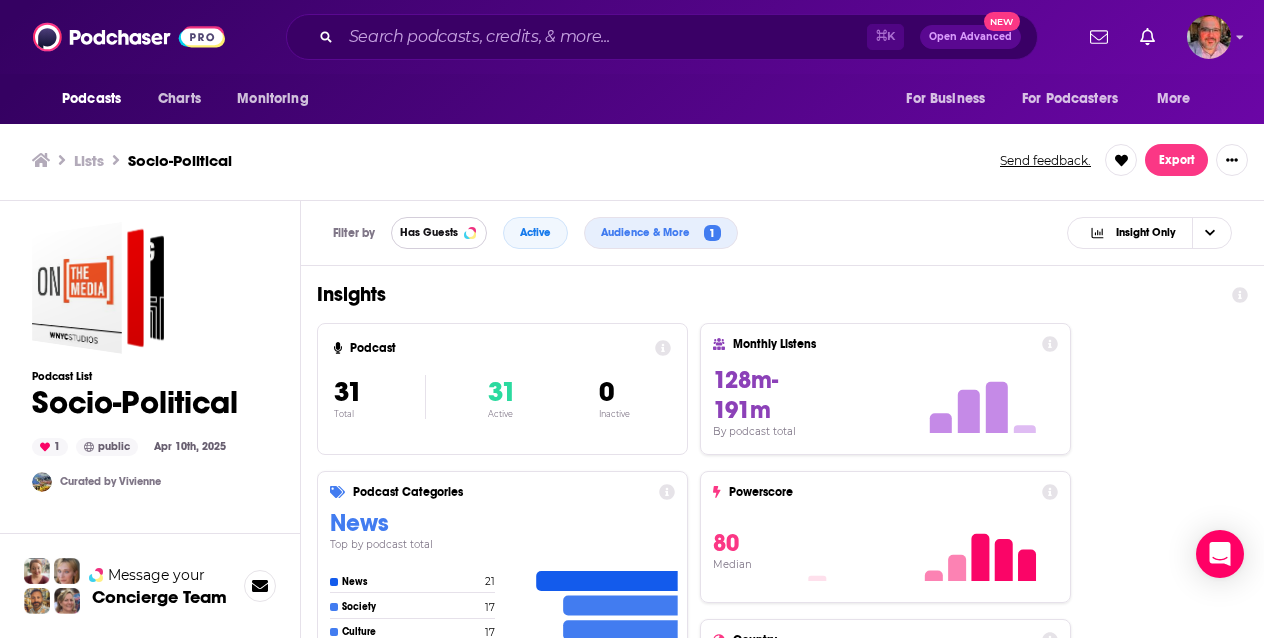 click on "Has Guests" at bounding box center [429, 232] 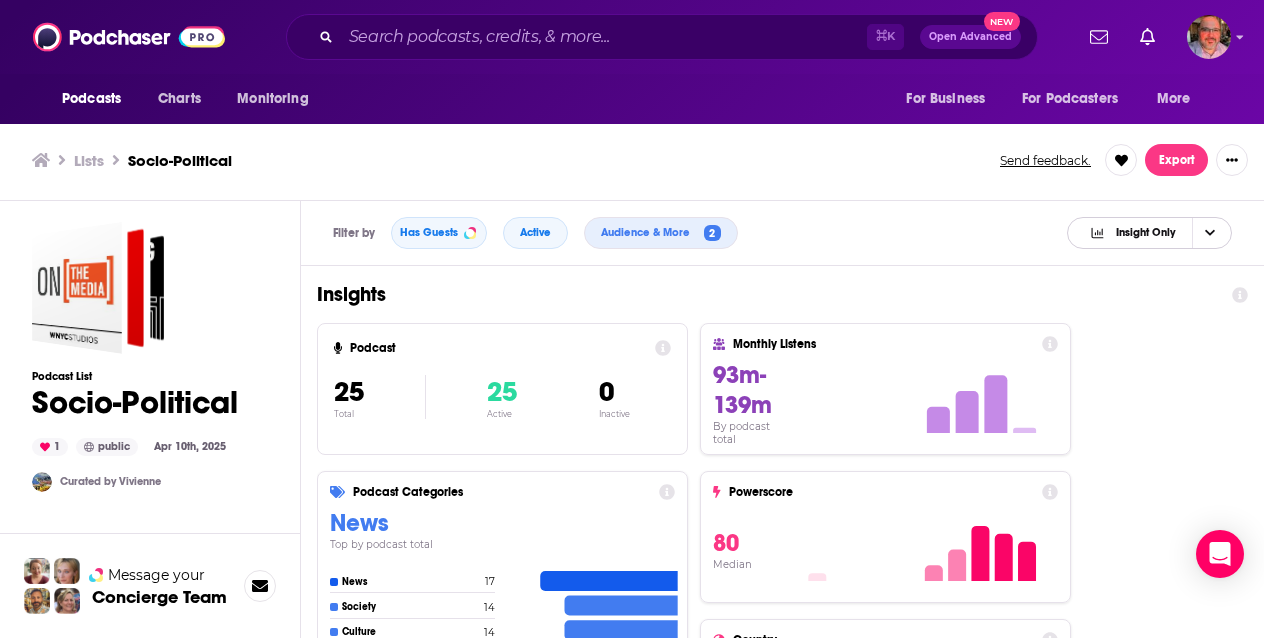 click at bounding box center (1209, 233) 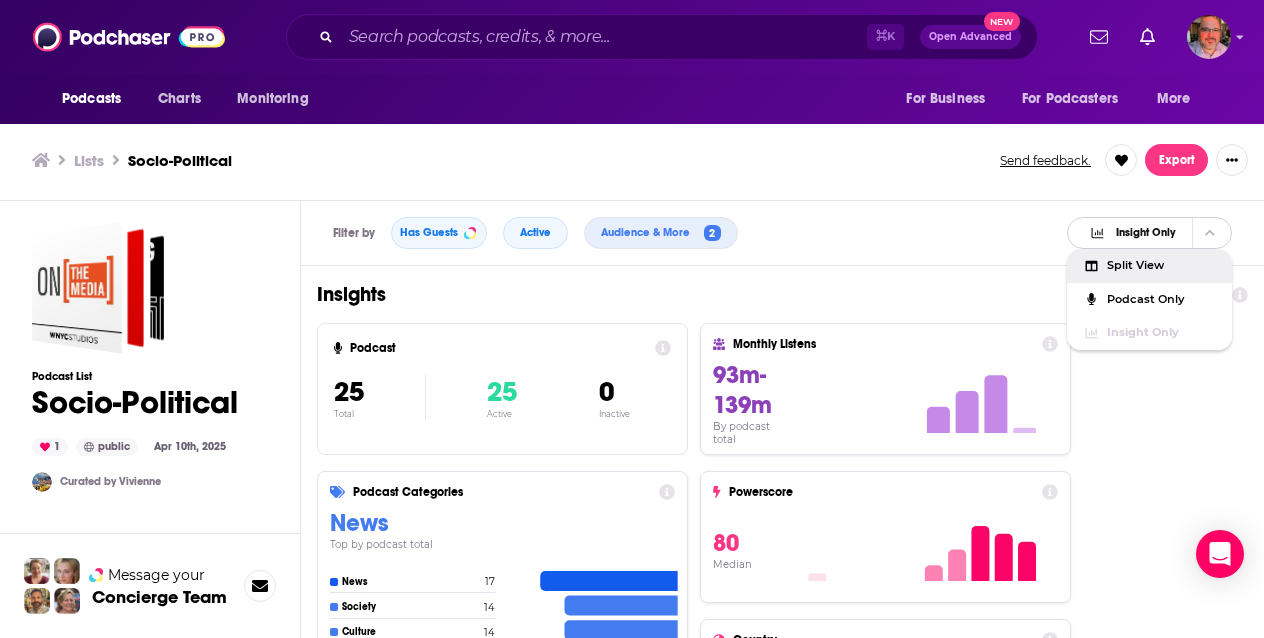 click on "Split View" at bounding box center (1161, 265) 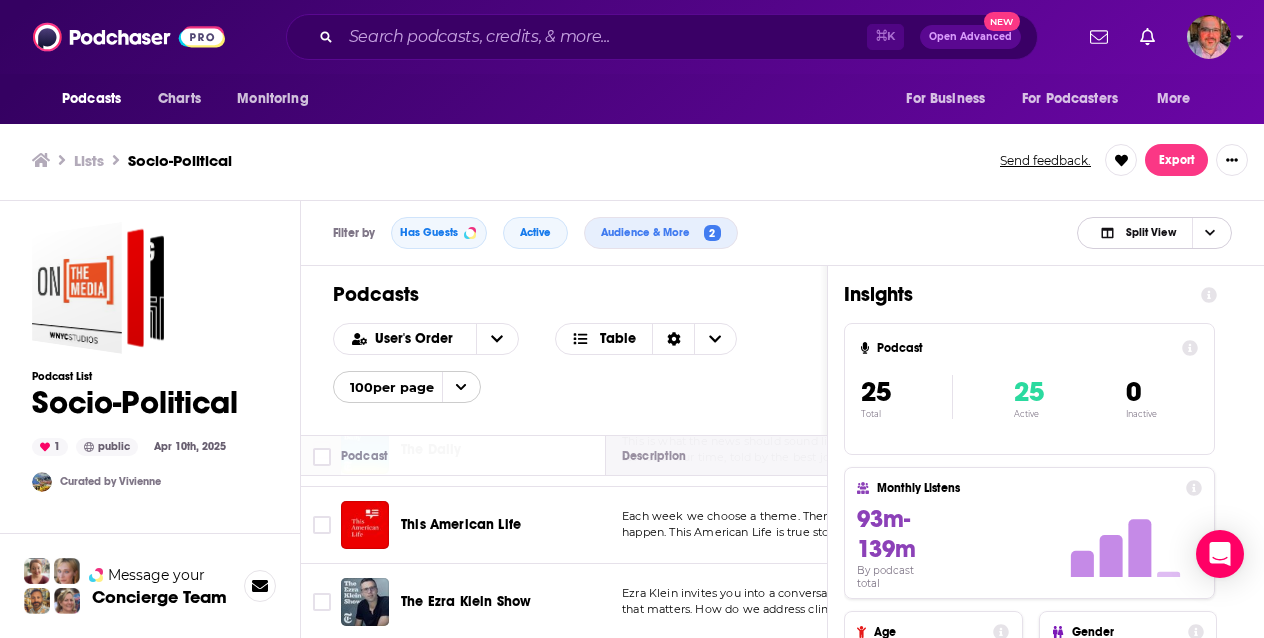 scroll, scrollTop: 81, scrollLeft: 0, axis: vertical 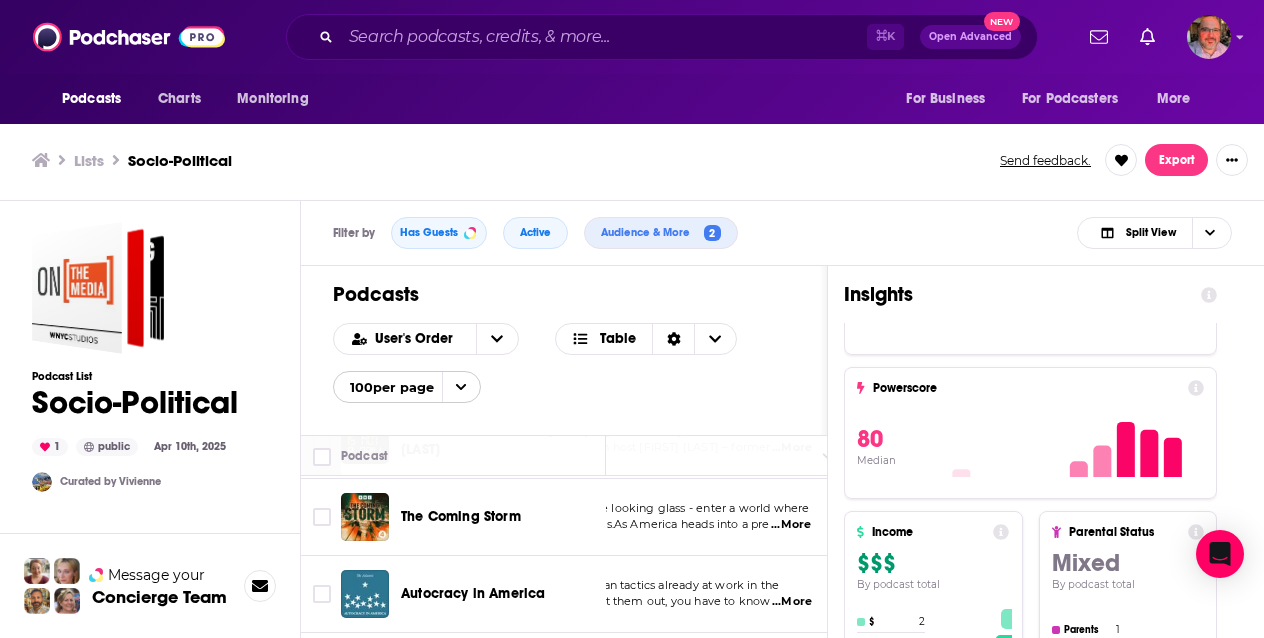 click on "...More" at bounding box center (791, 525) 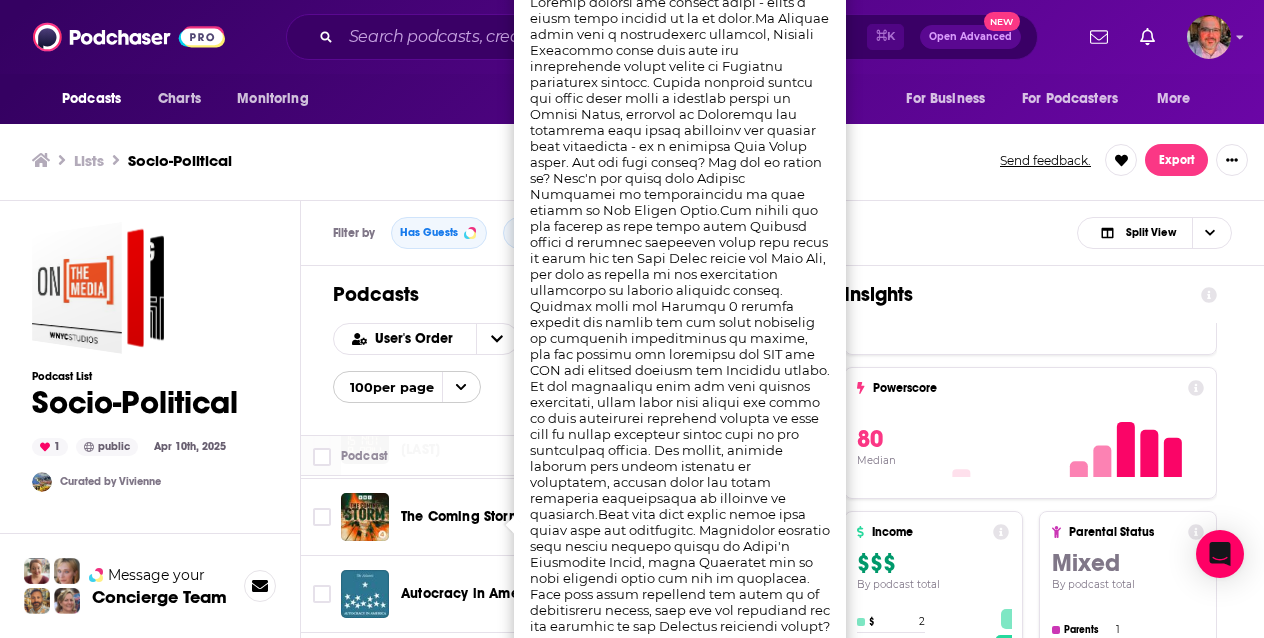 scroll, scrollTop: 0, scrollLeft: 0, axis: both 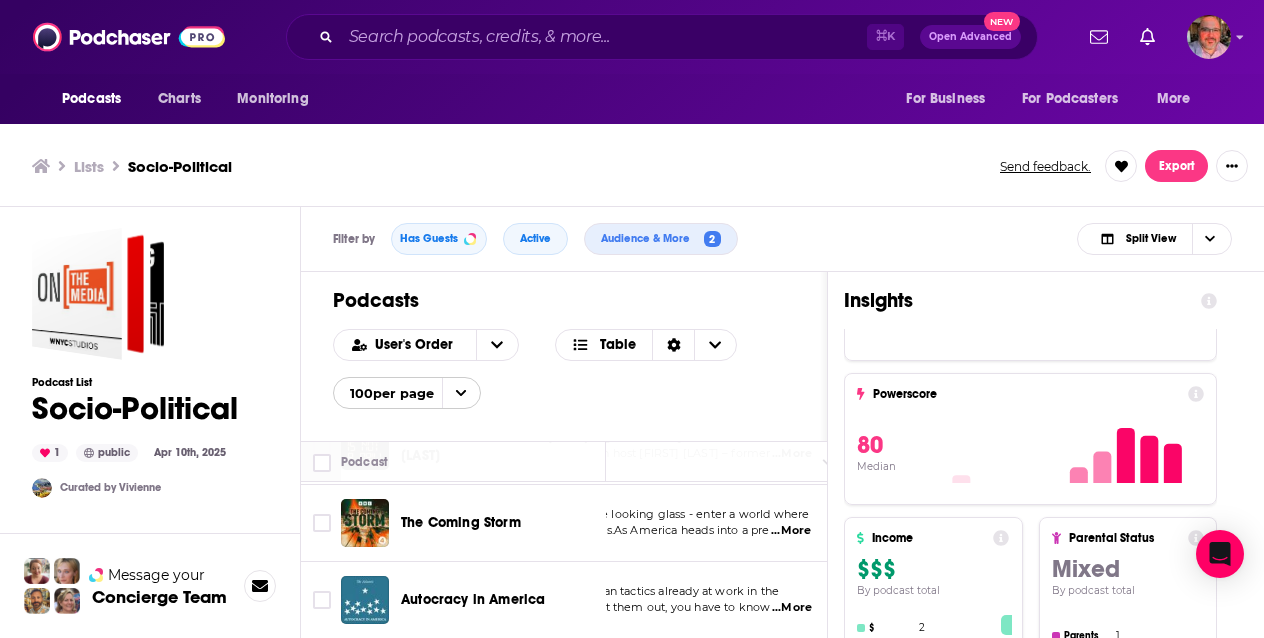 click on "Lists Socio-Political Send feedback. Export" at bounding box center (632, 166) 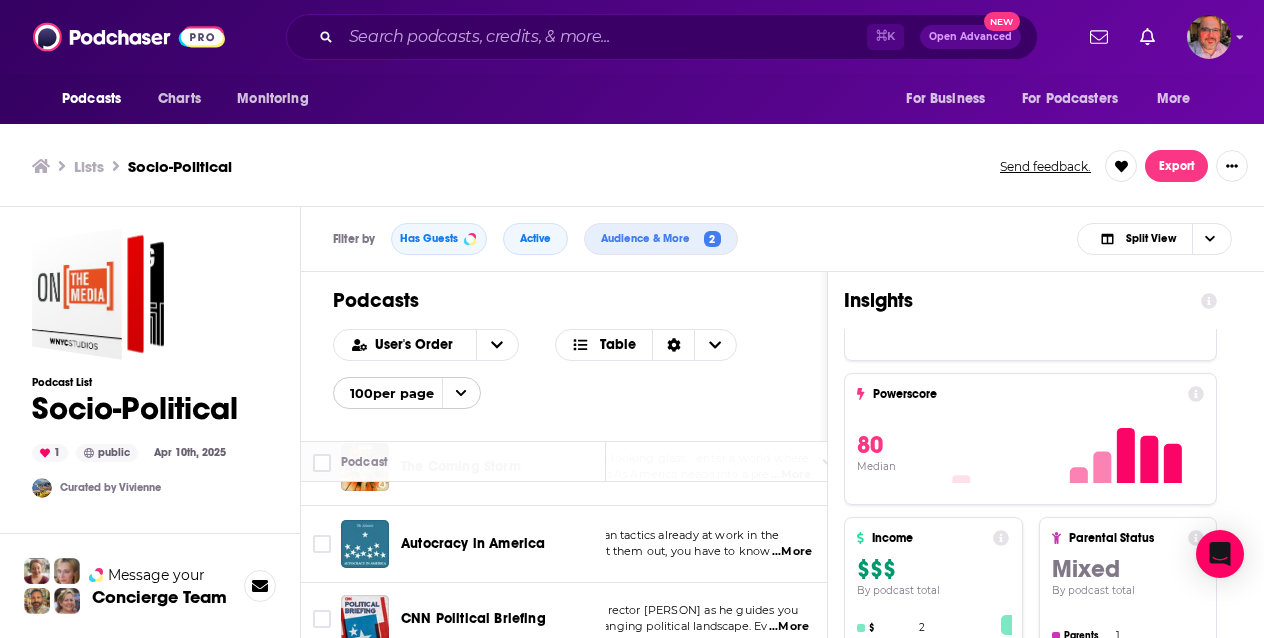 scroll, scrollTop: 1349, scrollLeft: 131, axis: both 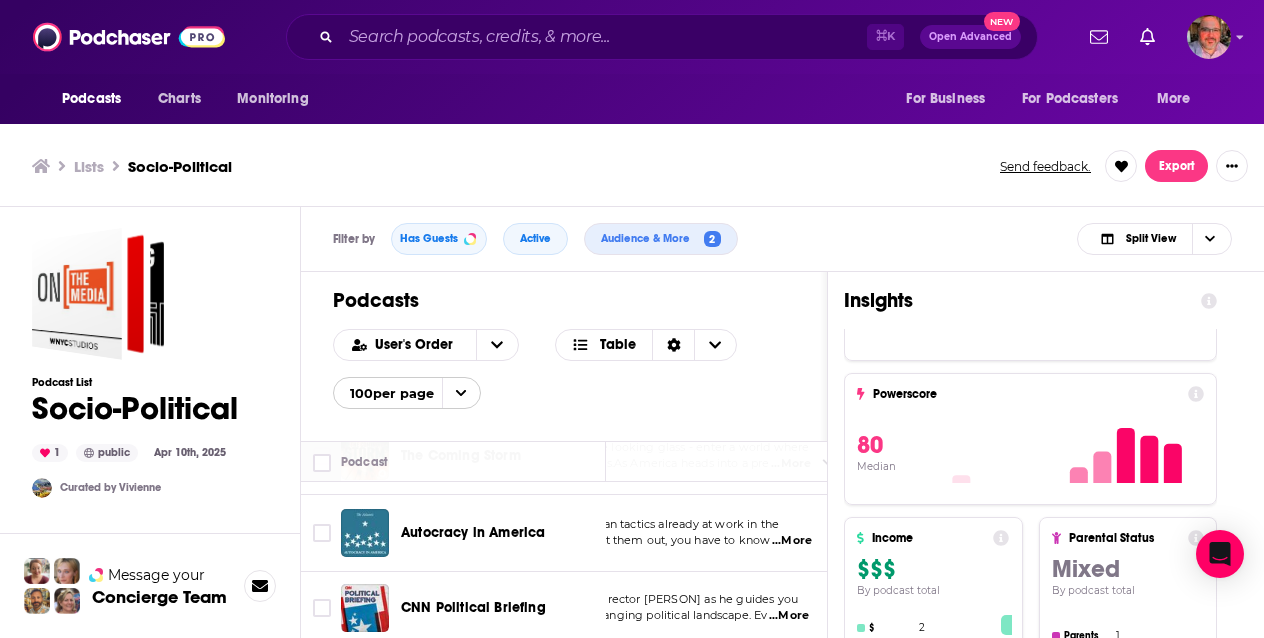 click on "...More" at bounding box center [792, 541] 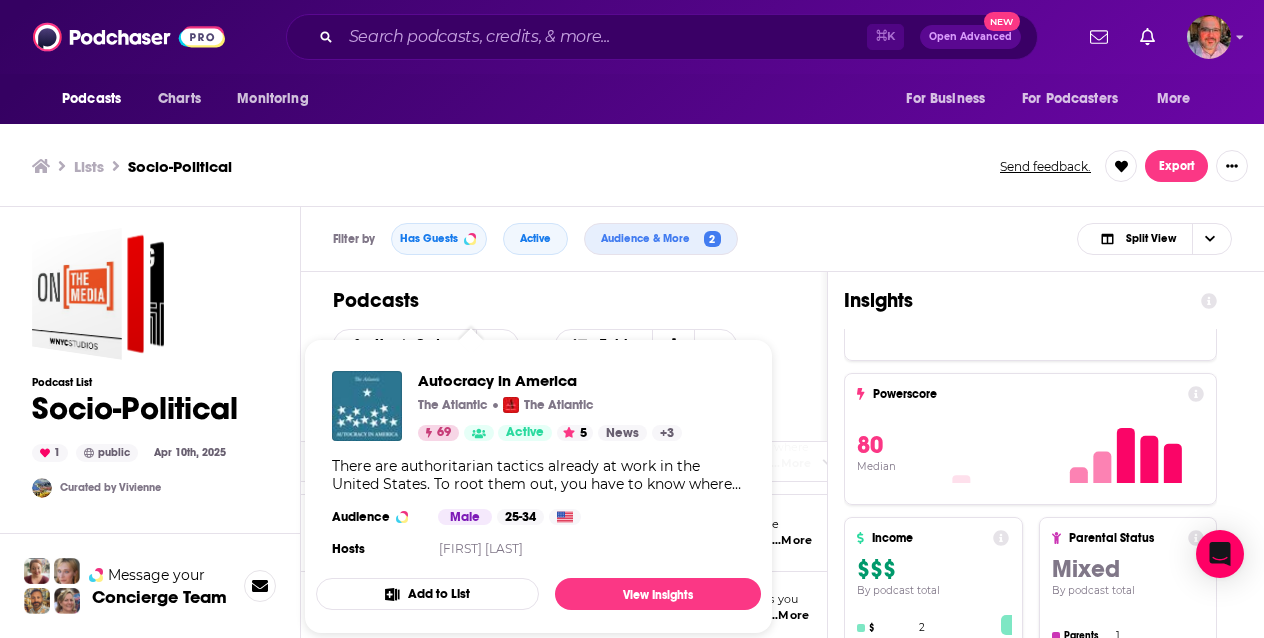 click on "Add to List" at bounding box center [427, 594] 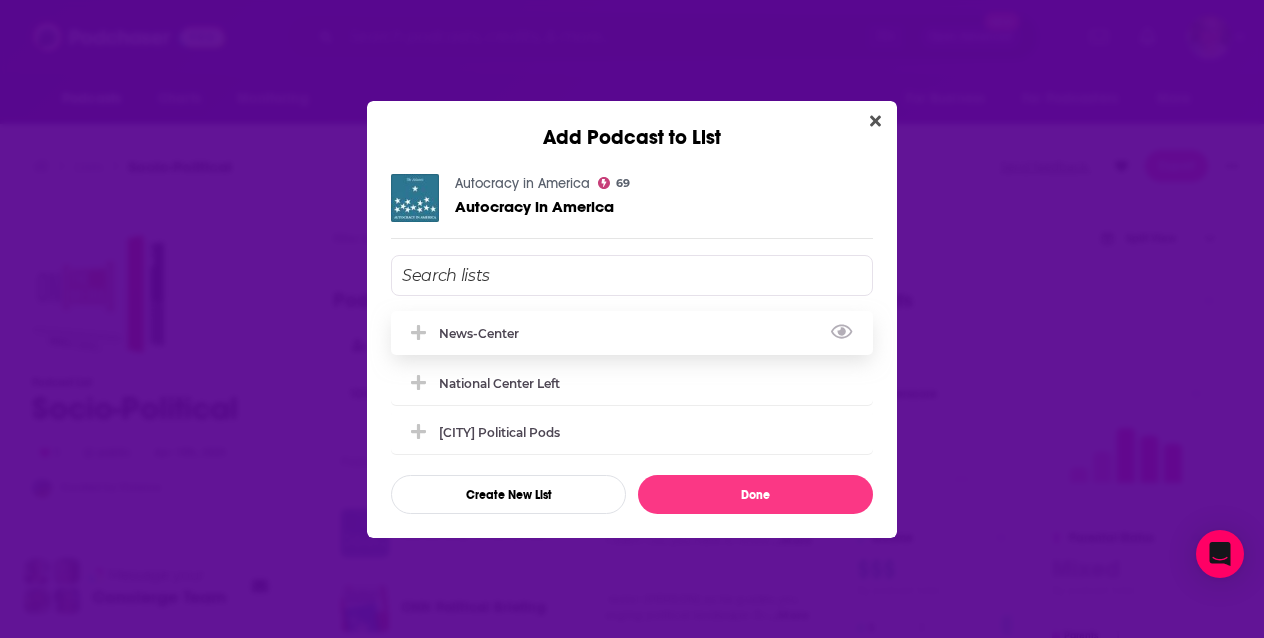 click on "News-Center" at bounding box center [485, 333] 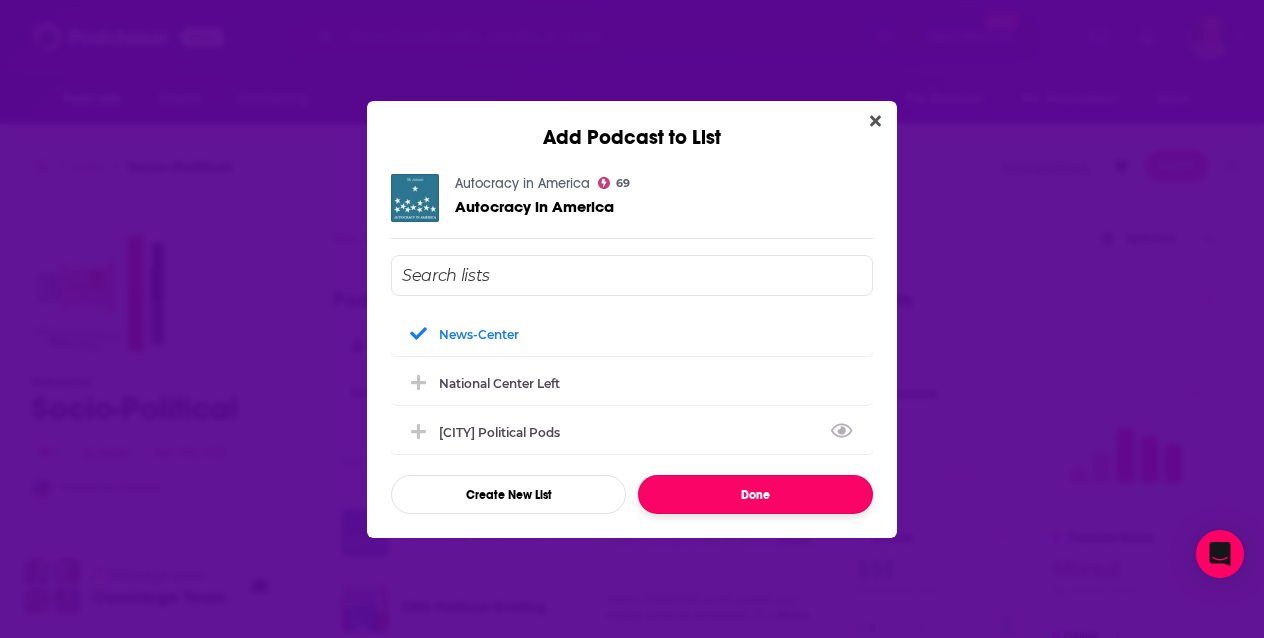 click on "Done" at bounding box center (755, 494) 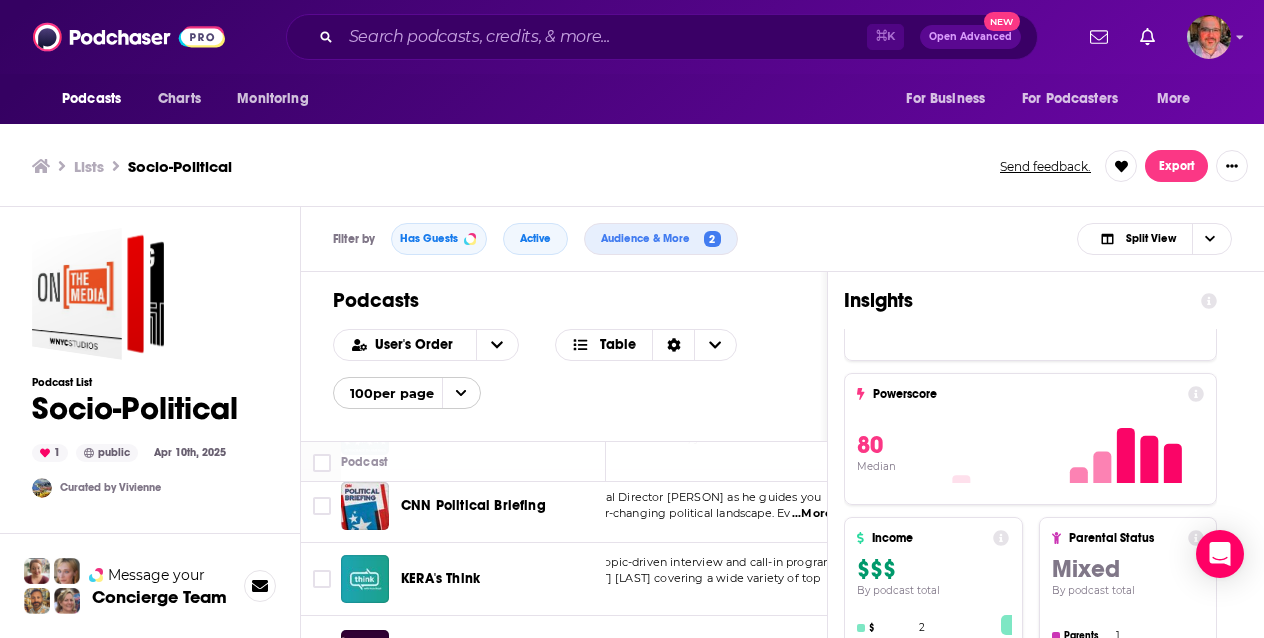 scroll, scrollTop: 1451, scrollLeft: 90, axis: both 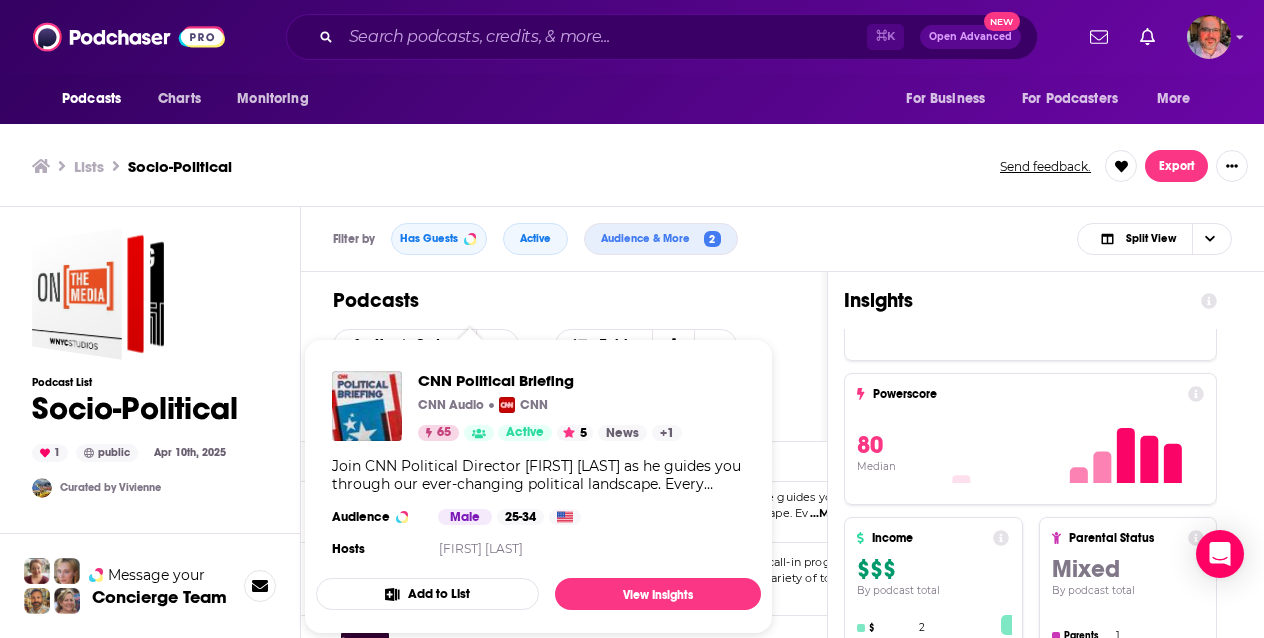 click on "CNN Political Briefing CNN Audio CNN 65 Active 5 News + 1 Join CNN Political Director David Chalian as he guides you through our ever-changing political landscape. Every week, David and a guest take you inside the latest developments with insight and analysis from the key players in politics. Audience Male 25-34 Hosts   David Chalian" at bounding box center [538, 466] 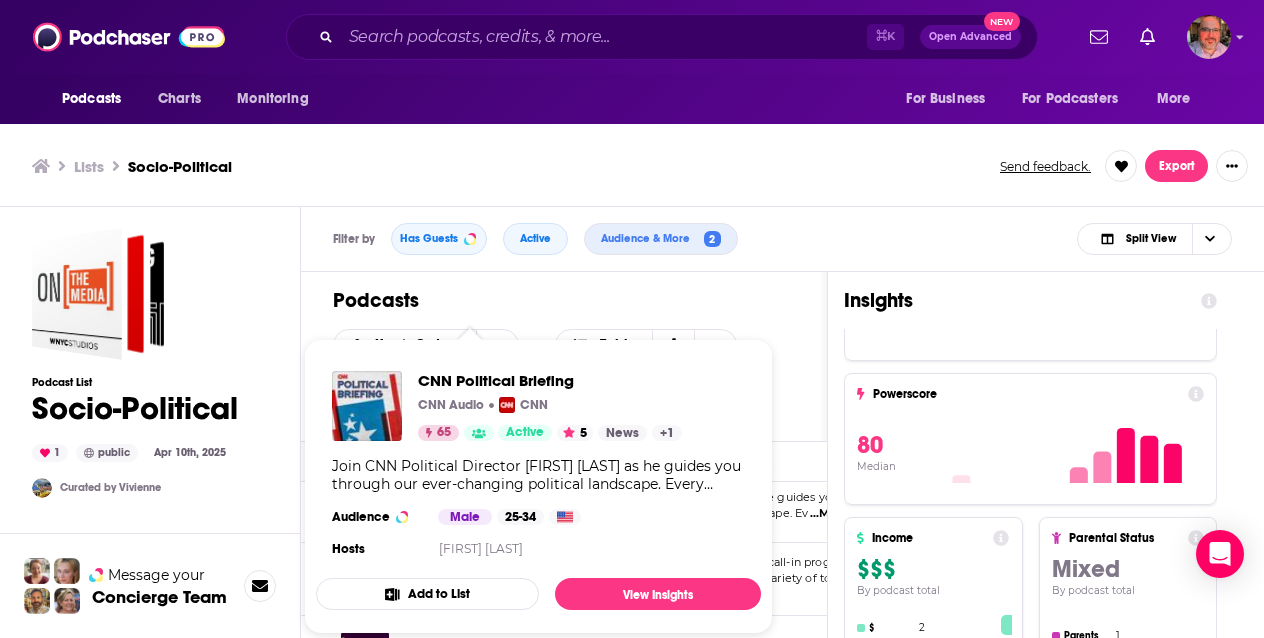click on "Add to List" at bounding box center [427, 594] 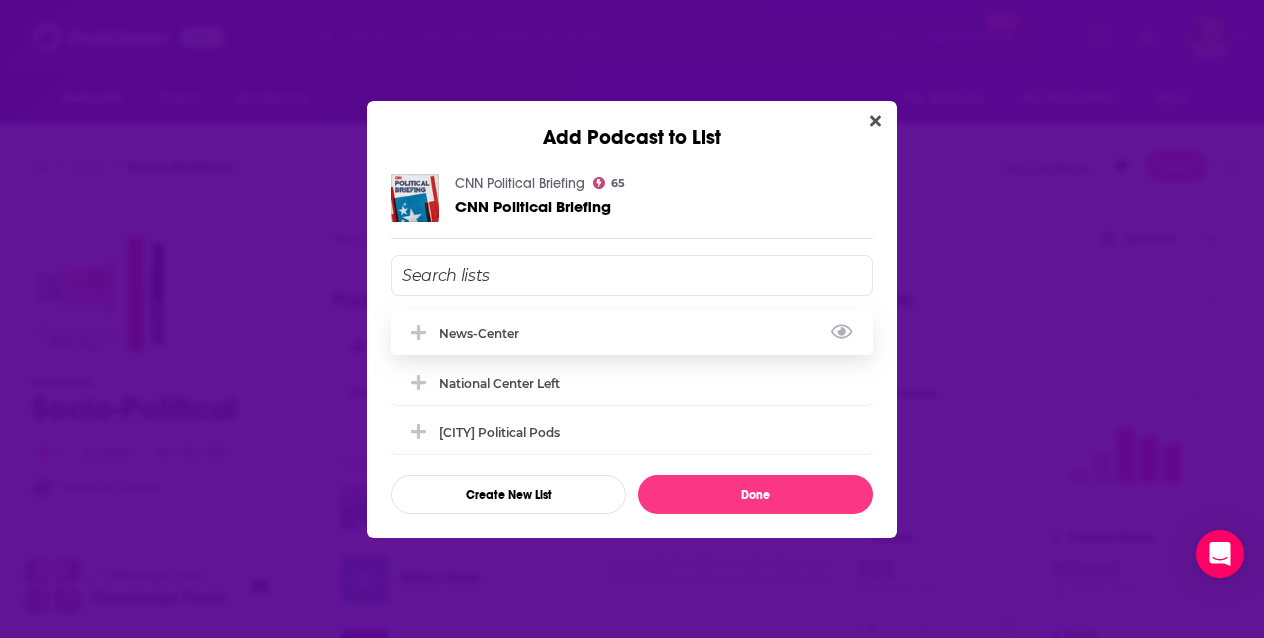 click on "News-Center" at bounding box center [632, 333] 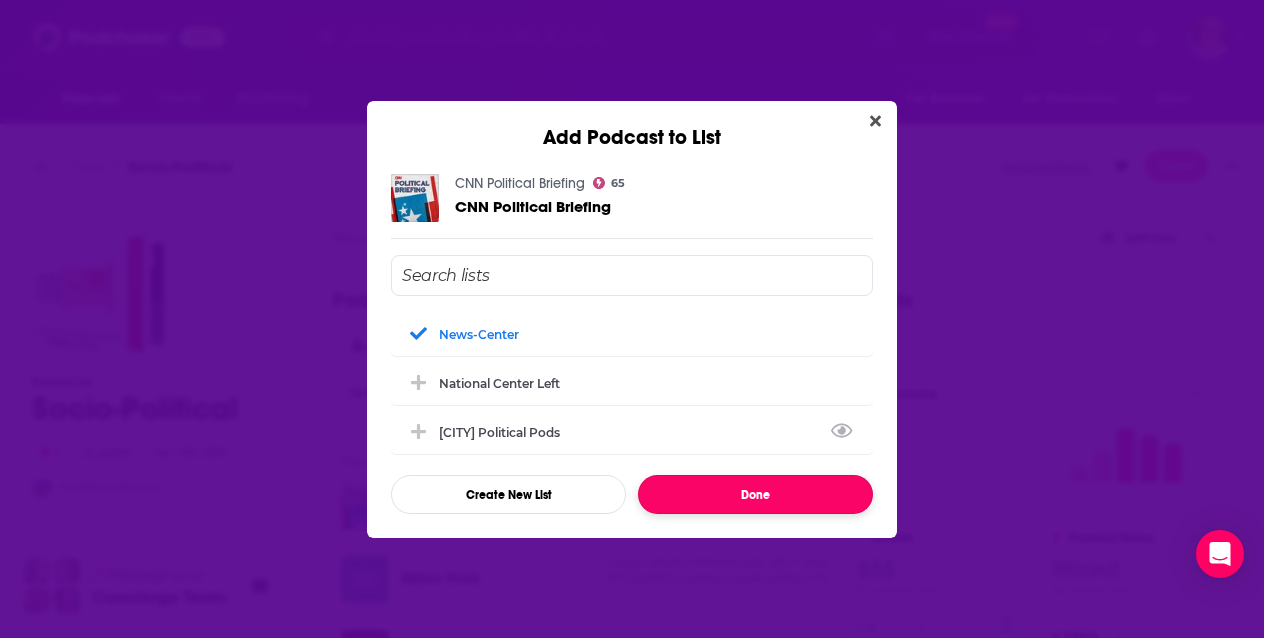 click on "Done" at bounding box center [755, 494] 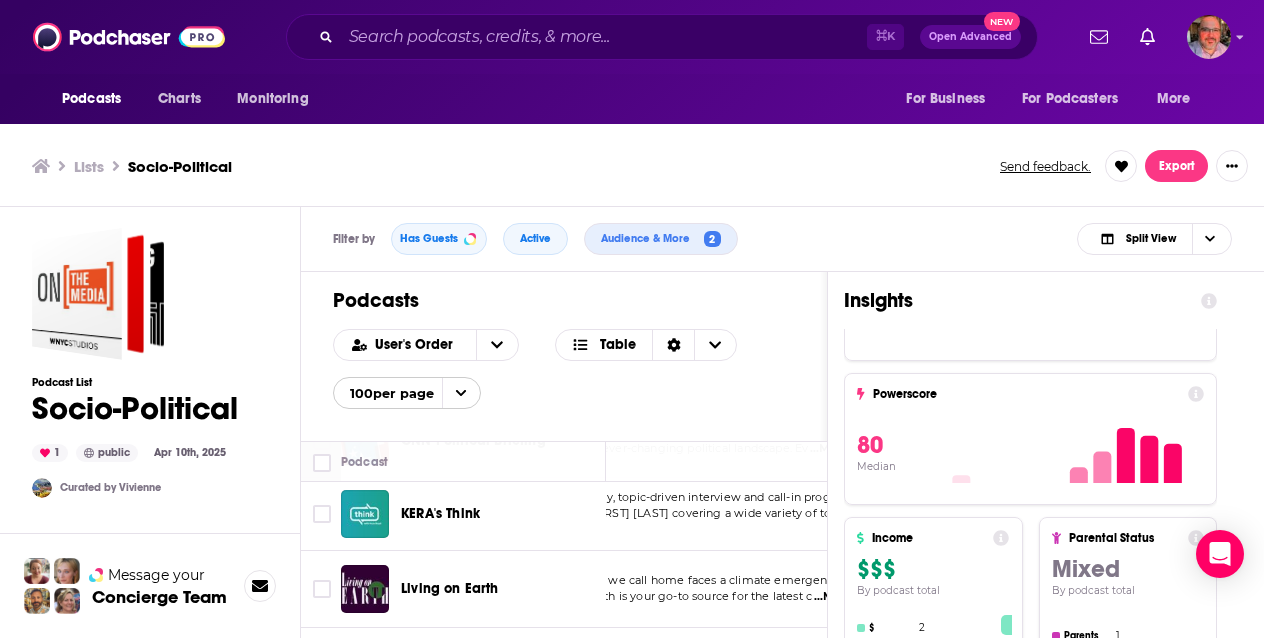 scroll, scrollTop: 1520, scrollLeft: 90, axis: both 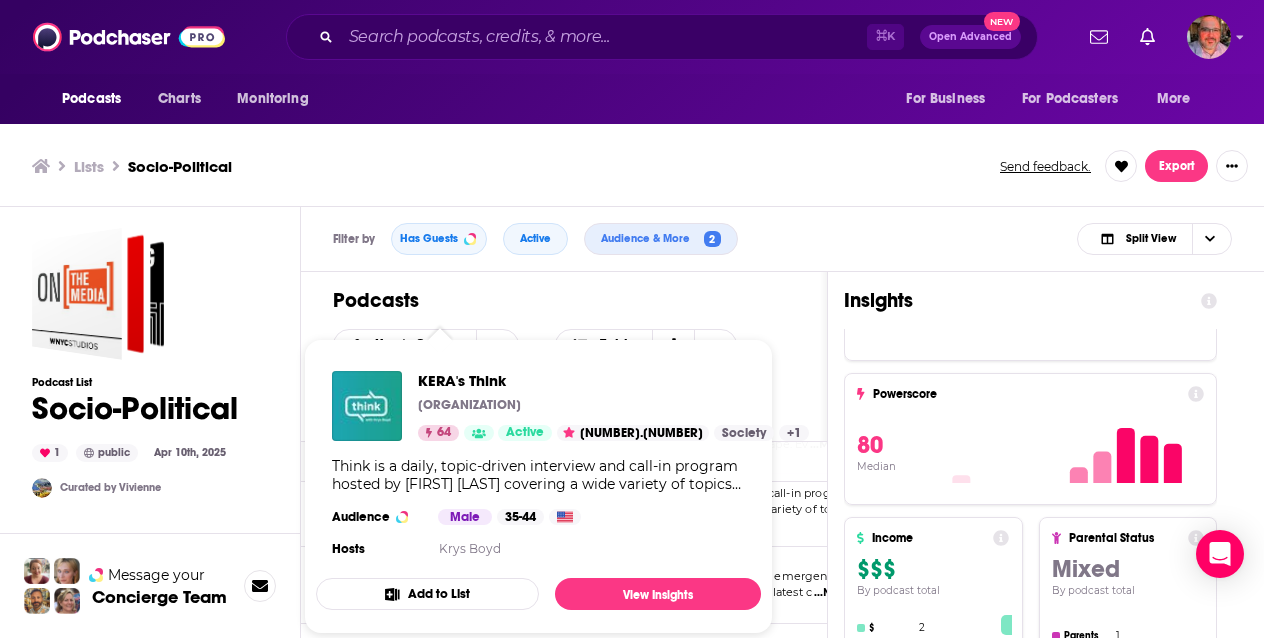 click on "Audience Male 35-44" at bounding box center (456, 517) 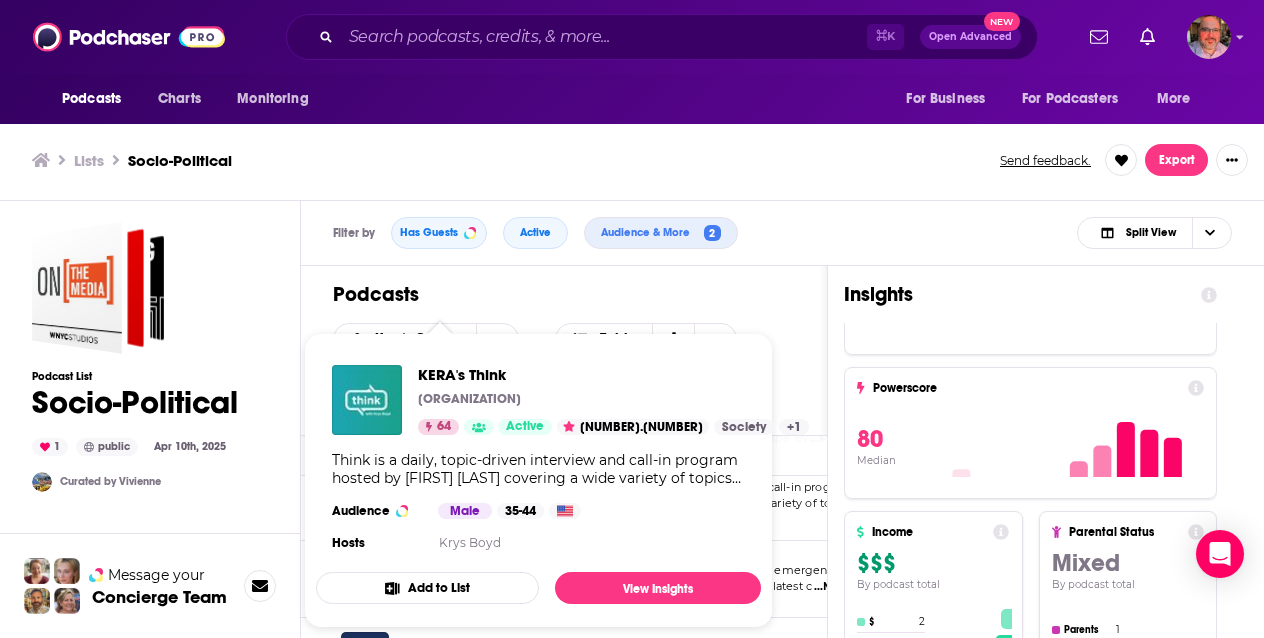 click on "Add to List" at bounding box center (427, 588) 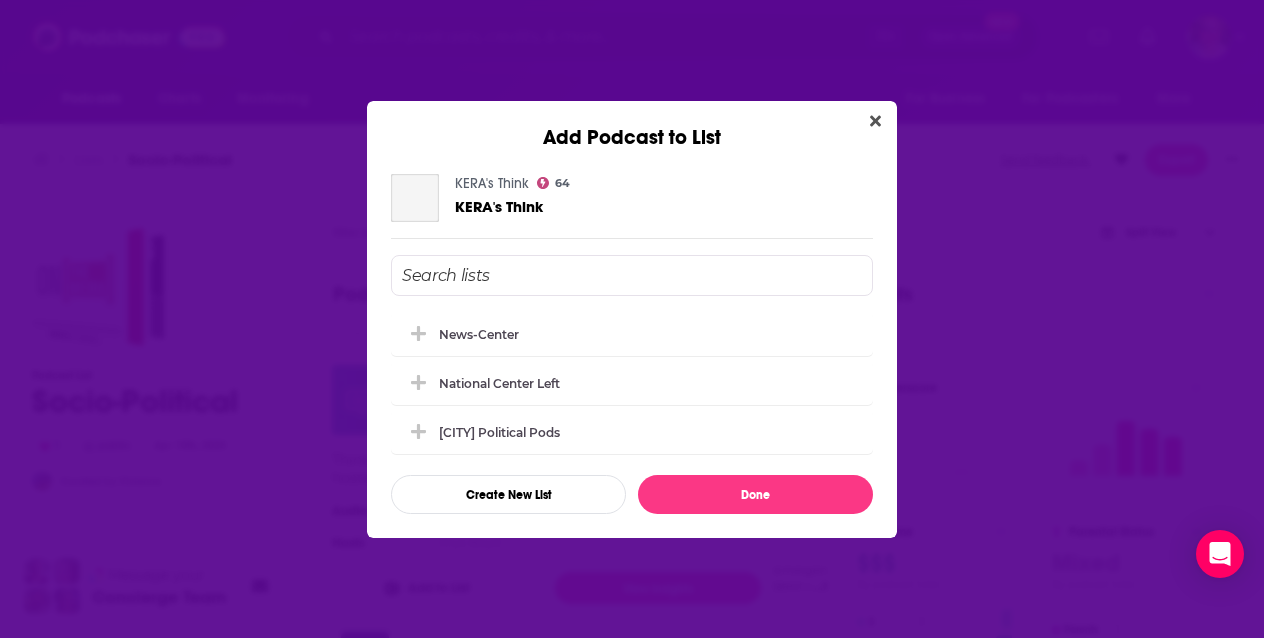scroll, scrollTop: 0, scrollLeft: 0, axis: both 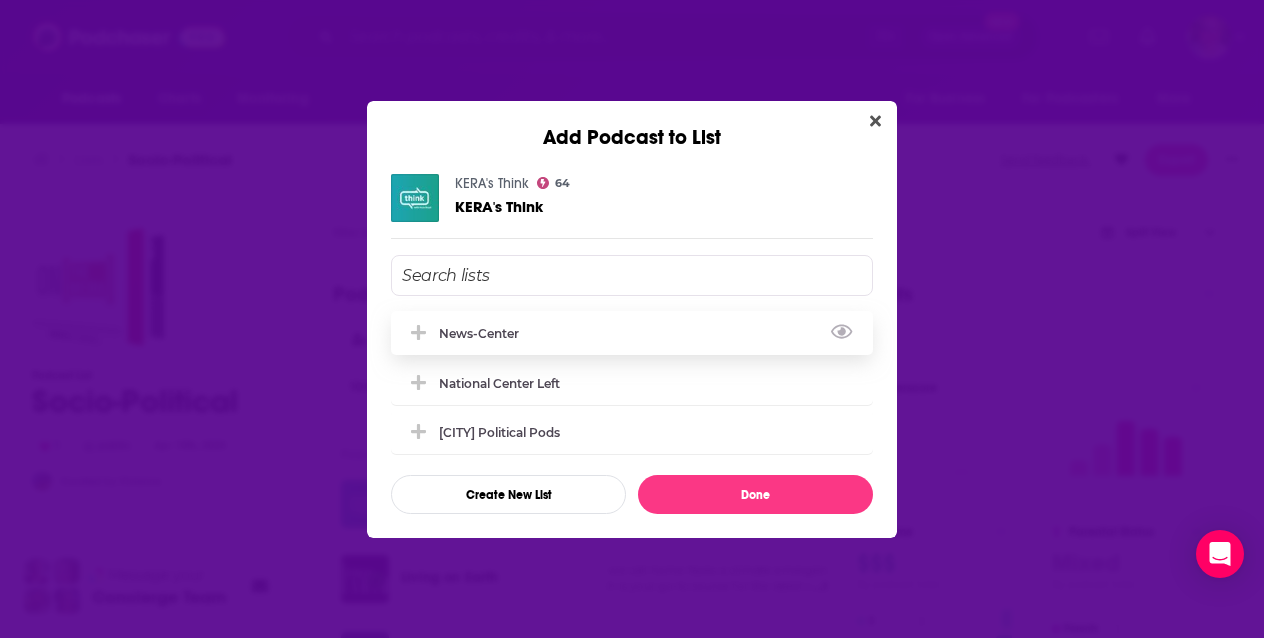 click on "News-Center" at bounding box center [485, 333] 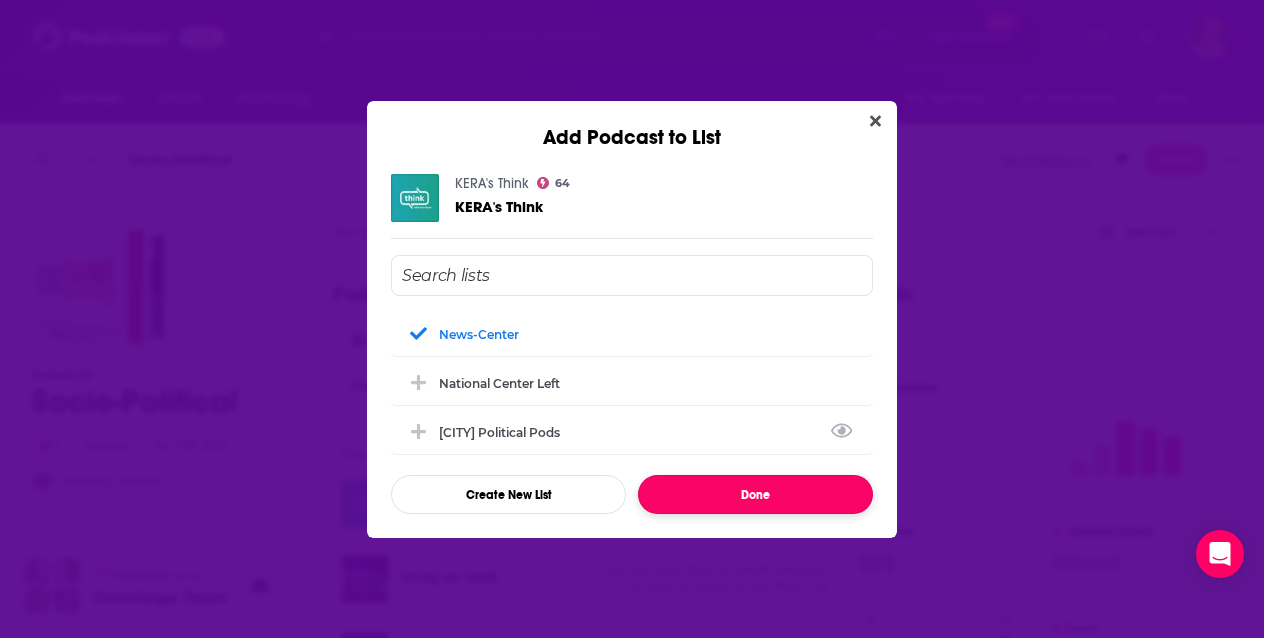 click on "Done" at bounding box center [755, 494] 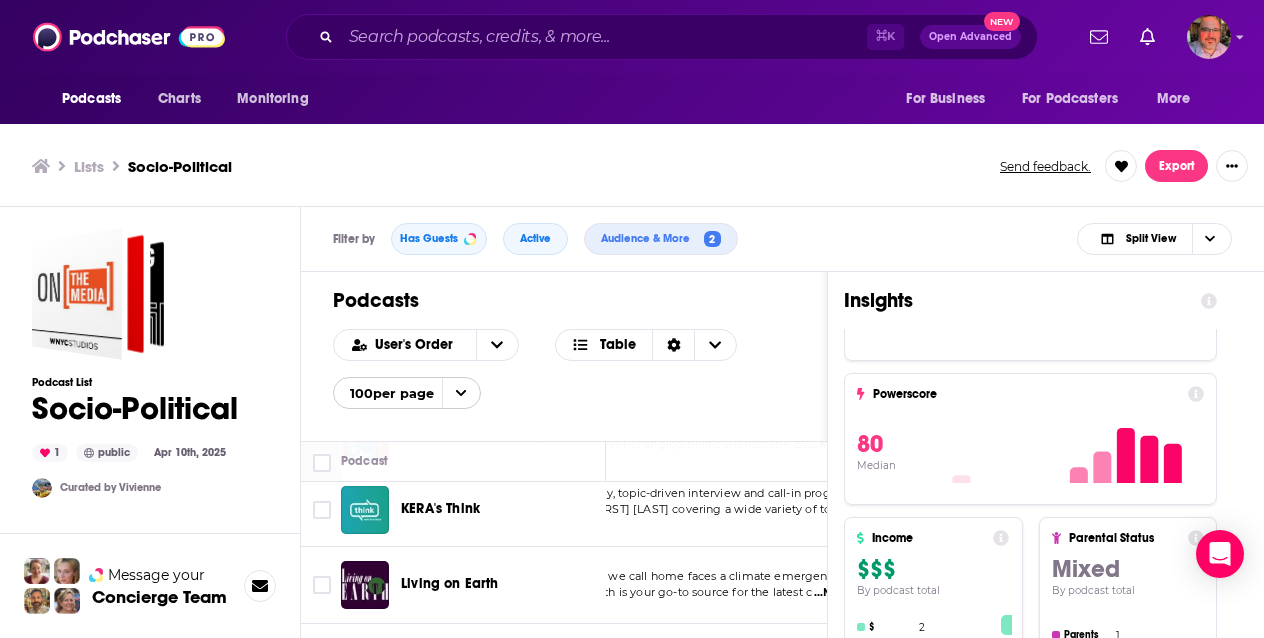 scroll, scrollTop: 6, scrollLeft: 0, axis: vertical 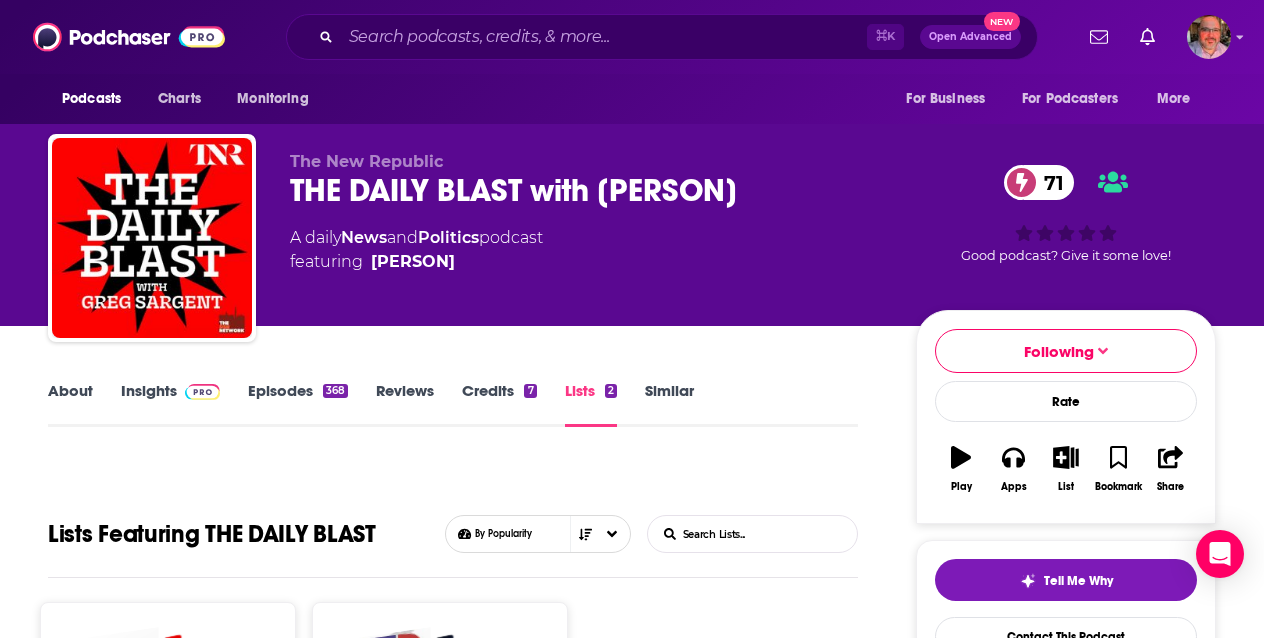 click on "Open Advanced" at bounding box center [970, 37] 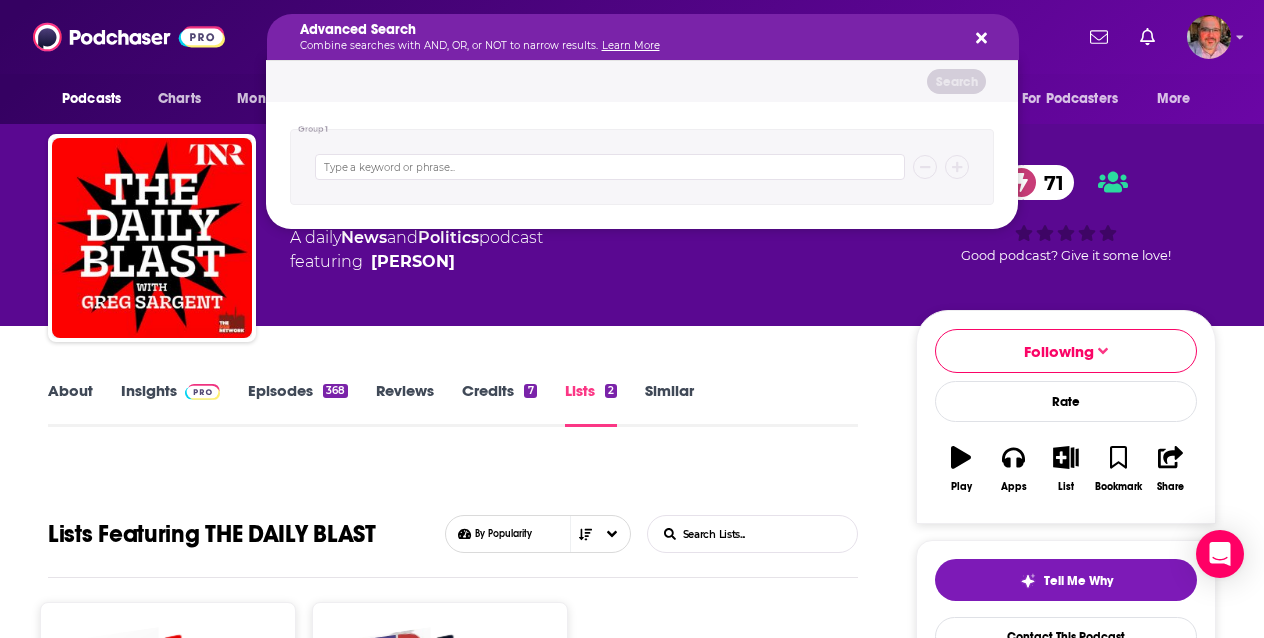 click 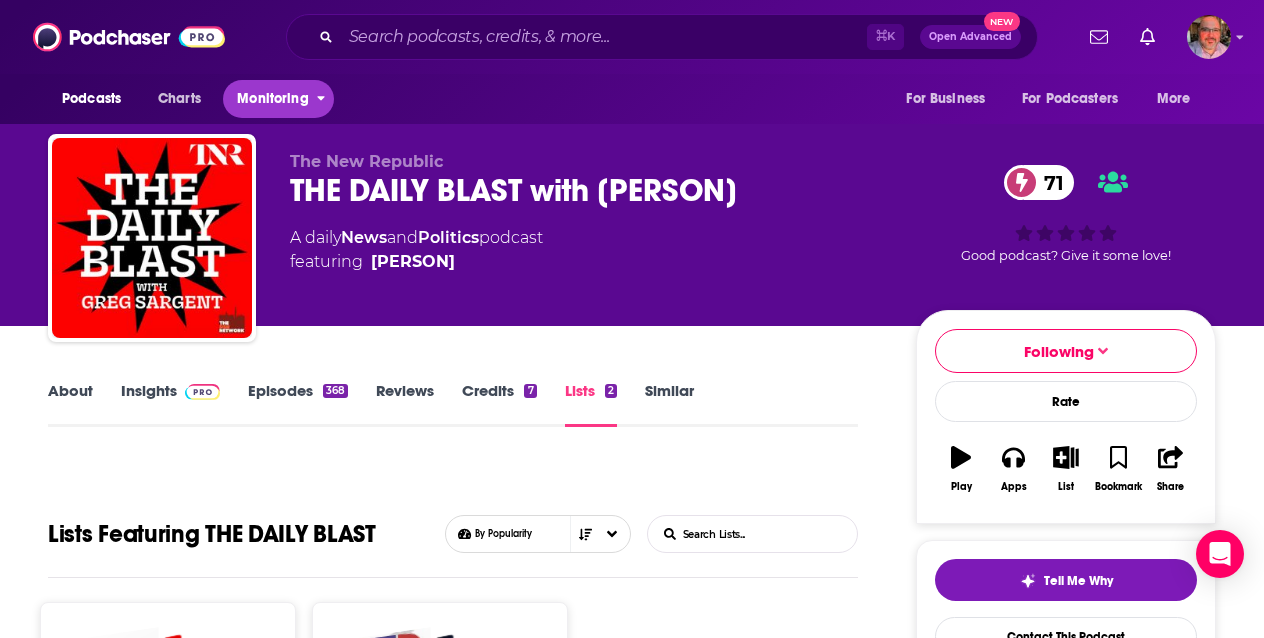 click on "Monitoring" at bounding box center [272, 99] 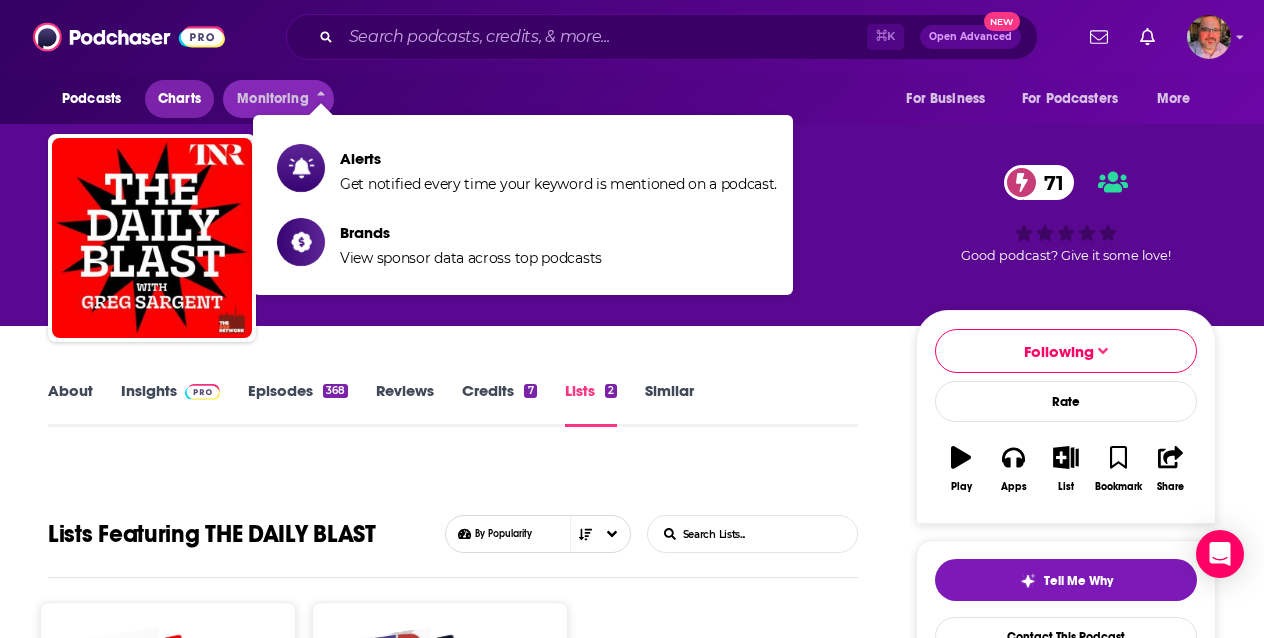 click on "Charts" at bounding box center (179, 99) 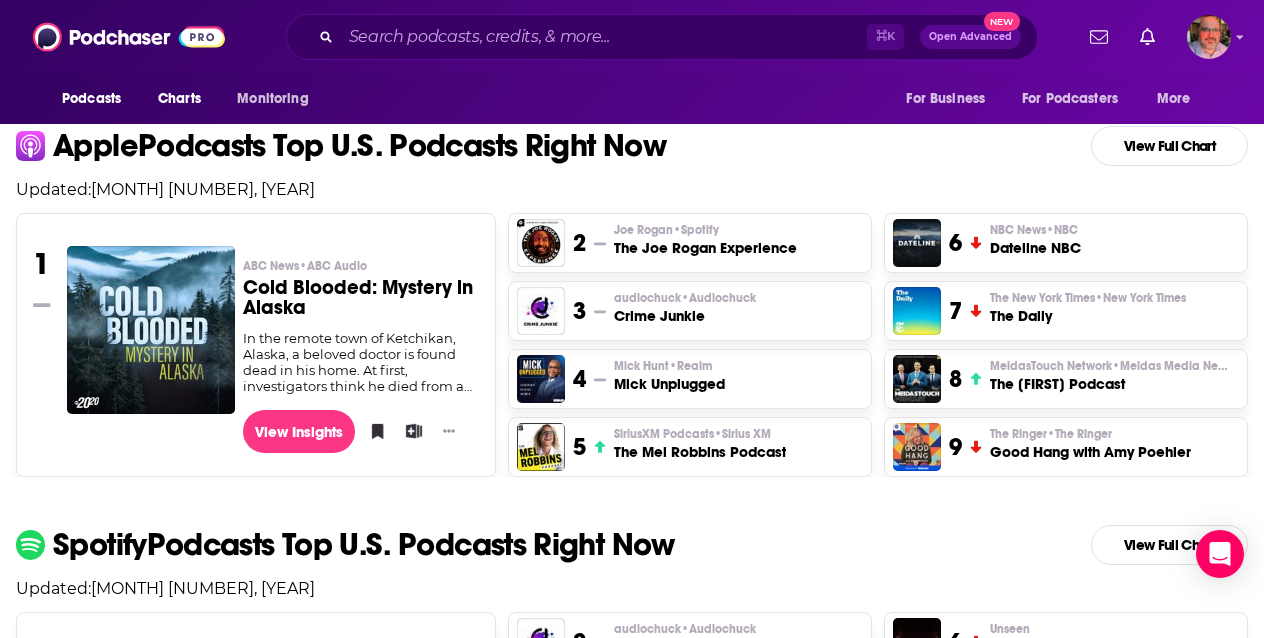 scroll, scrollTop: 484, scrollLeft: 0, axis: vertical 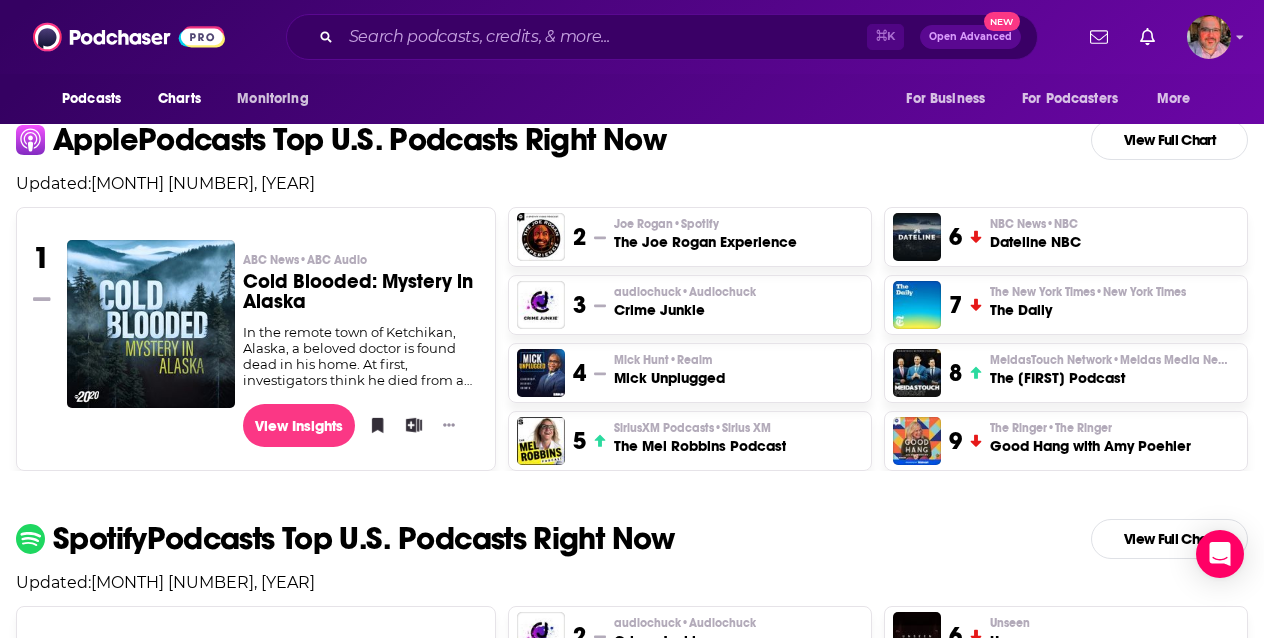 click on "The Joe Rogan Experience" at bounding box center [705, 242] 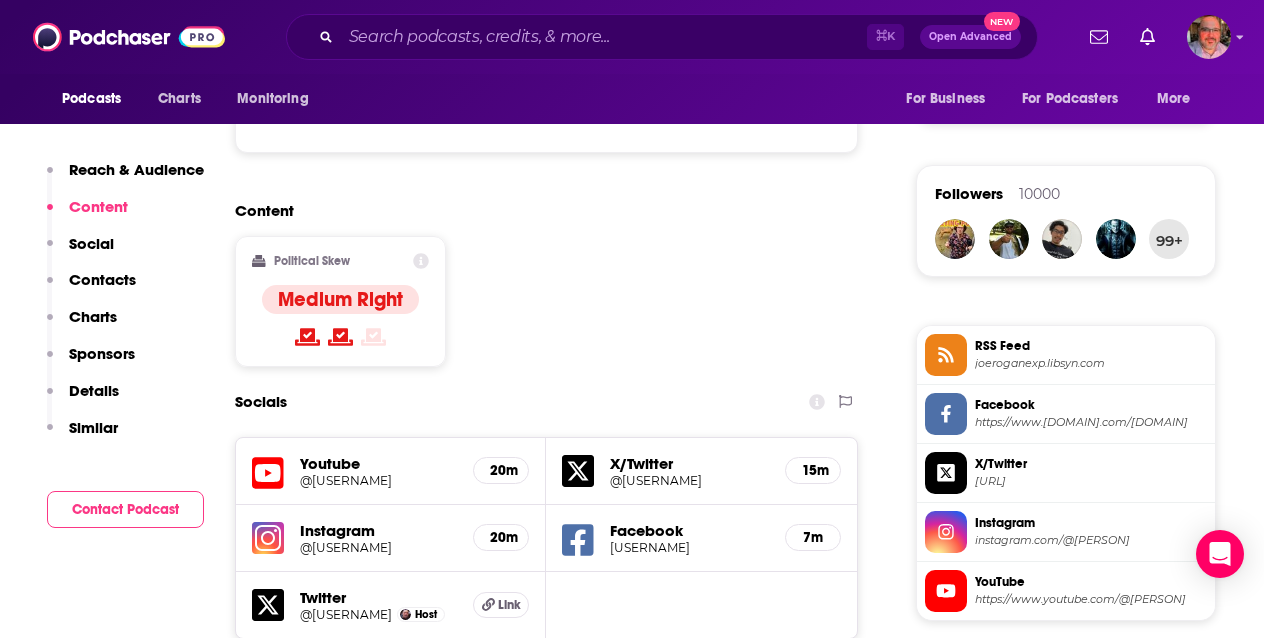 scroll, scrollTop: 1374, scrollLeft: 0, axis: vertical 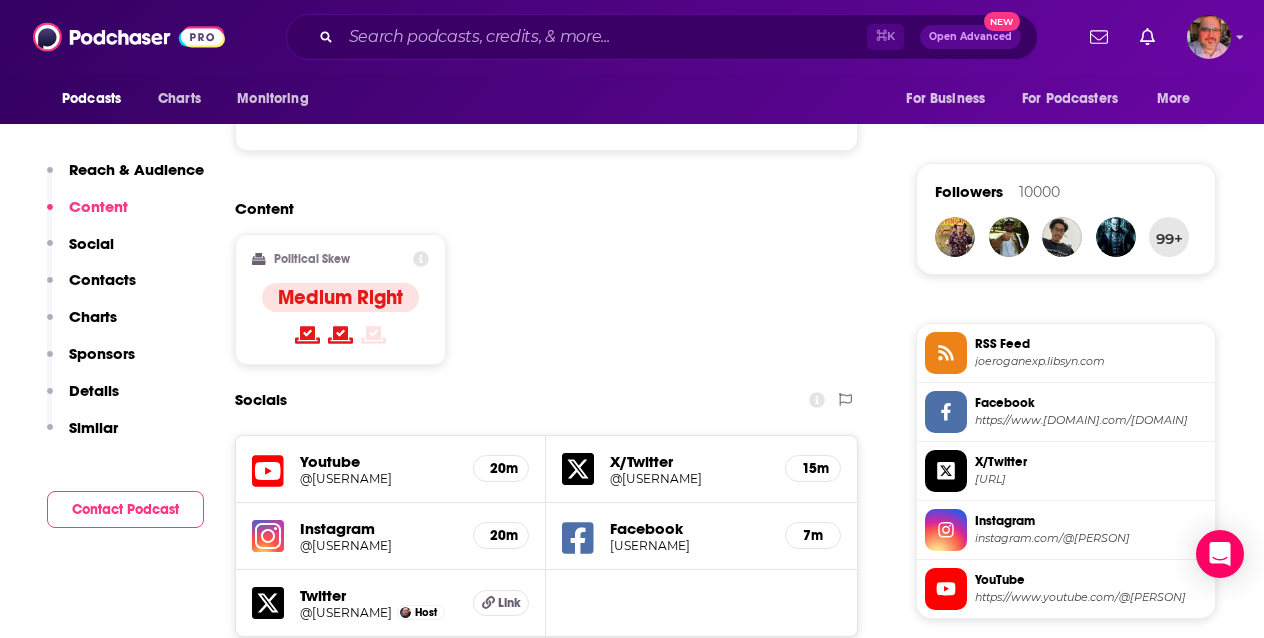 click on "Medium Right" at bounding box center [340, 297] 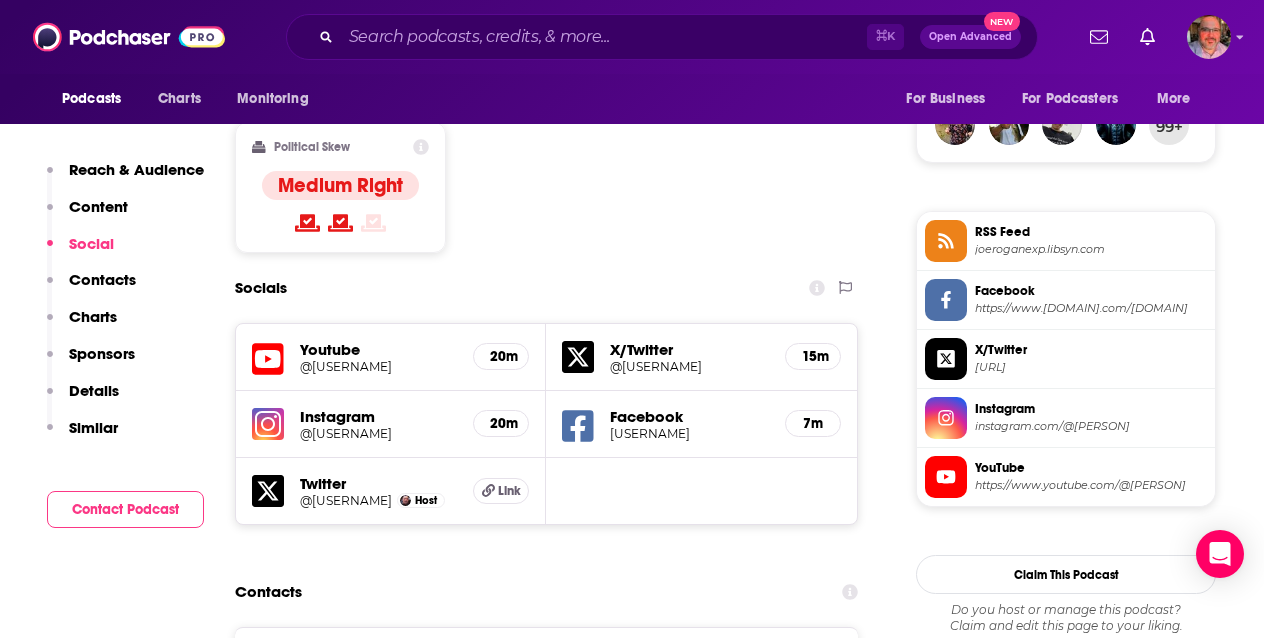 scroll, scrollTop: 1485, scrollLeft: 0, axis: vertical 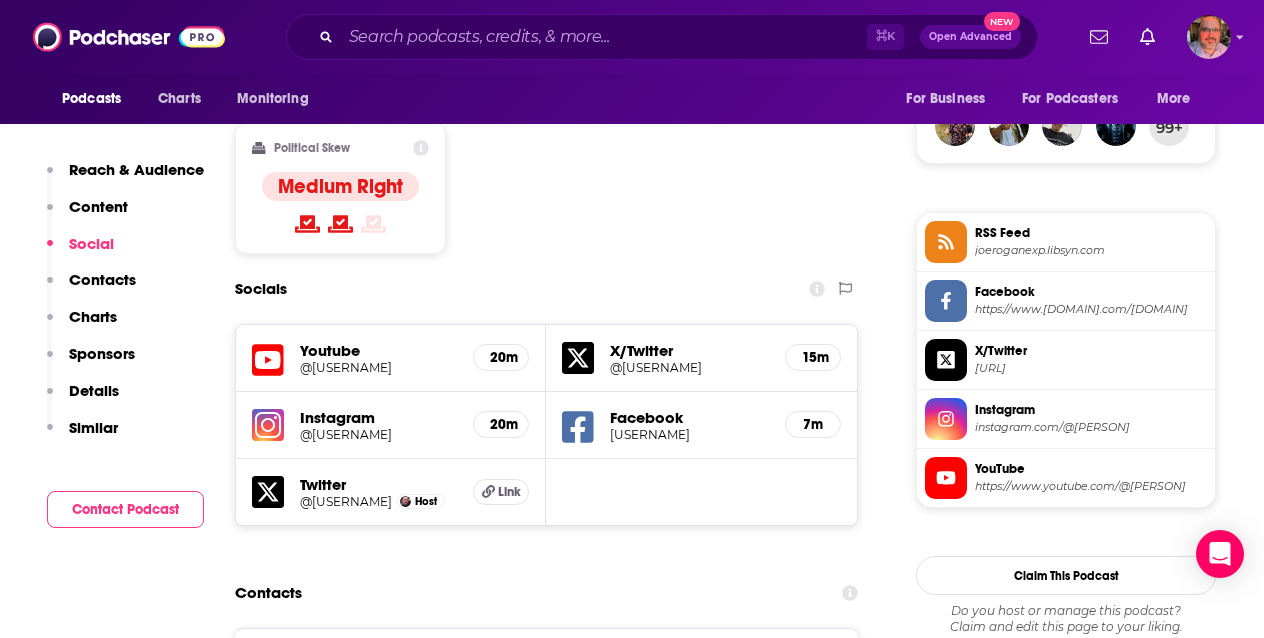 click on "Medium Right" at bounding box center [340, 186] 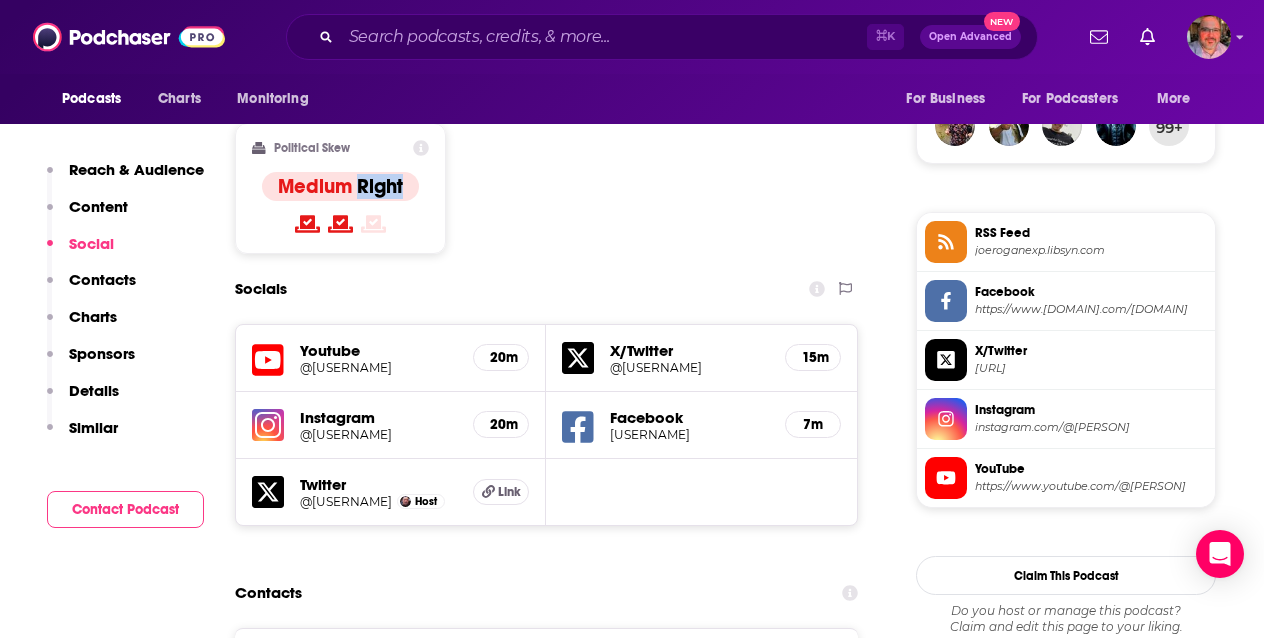 click on "Medium Right" at bounding box center [340, 186] 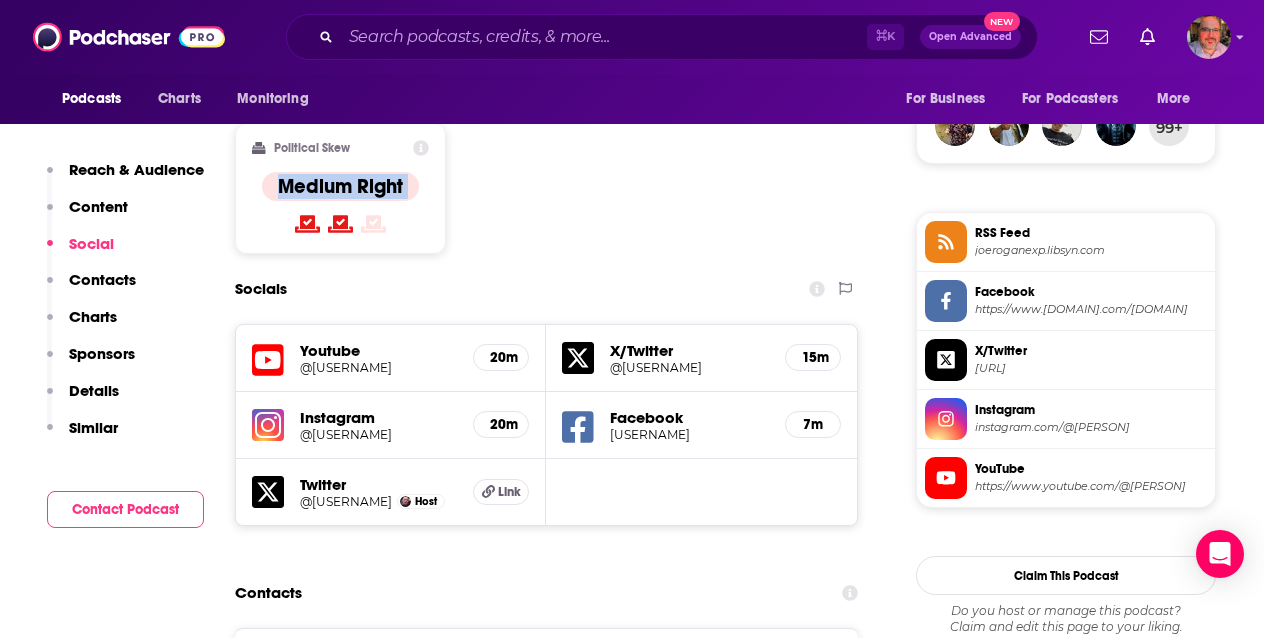 click on "Medium Right" at bounding box center (340, 186) 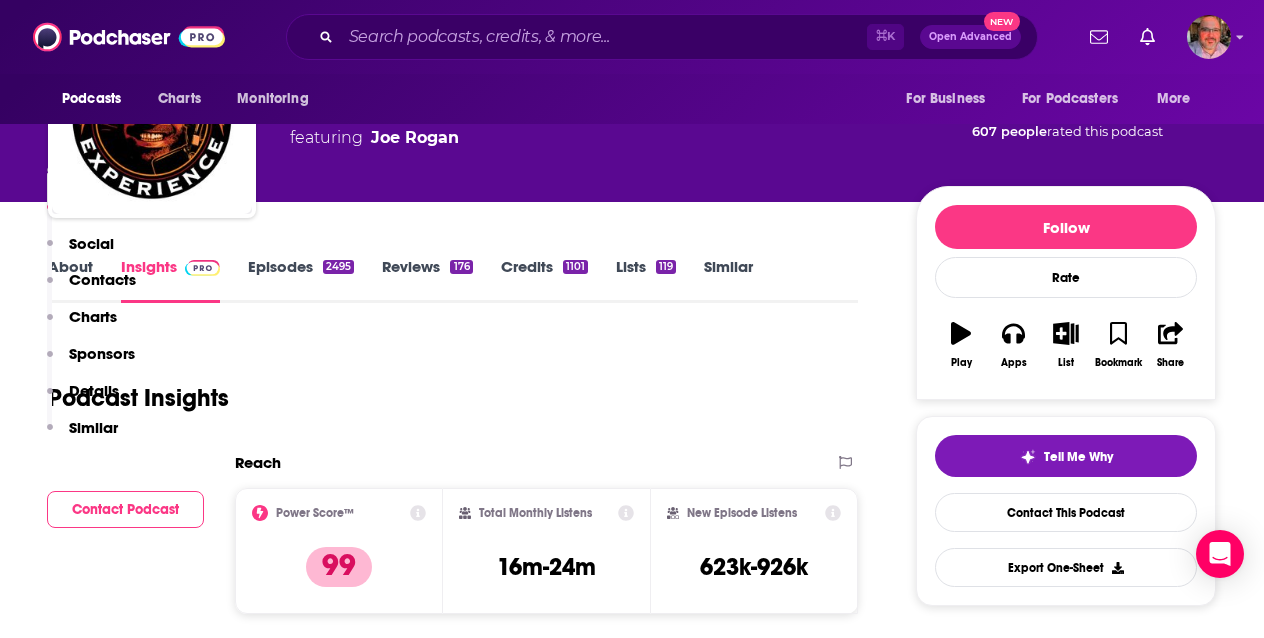 scroll, scrollTop: 0, scrollLeft: 0, axis: both 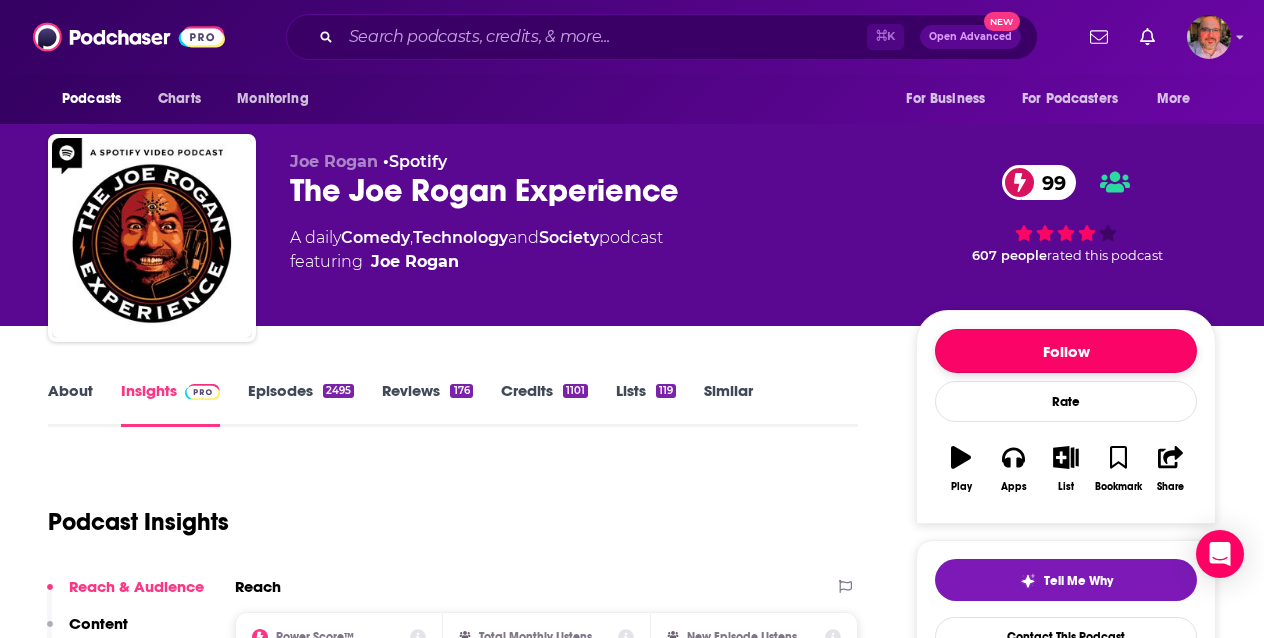 click on "Follow" at bounding box center [1066, 351] 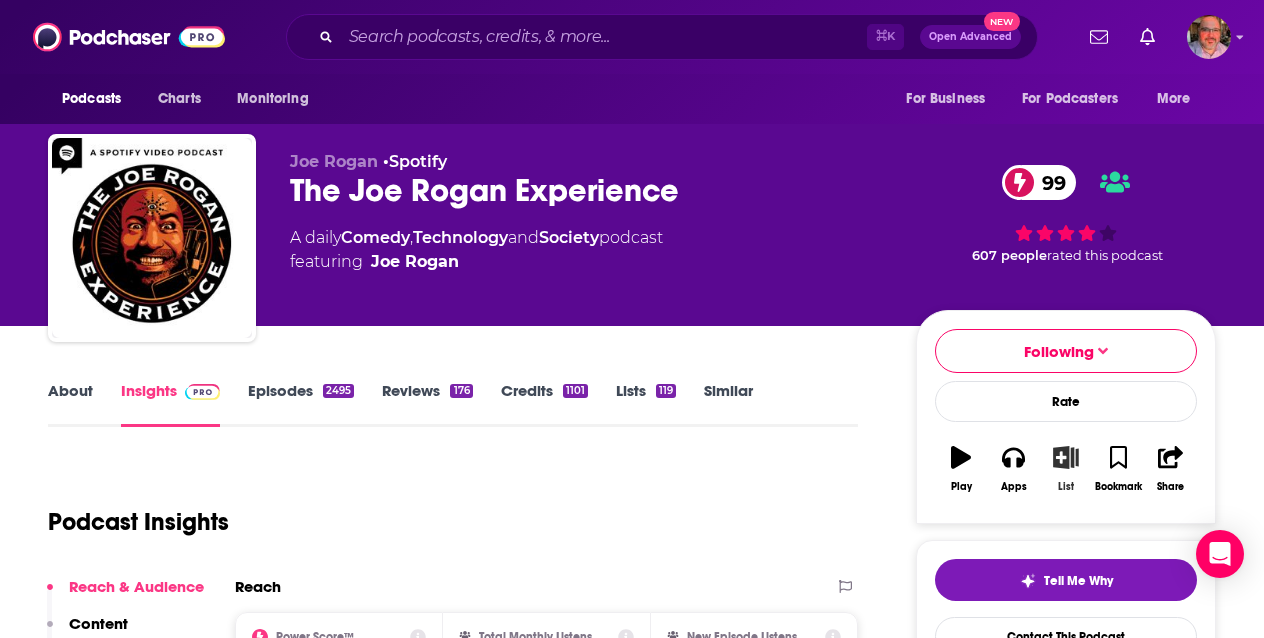 click 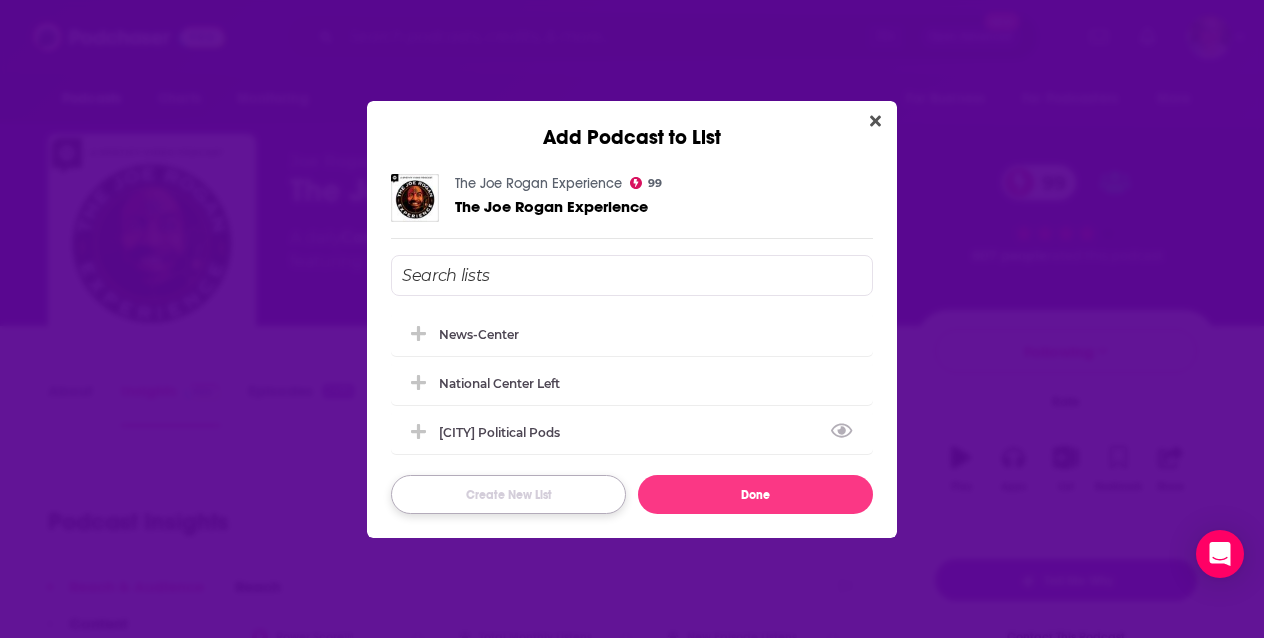 click on "Create New List" at bounding box center (508, 494) 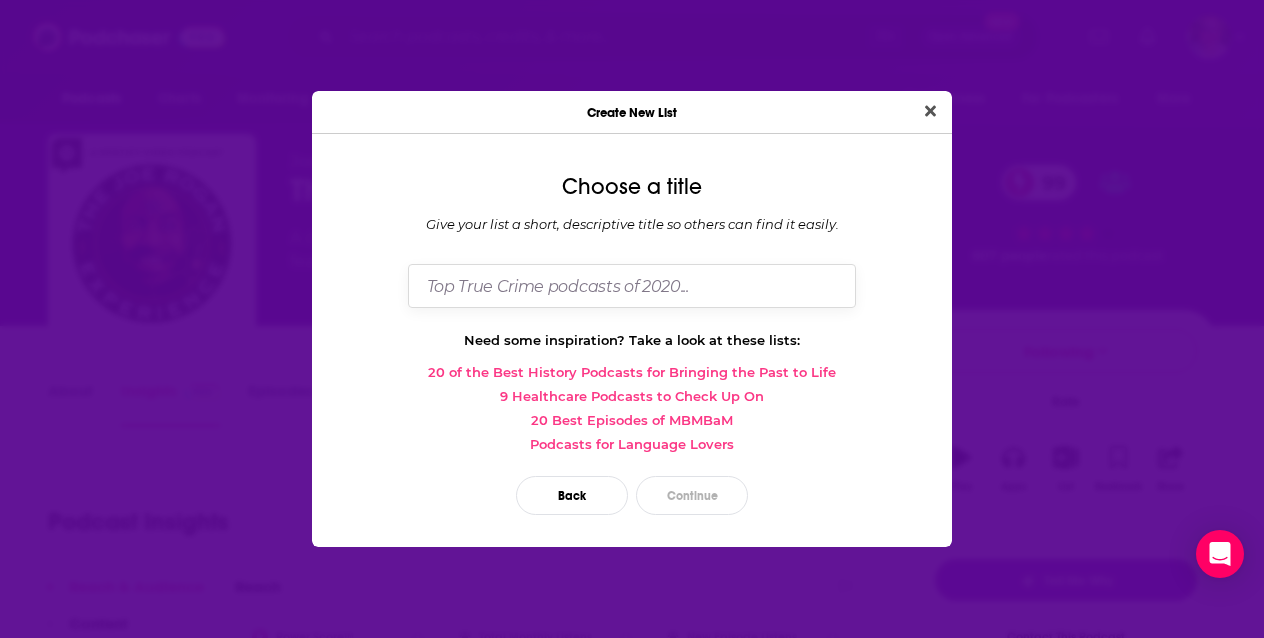 click at bounding box center [632, 285] 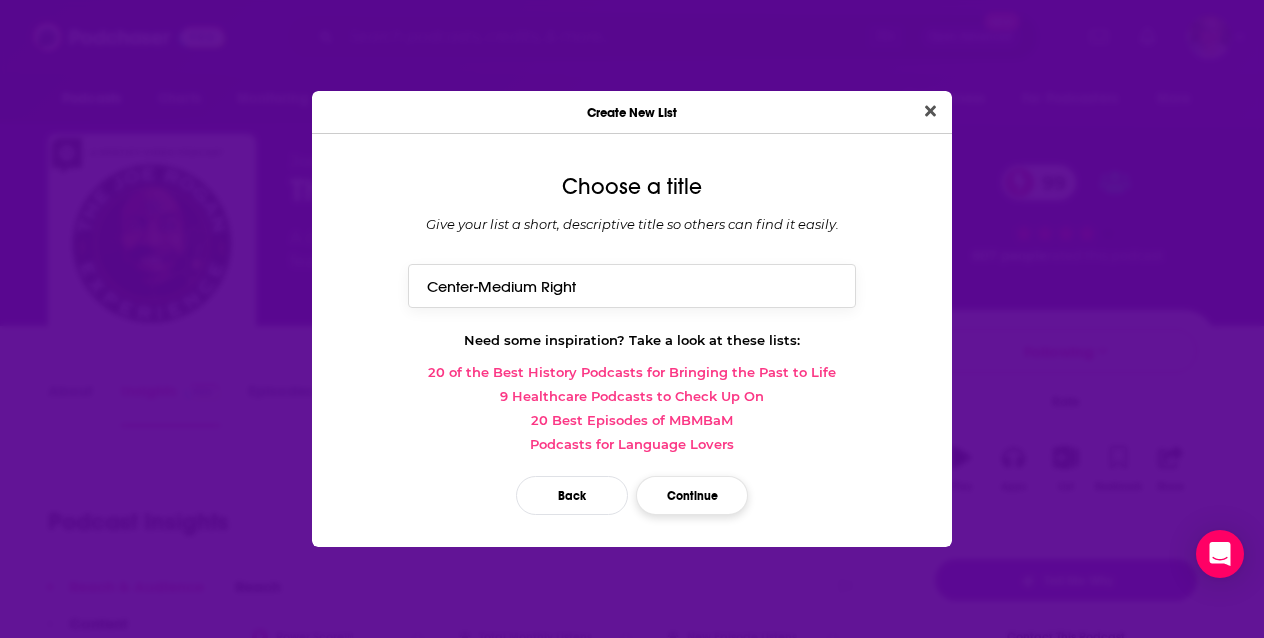 type on "Center-Medium Right" 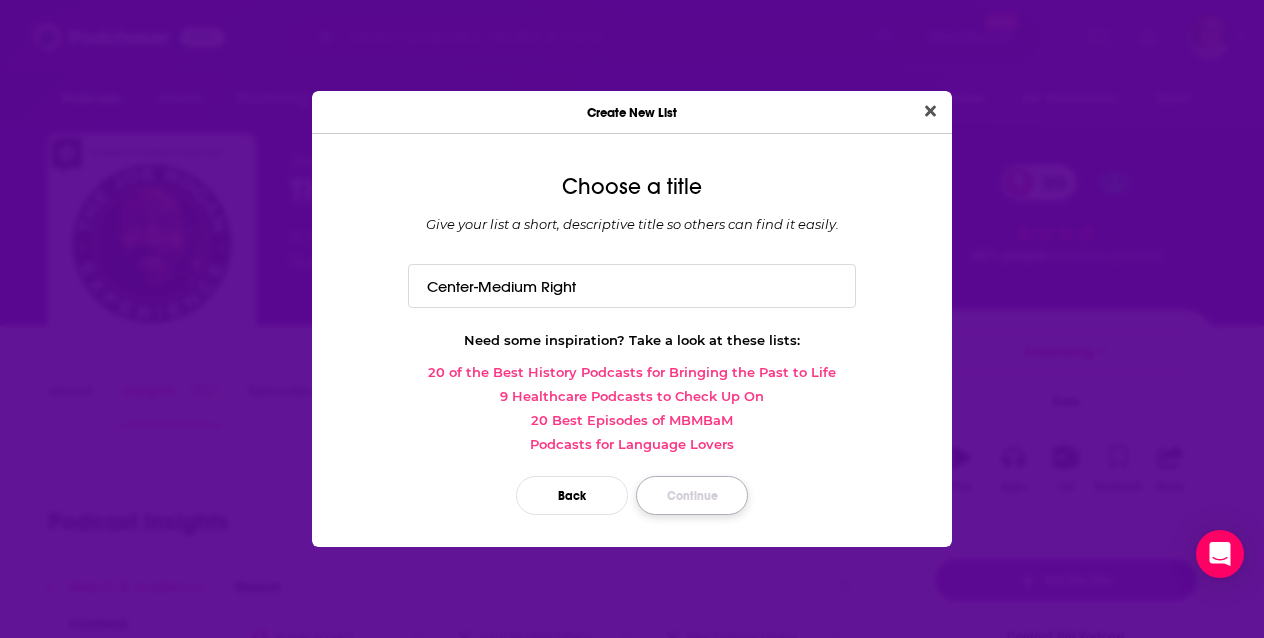 click on "Continue" at bounding box center [692, 495] 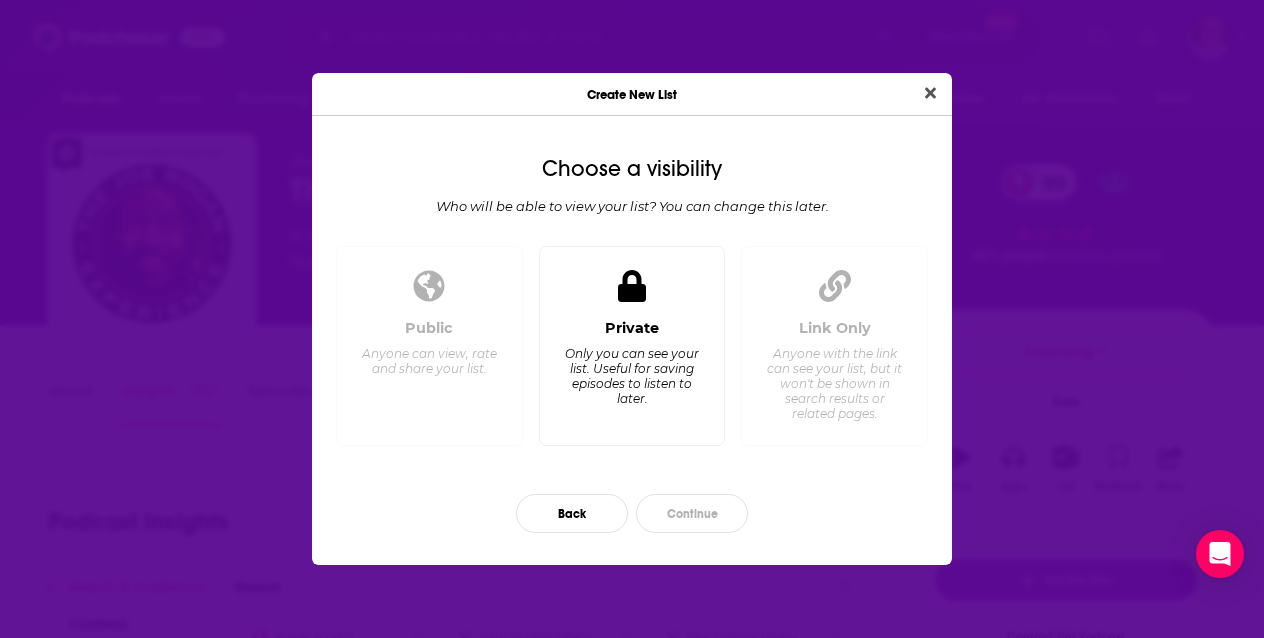 click on "Private Only you can see your list. Useful for saving episodes to listen to later." at bounding box center (632, 374) 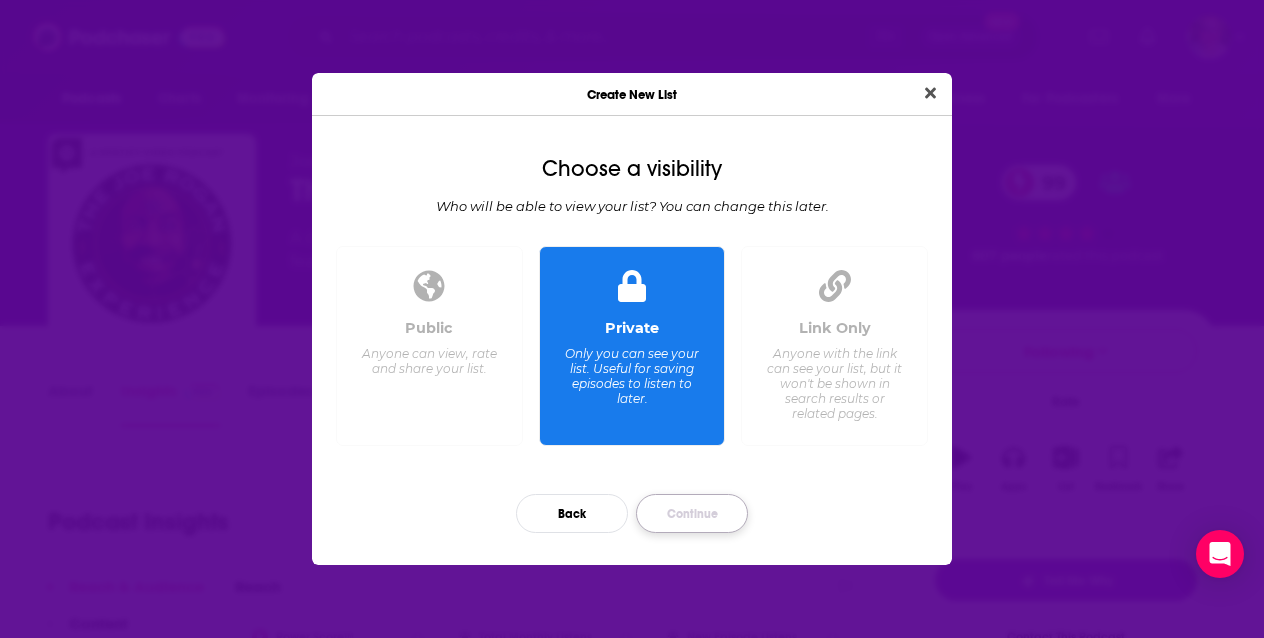 click on "Continue" at bounding box center [692, 513] 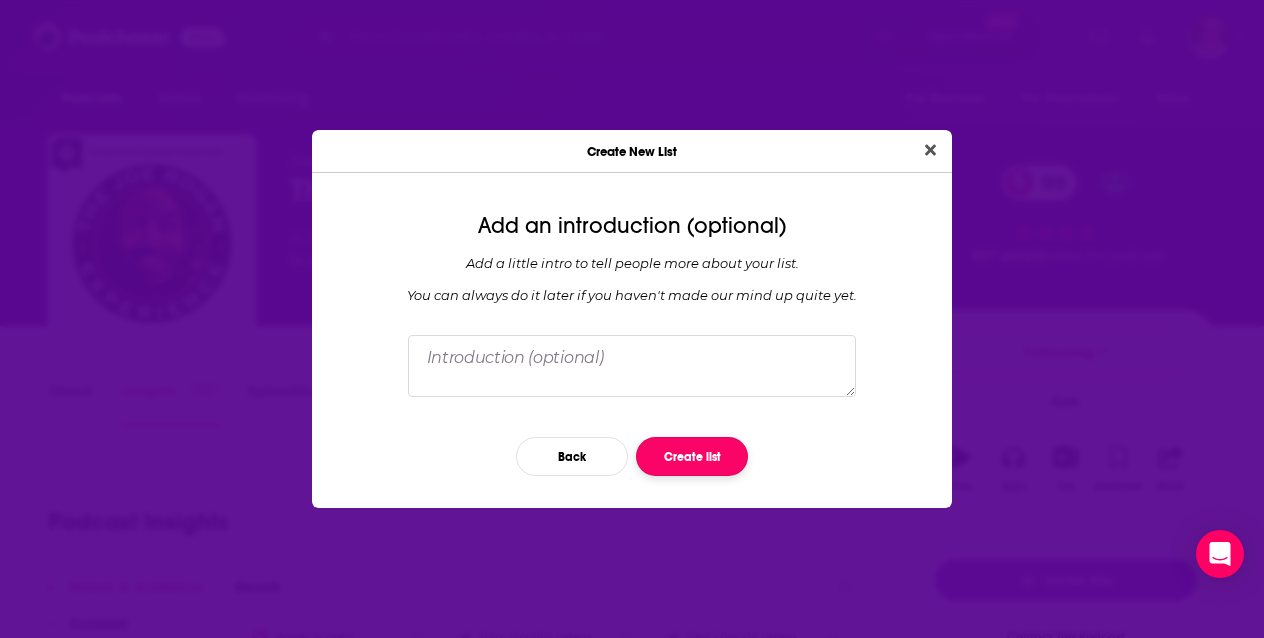 click on "Create list" at bounding box center [692, 456] 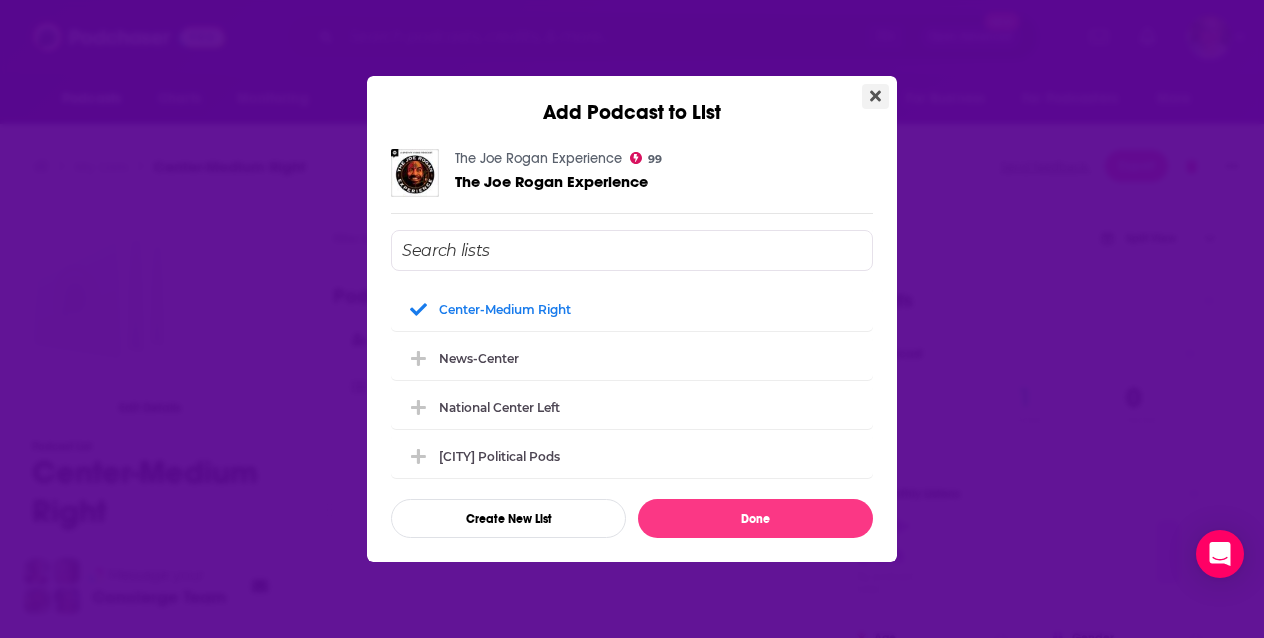 click at bounding box center (875, 96) 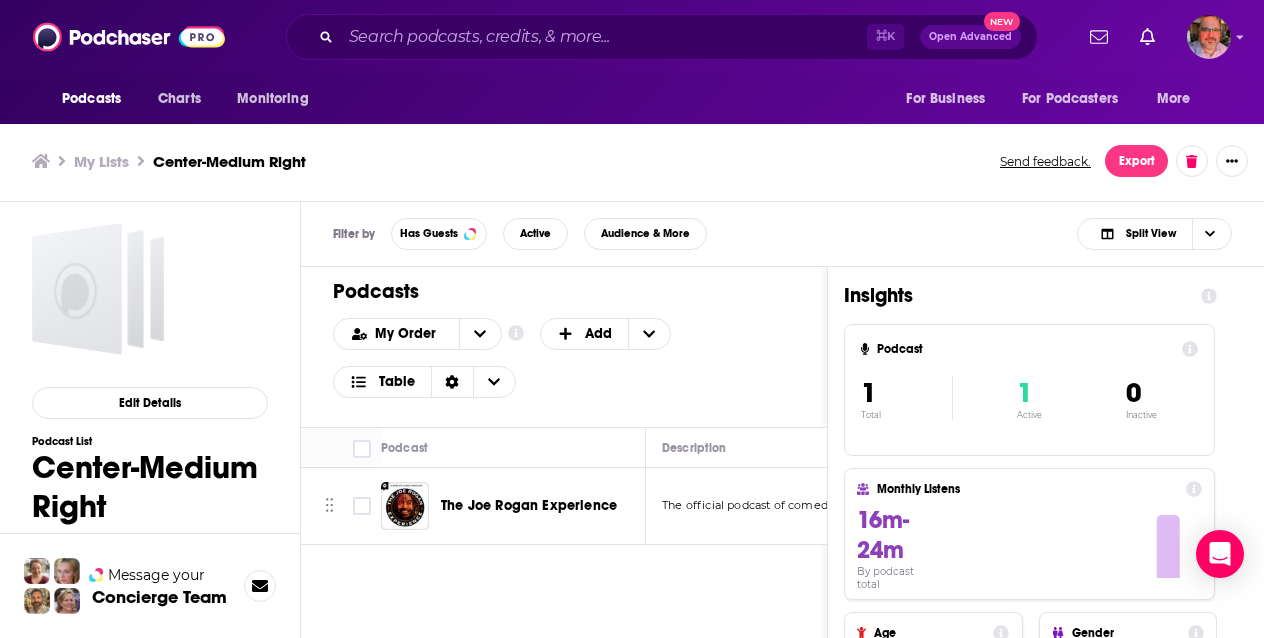scroll, scrollTop: 6, scrollLeft: 0, axis: vertical 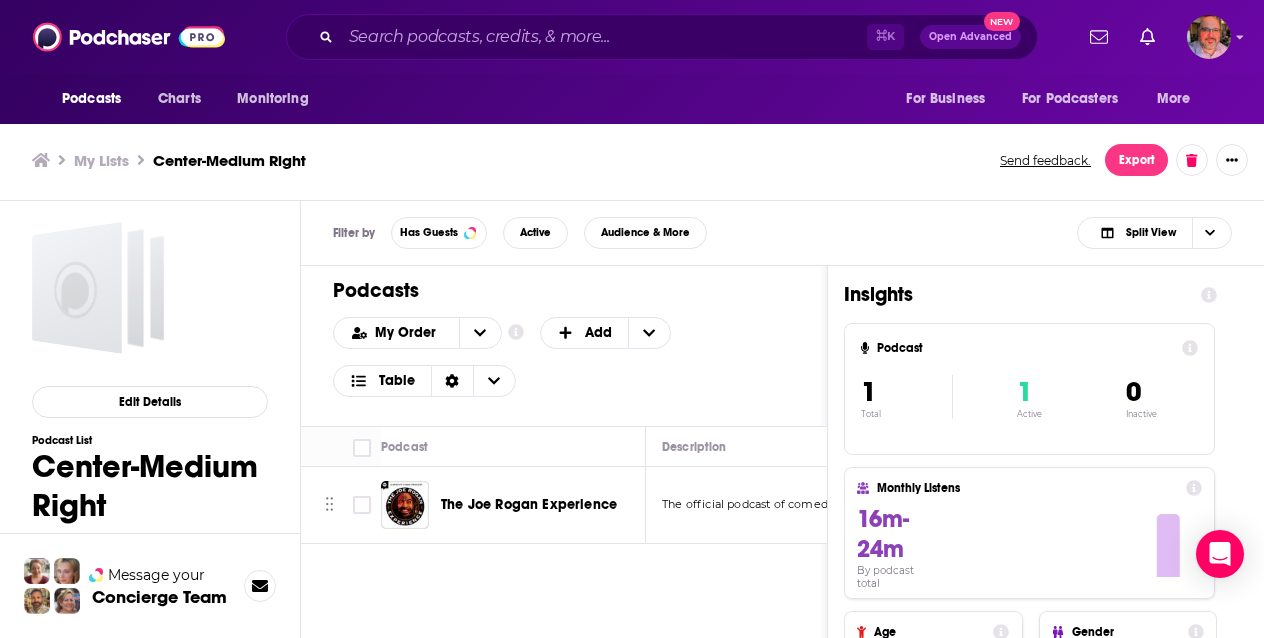 click on "My Lists" at bounding box center (101, 160) 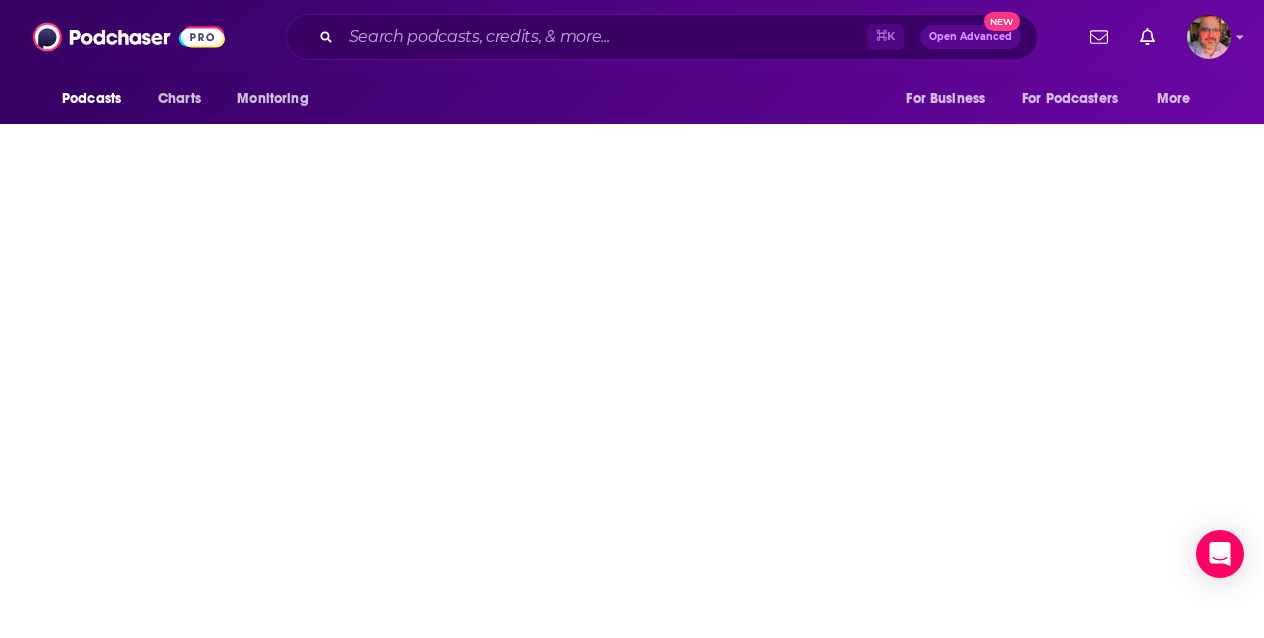 scroll, scrollTop: 0, scrollLeft: 0, axis: both 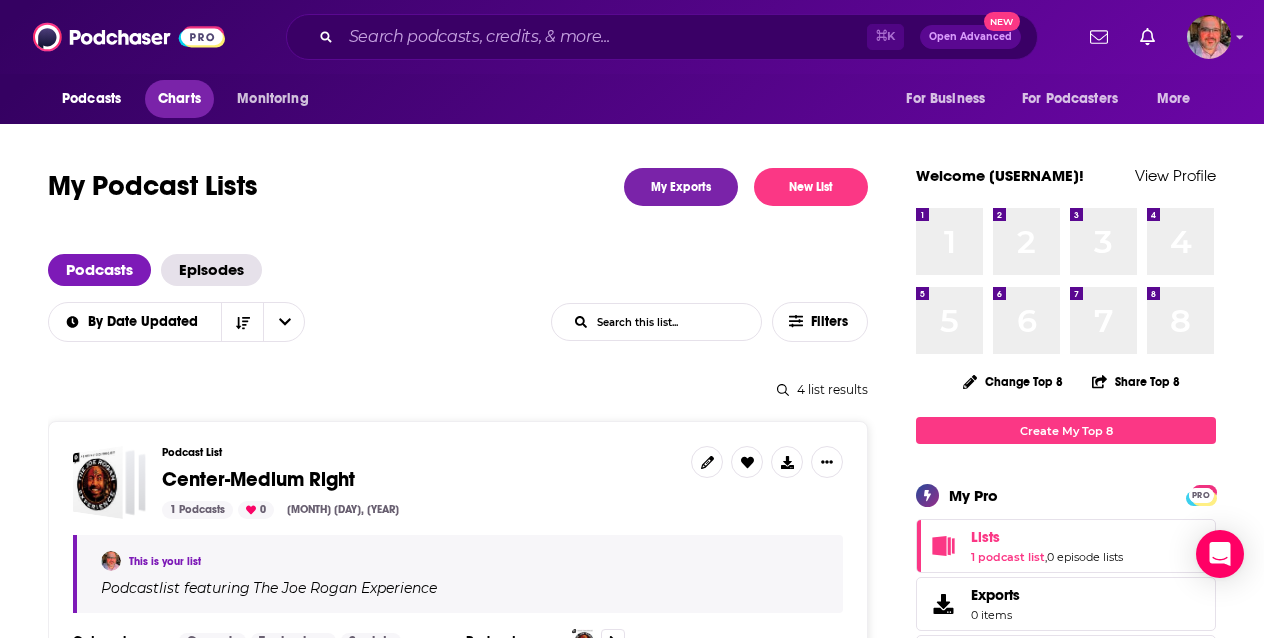 click on "Charts" at bounding box center [179, 99] 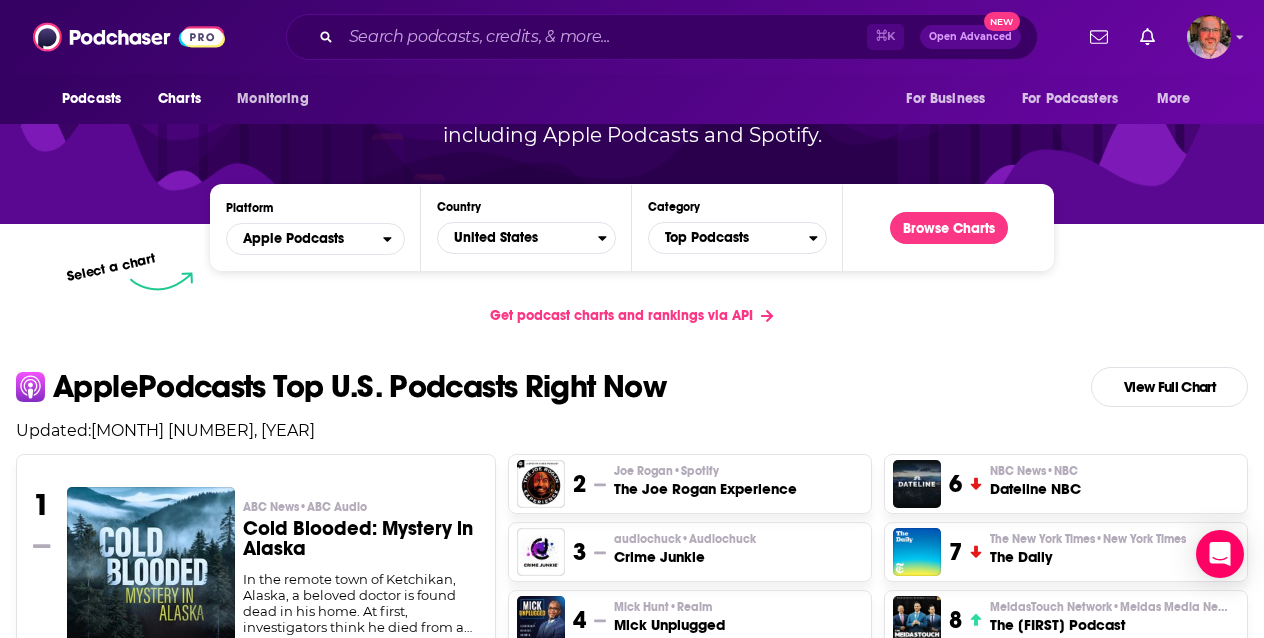 scroll, scrollTop: 141, scrollLeft: 0, axis: vertical 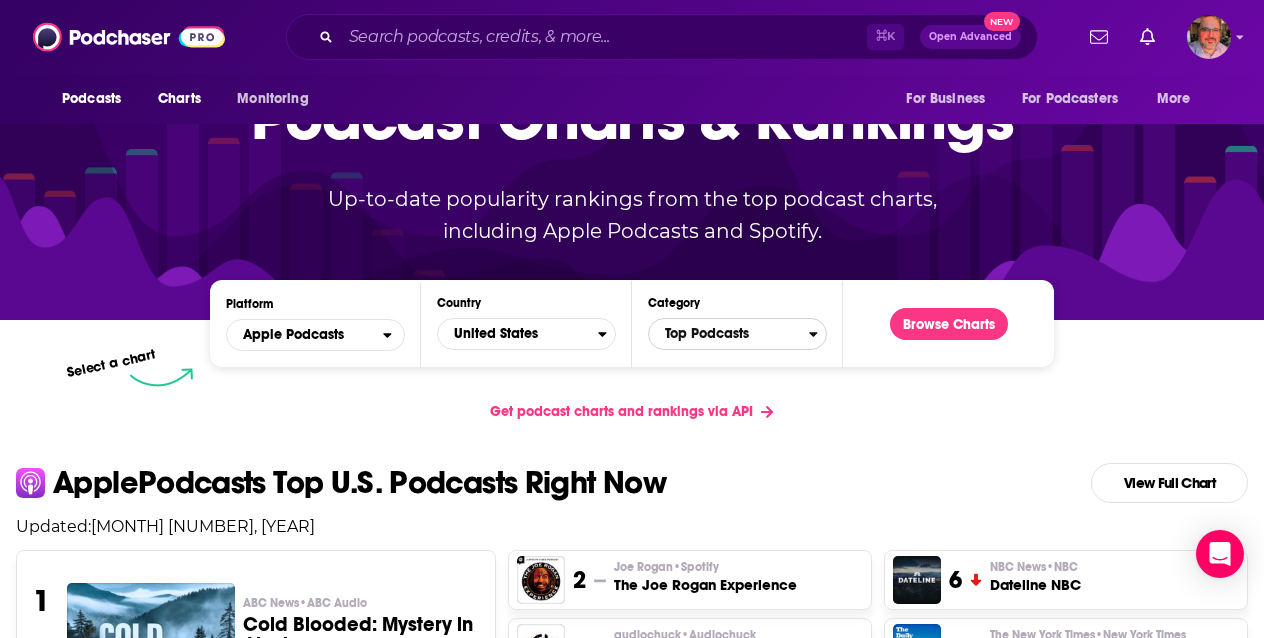 click on "Top Podcasts" at bounding box center [729, 334] 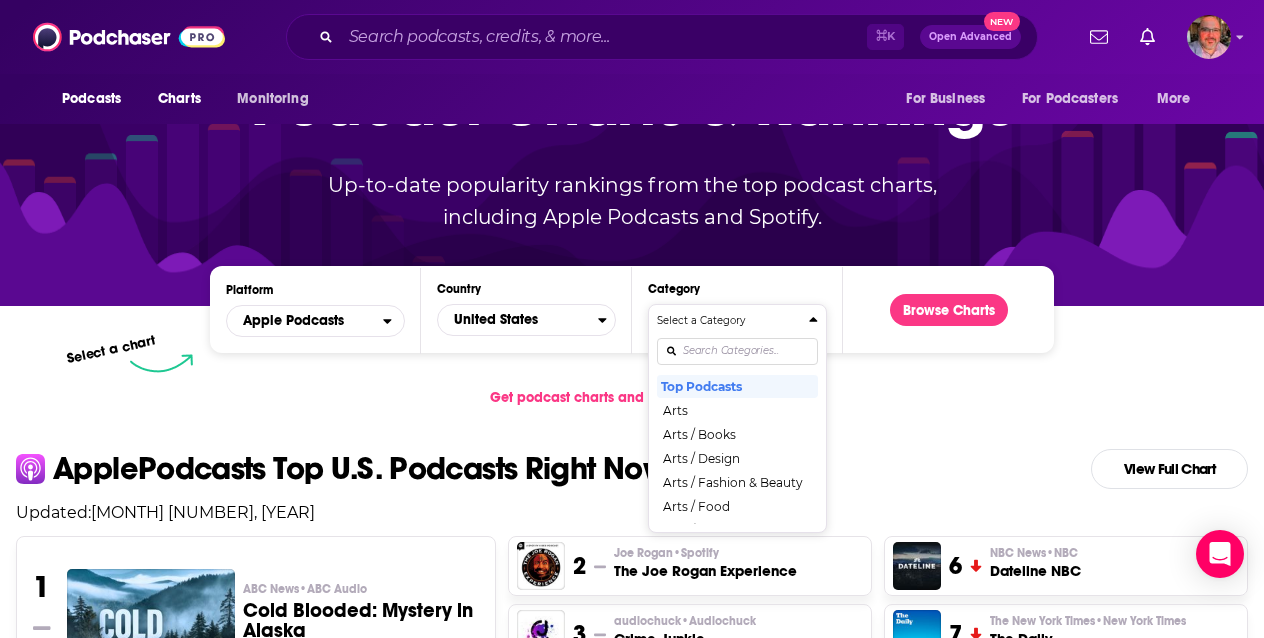 scroll, scrollTop: 181, scrollLeft: 0, axis: vertical 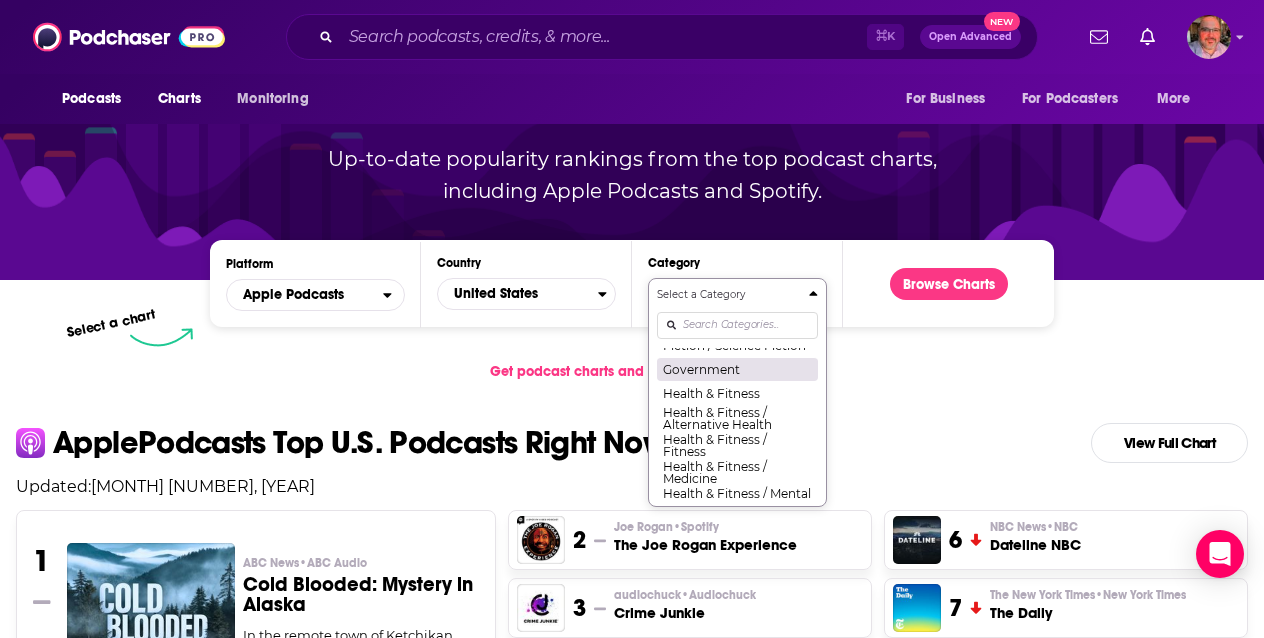 click on "Government" at bounding box center (737, 369) 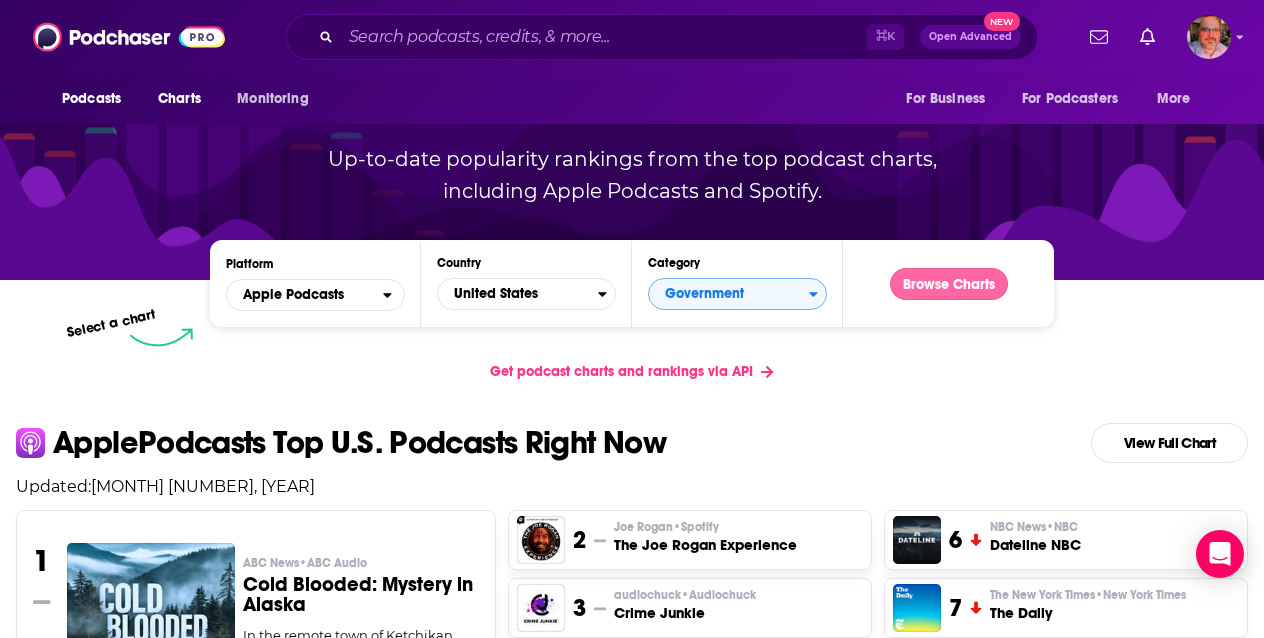 click on "Browse Charts" at bounding box center (949, 284) 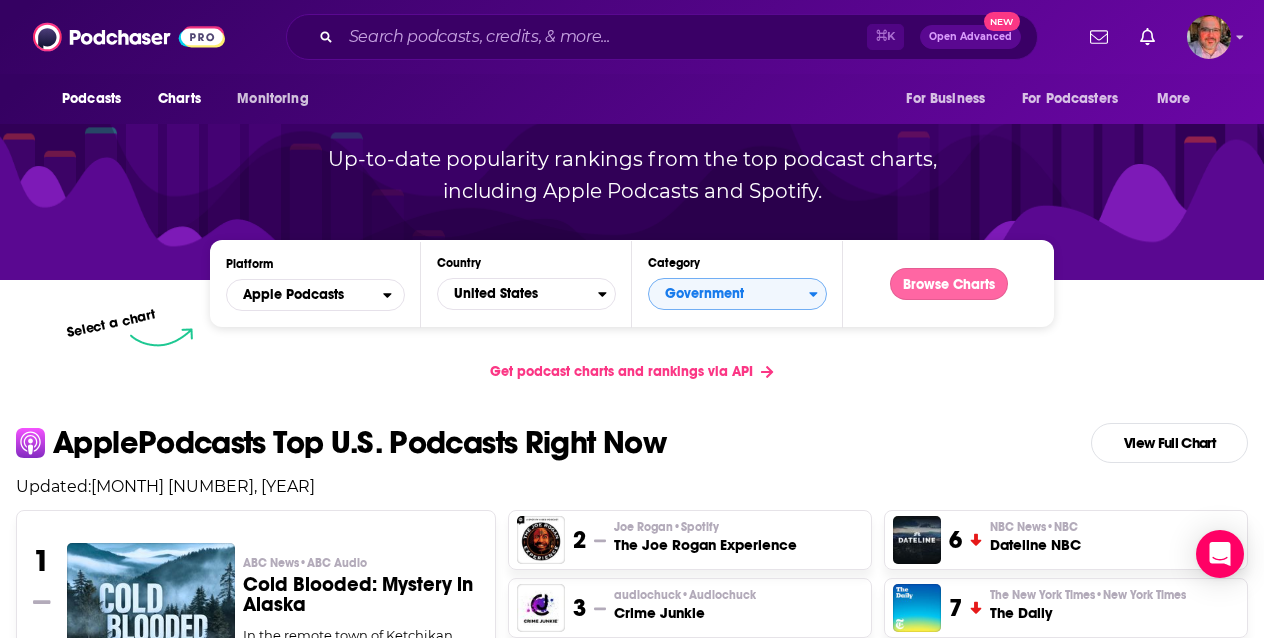 scroll, scrollTop: 0, scrollLeft: 0, axis: both 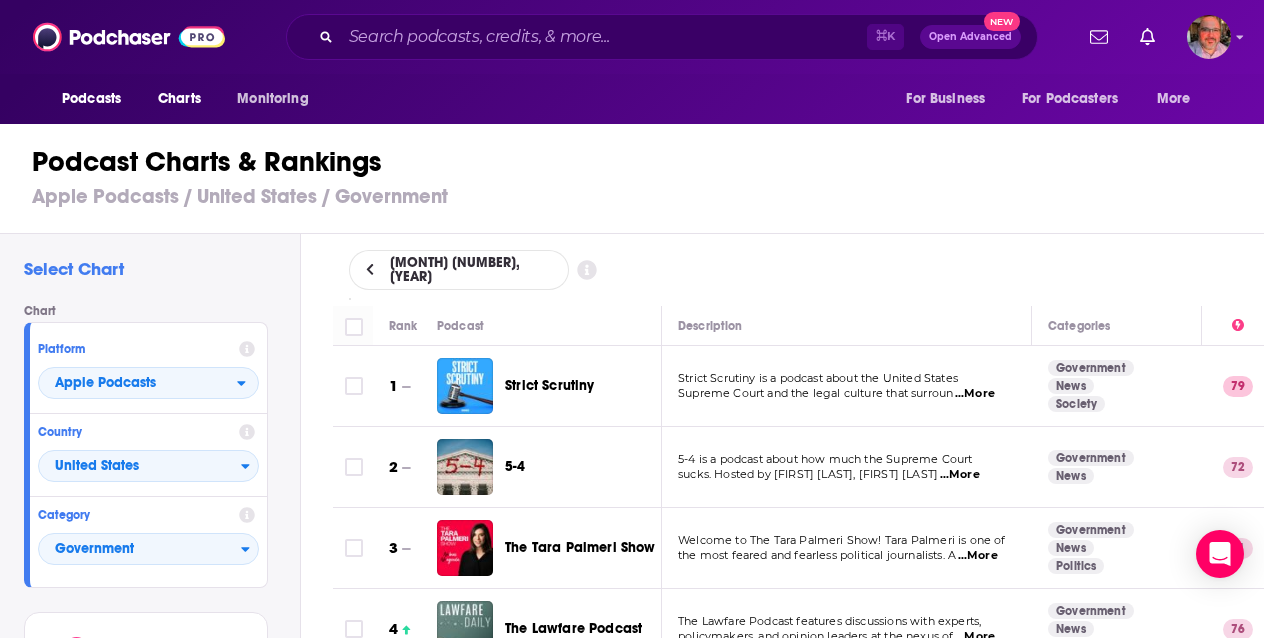 click on "...More" at bounding box center (975, 394) 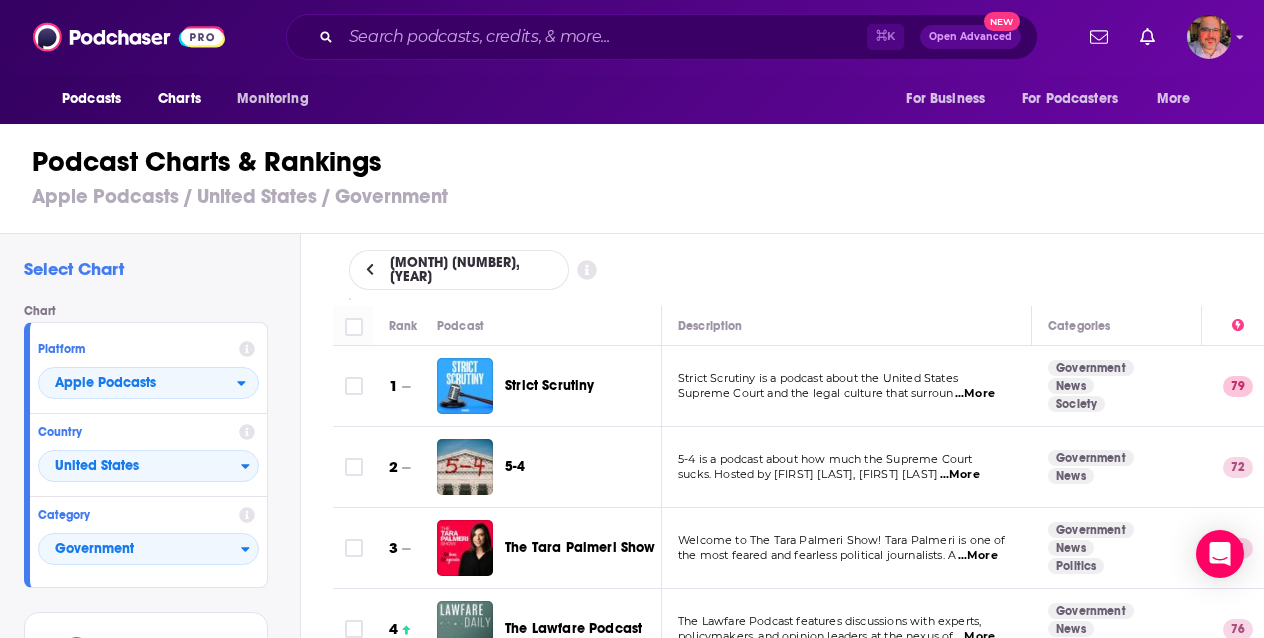 click on "August 4, 2025" at bounding box center [799, 270] 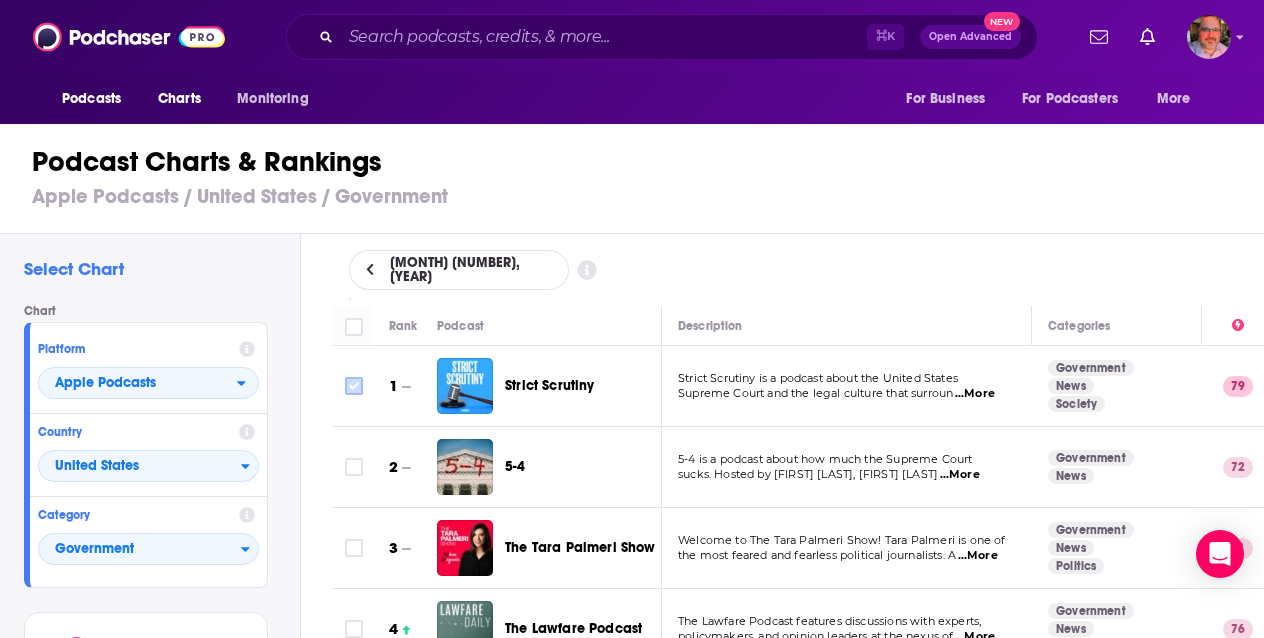 click at bounding box center [354, 386] 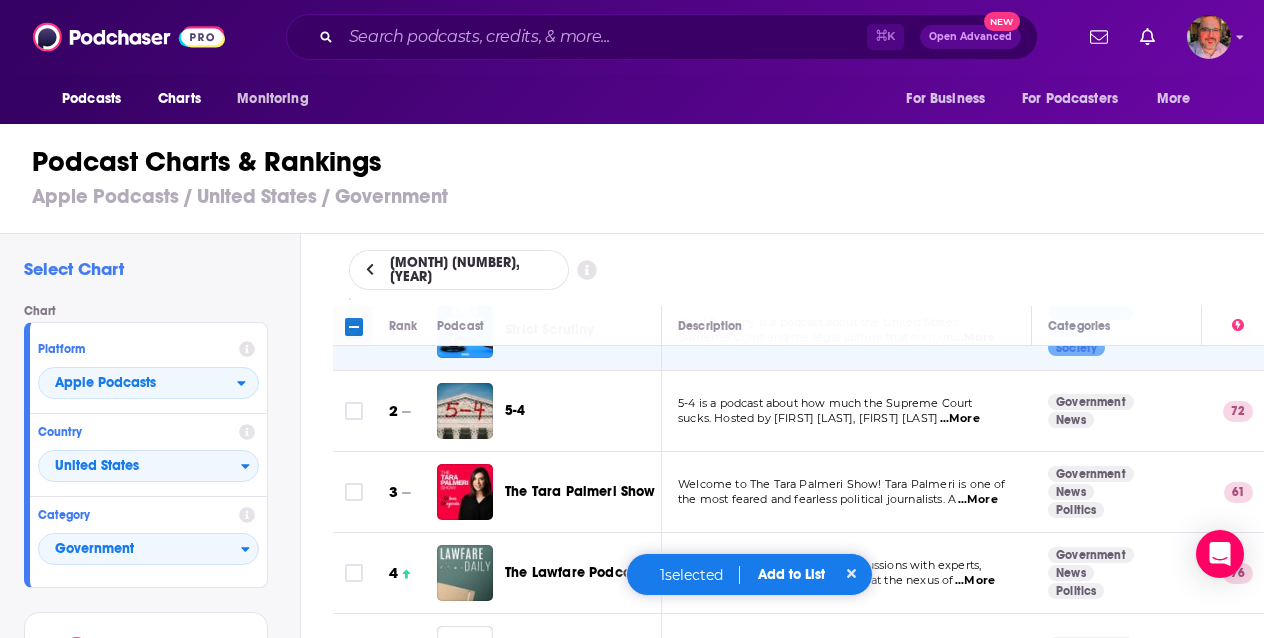scroll, scrollTop: 64, scrollLeft: 0, axis: vertical 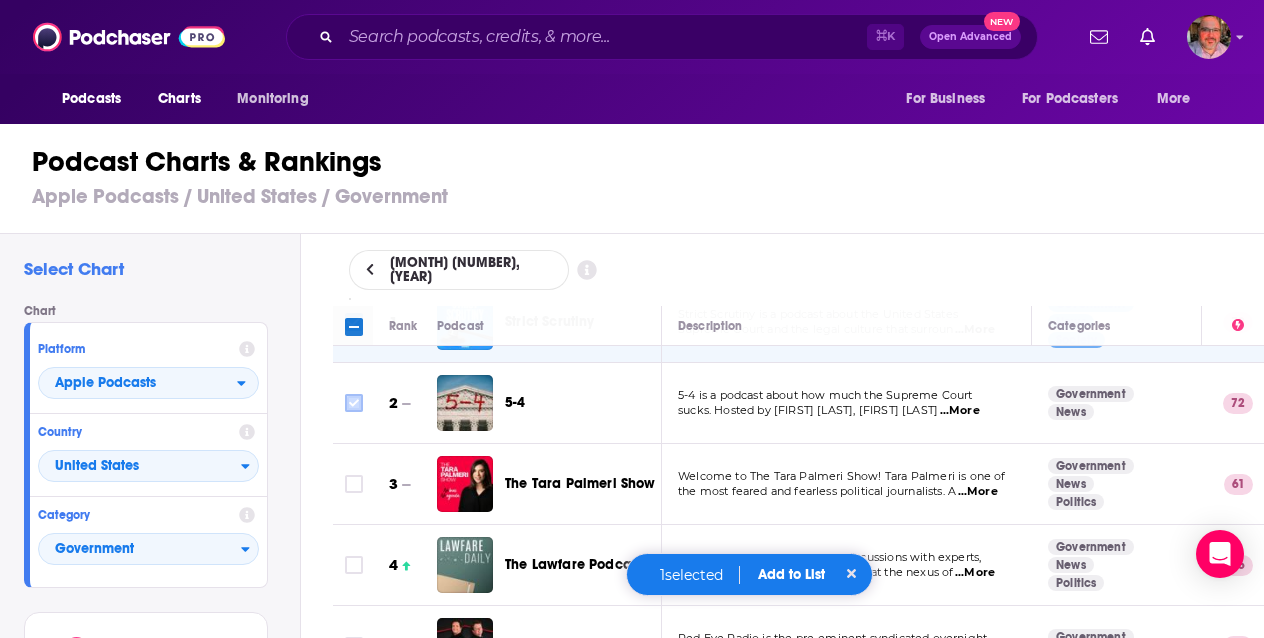 click at bounding box center (354, 403) 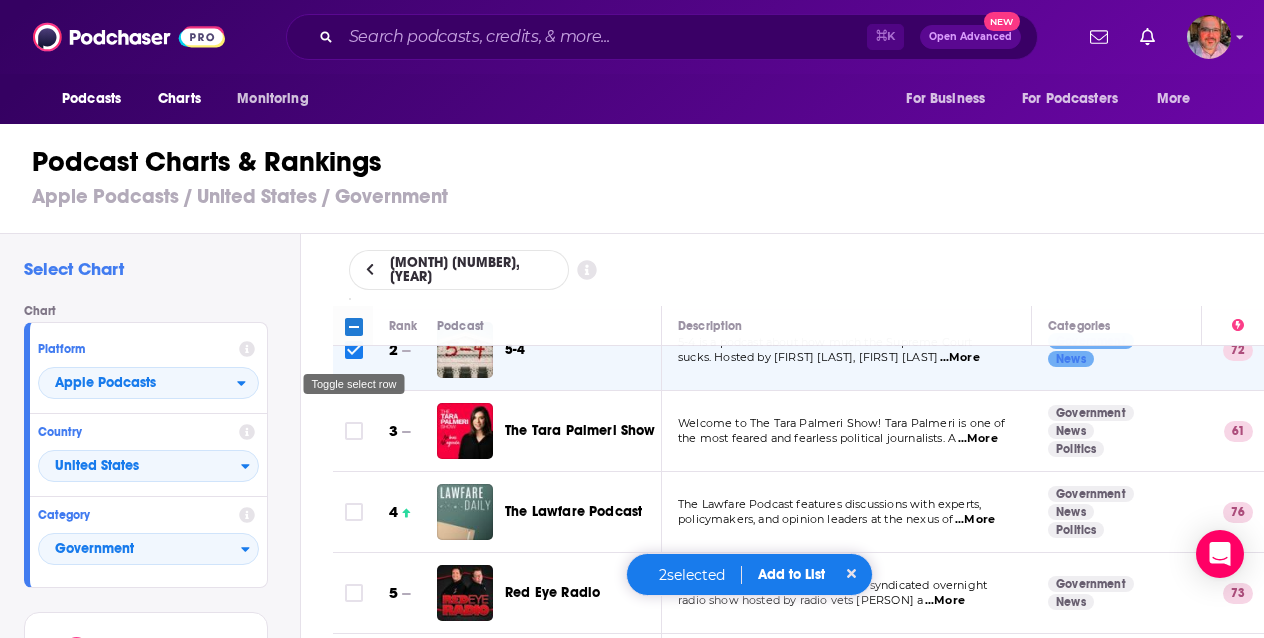 scroll, scrollTop: 133, scrollLeft: 0, axis: vertical 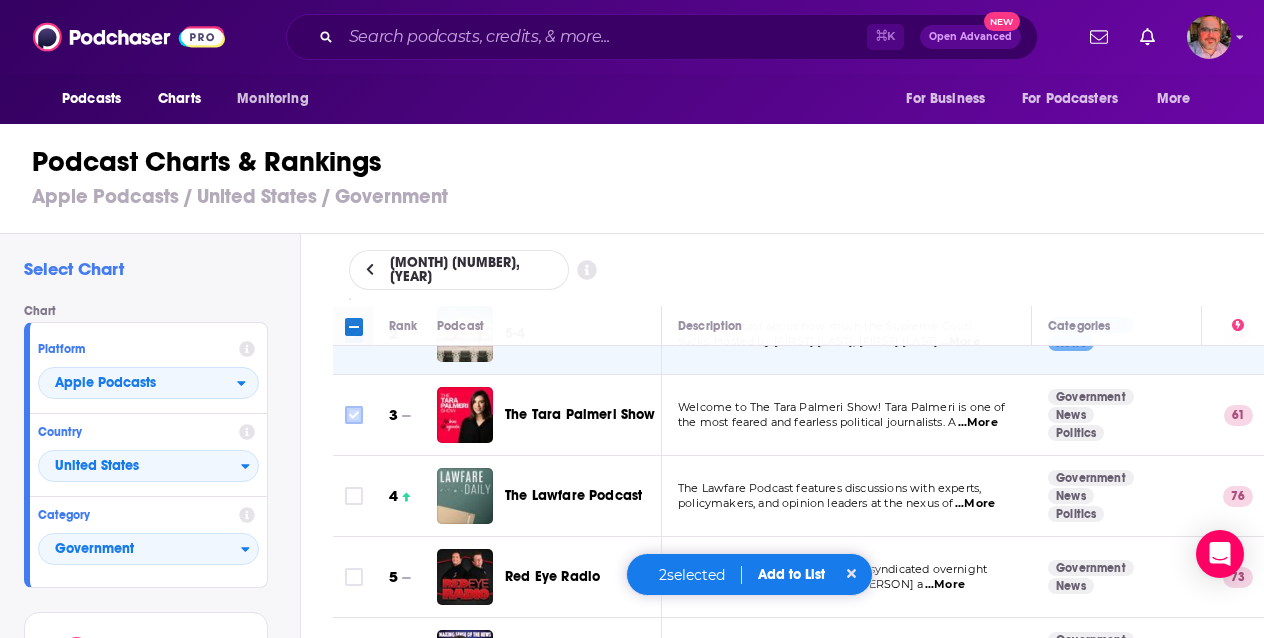 click 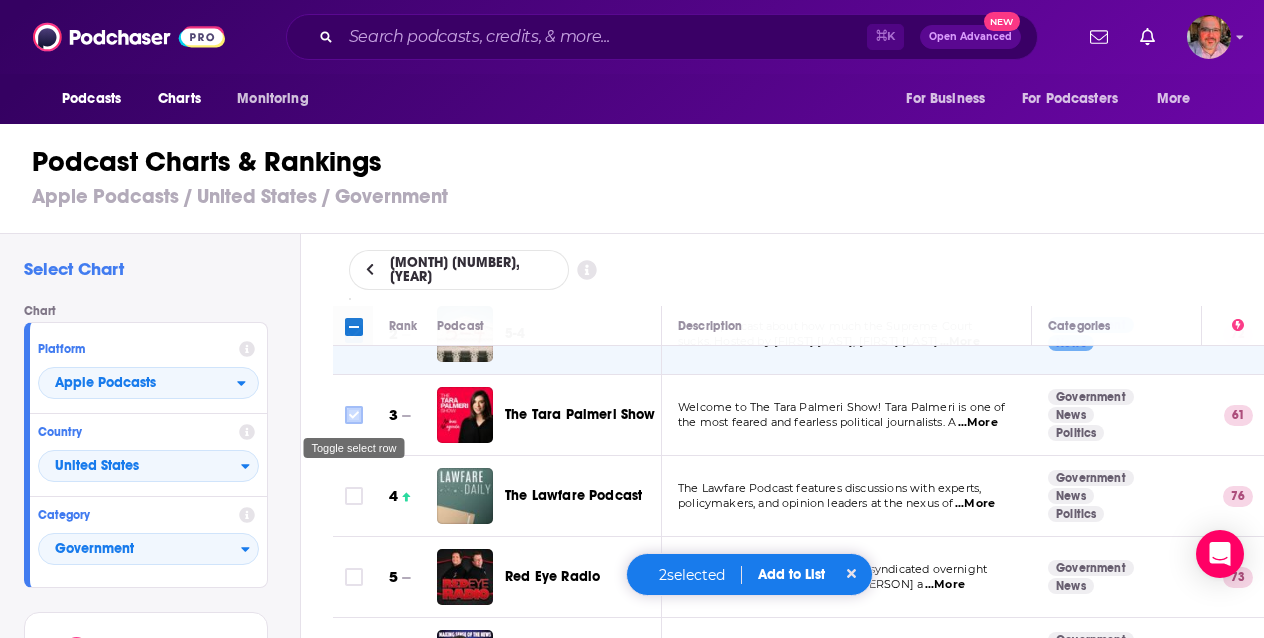 click 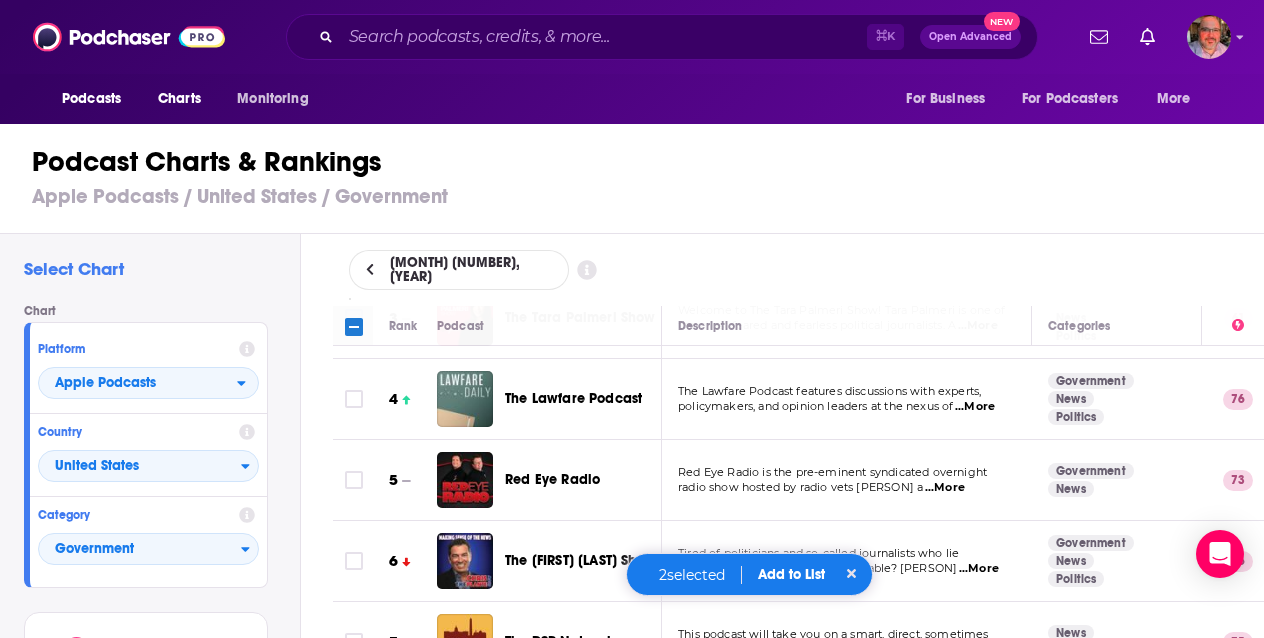 scroll, scrollTop: 231, scrollLeft: 0, axis: vertical 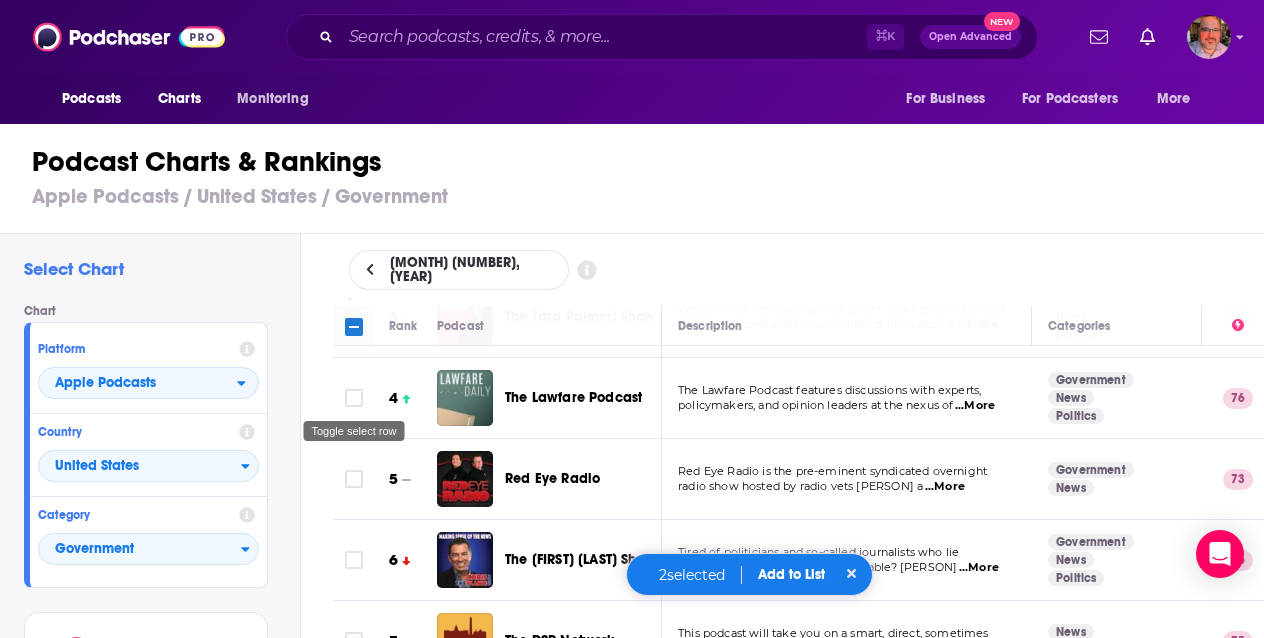 click at bounding box center [354, 398] 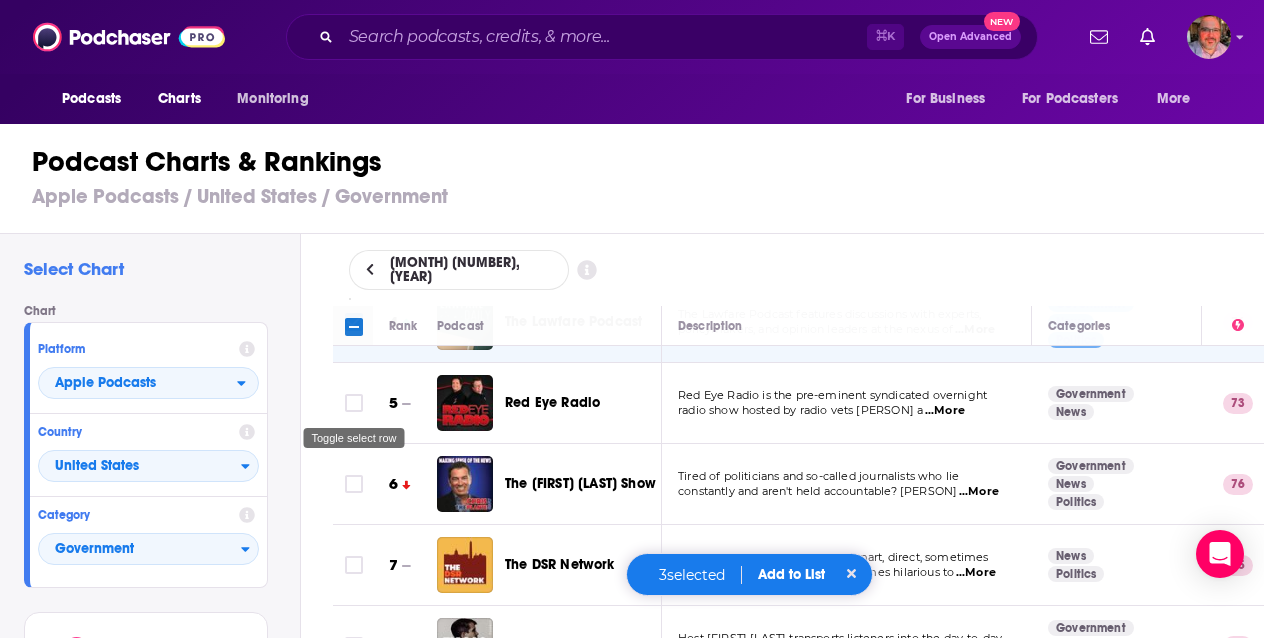 scroll, scrollTop: 305, scrollLeft: 0, axis: vertical 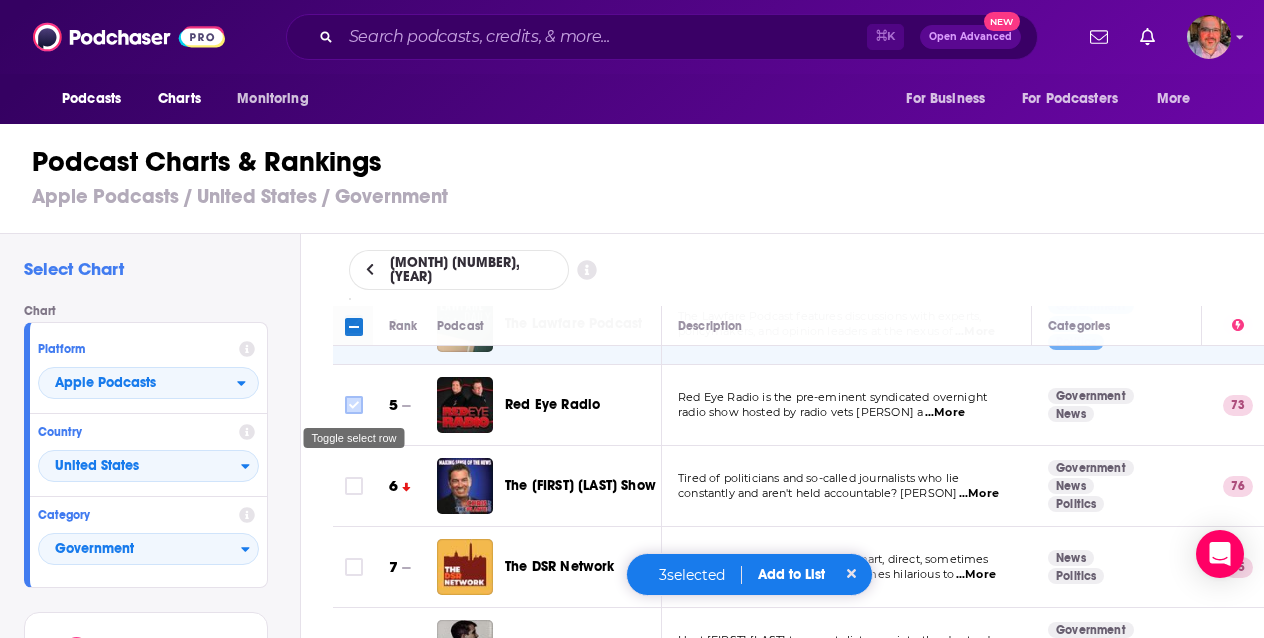 click at bounding box center (354, 405) 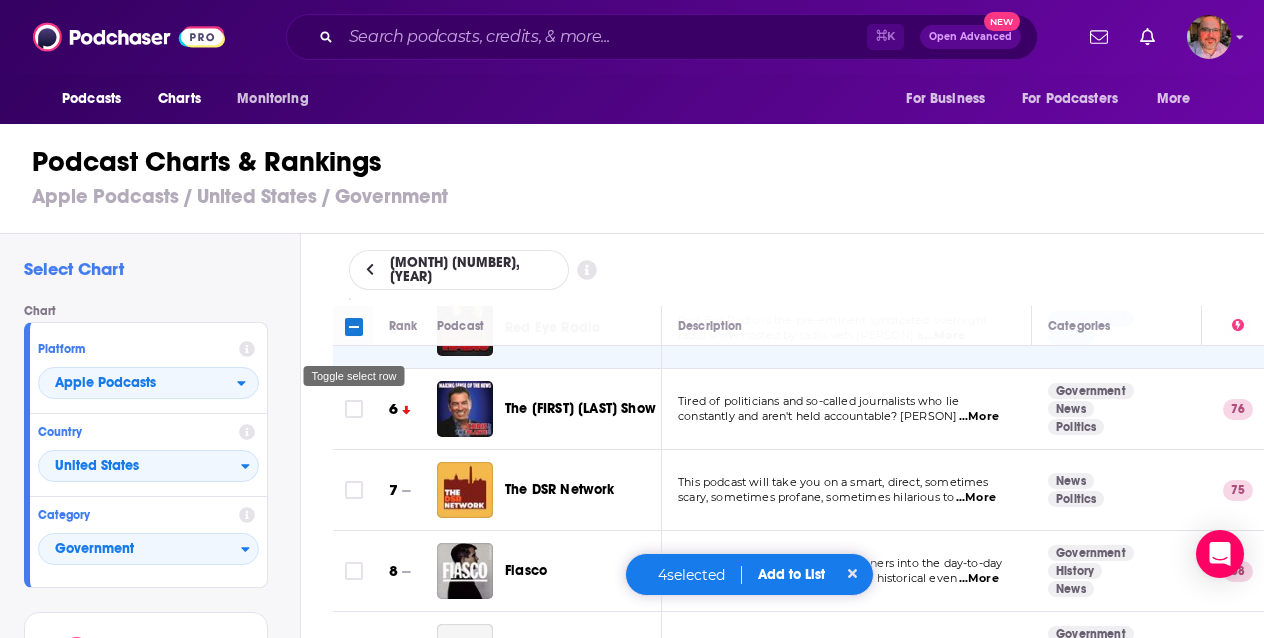 scroll, scrollTop: 383, scrollLeft: 0, axis: vertical 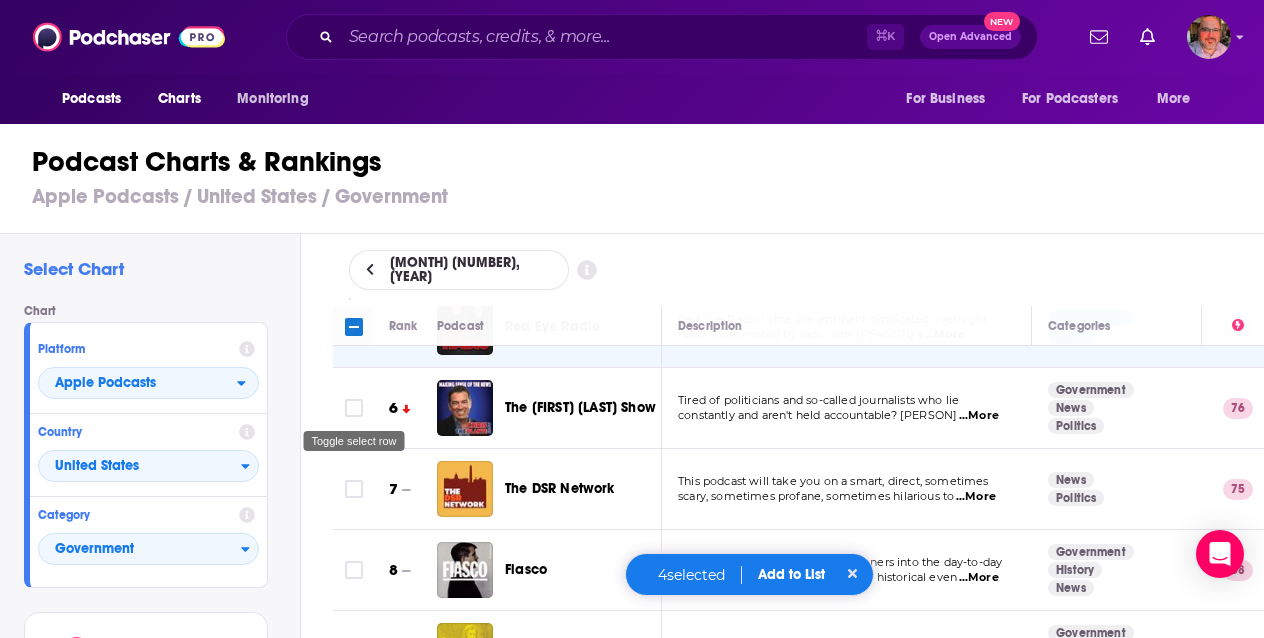click at bounding box center [354, 408] 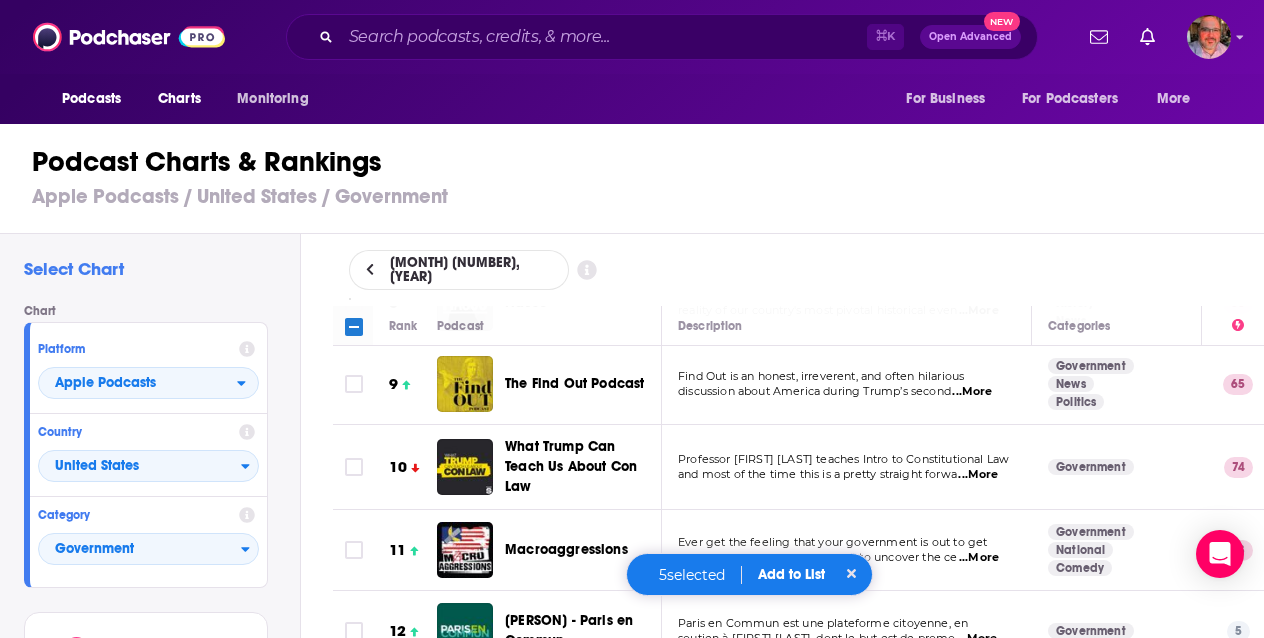 scroll, scrollTop: 654, scrollLeft: 0, axis: vertical 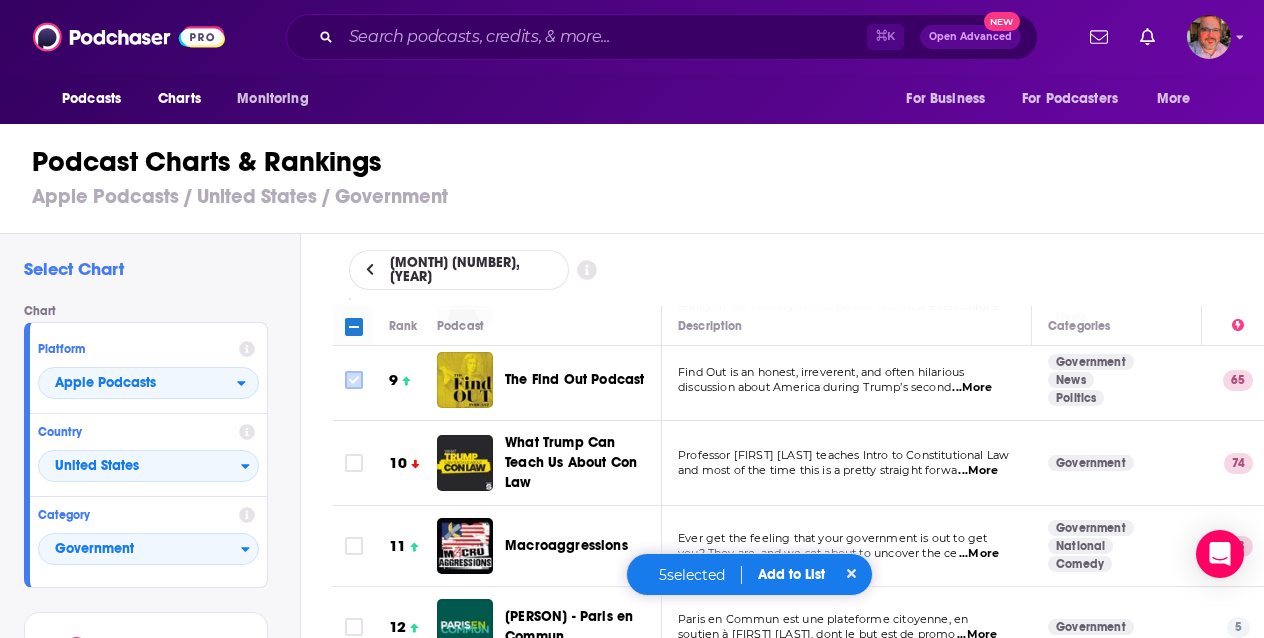 click at bounding box center (354, 380) 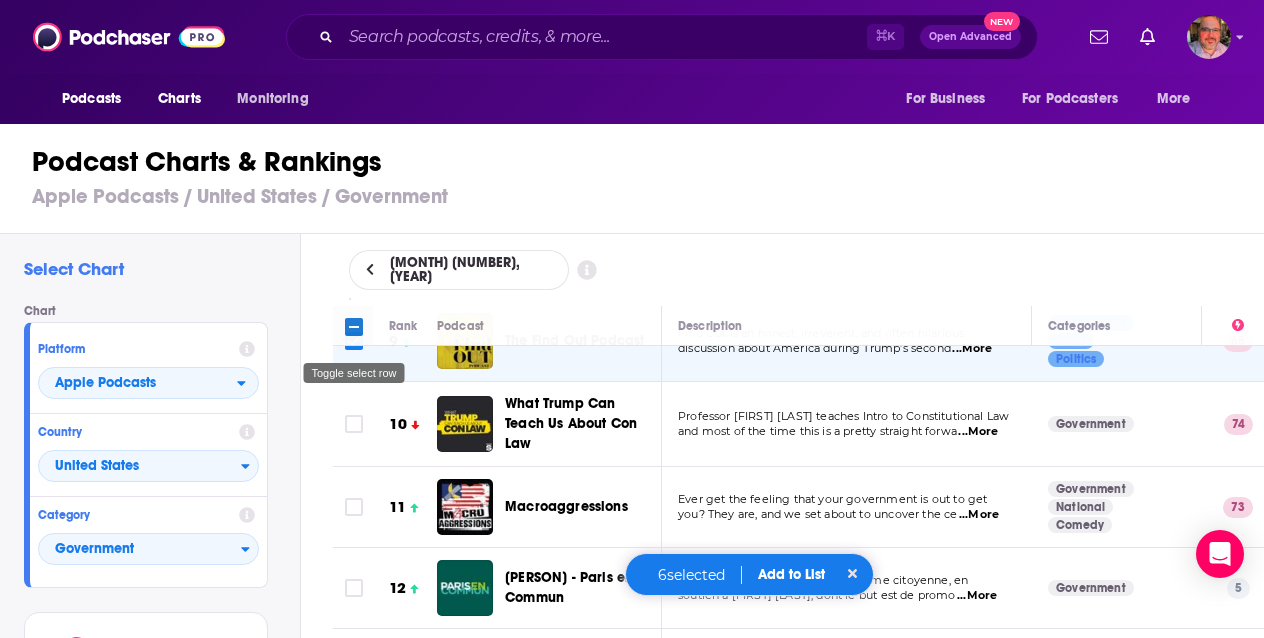 scroll, scrollTop: 694, scrollLeft: 0, axis: vertical 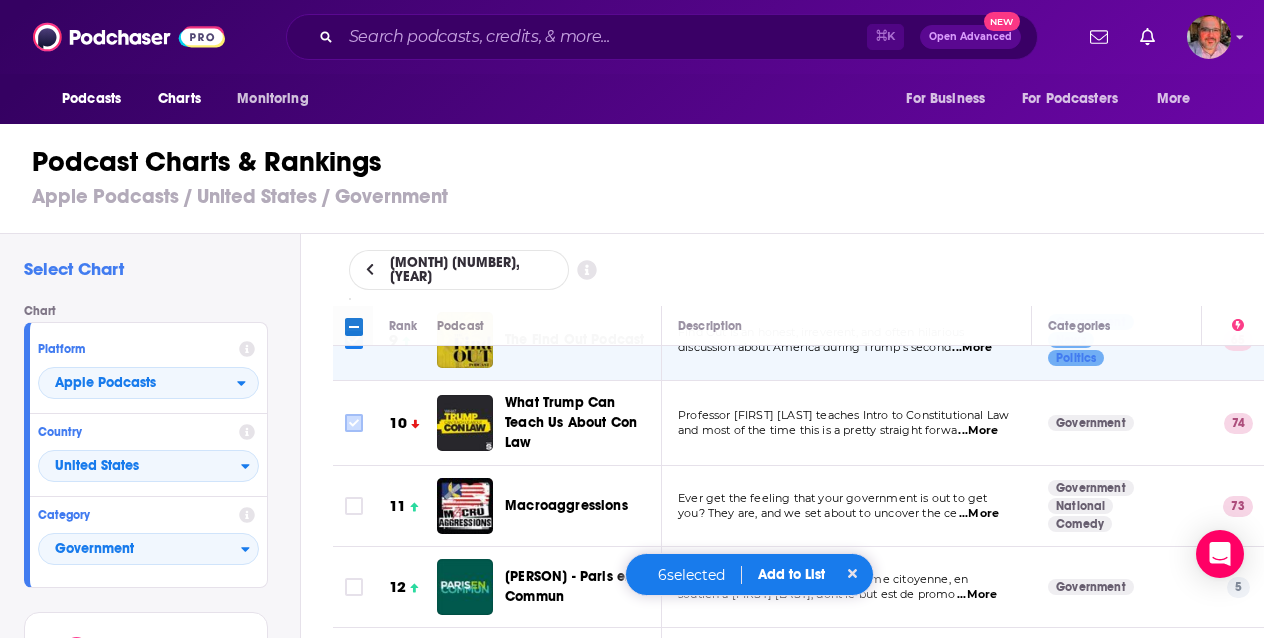 click at bounding box center [354, 423] 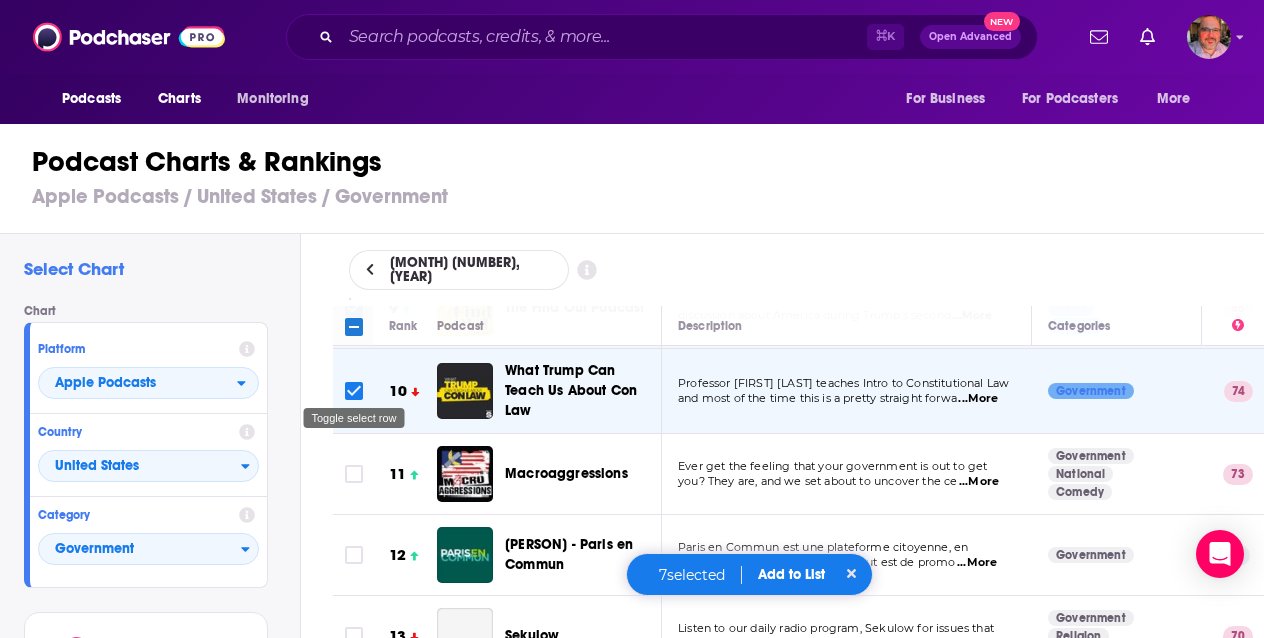 scroll, scrollTop: 753, scrollLeft: 0, axis: vertical 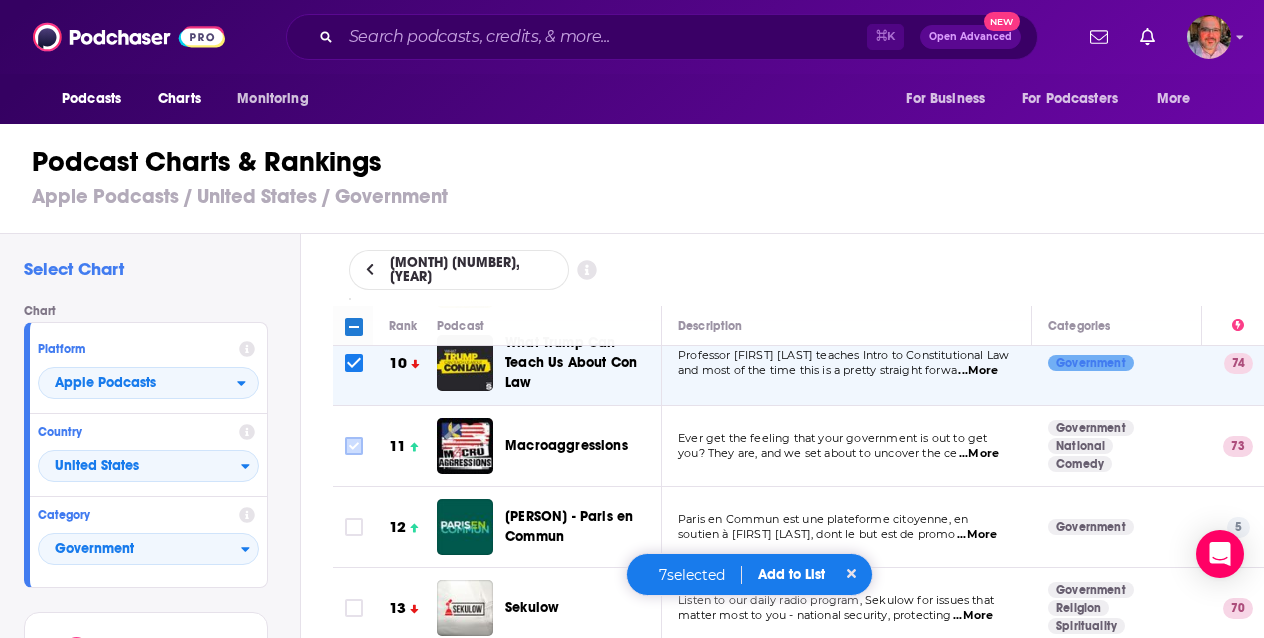 click 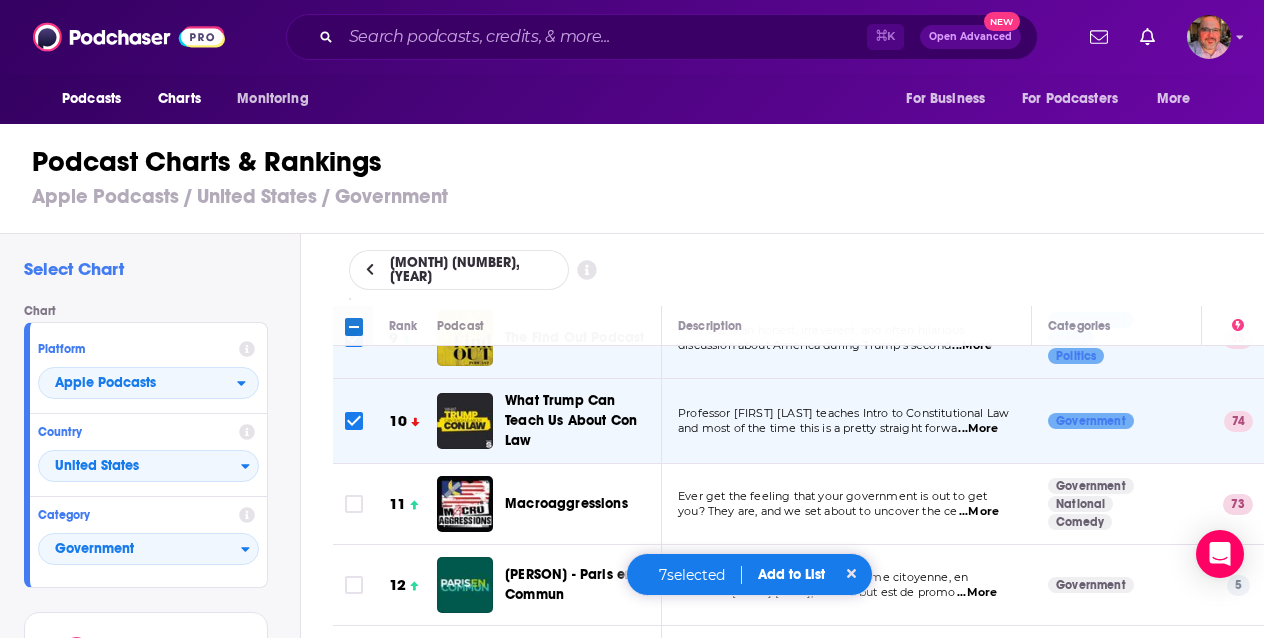scroll, scrollTop: 688, scrollLeft: 0, axis: vertical 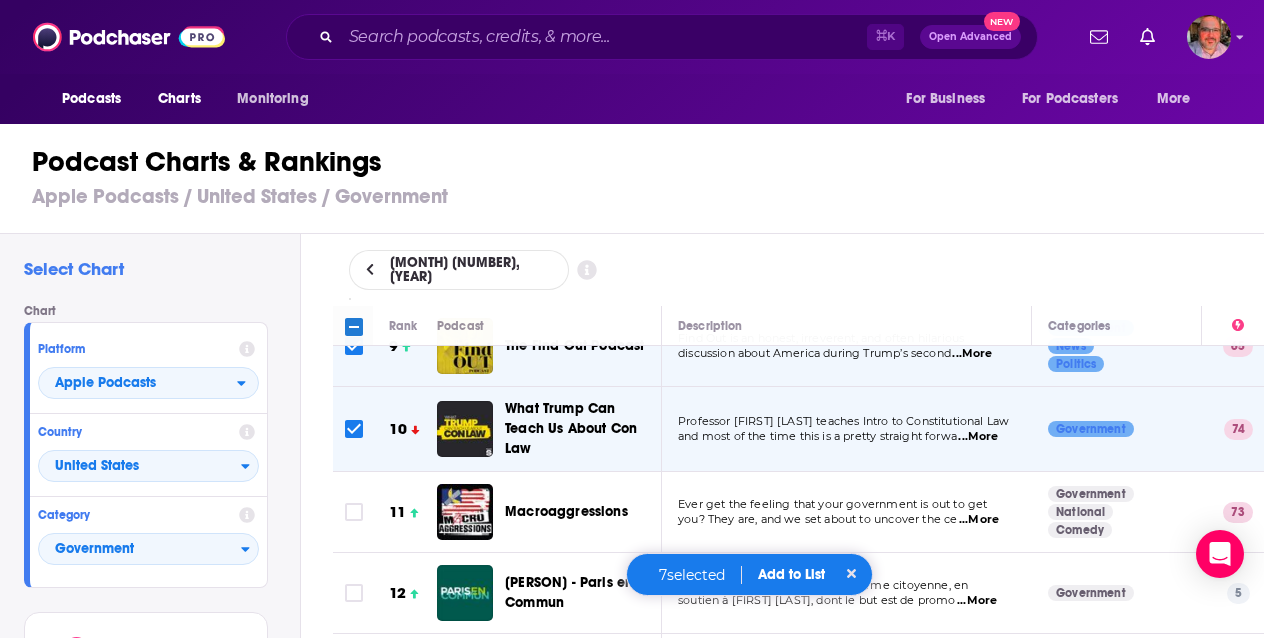 click on "and most of the time this is a pretty straight forwa  ...More" at bounding box center (846, 437) 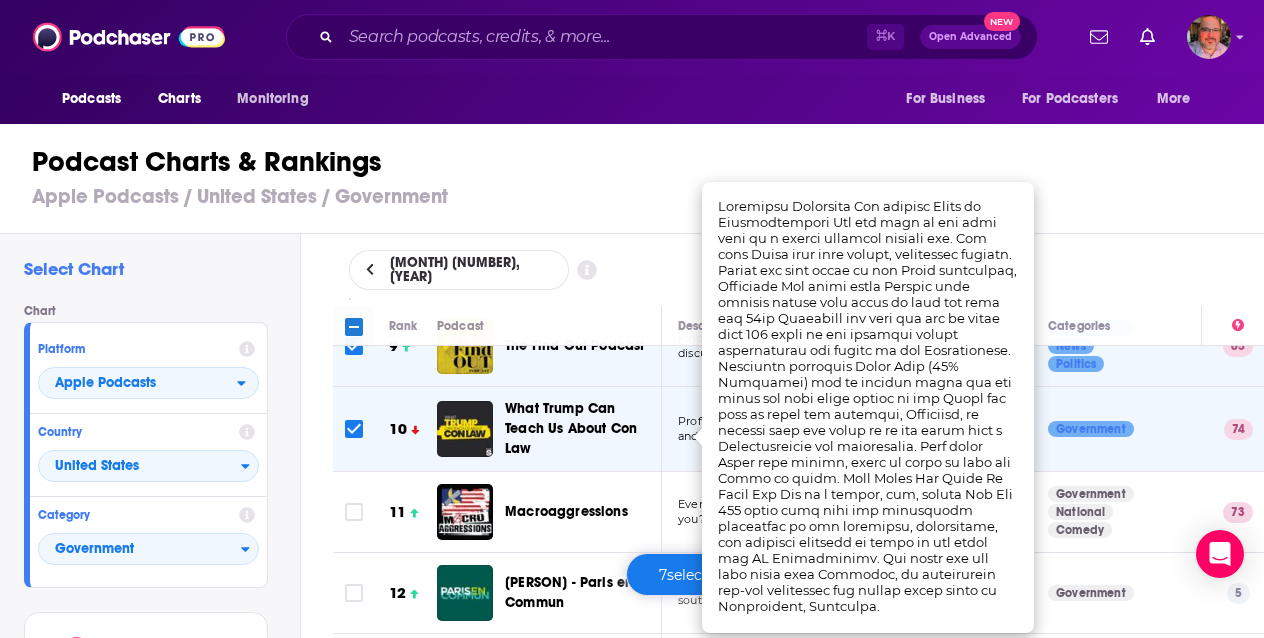 click on "Podcast Charts & Rankings" at bounding box center (640, 162) 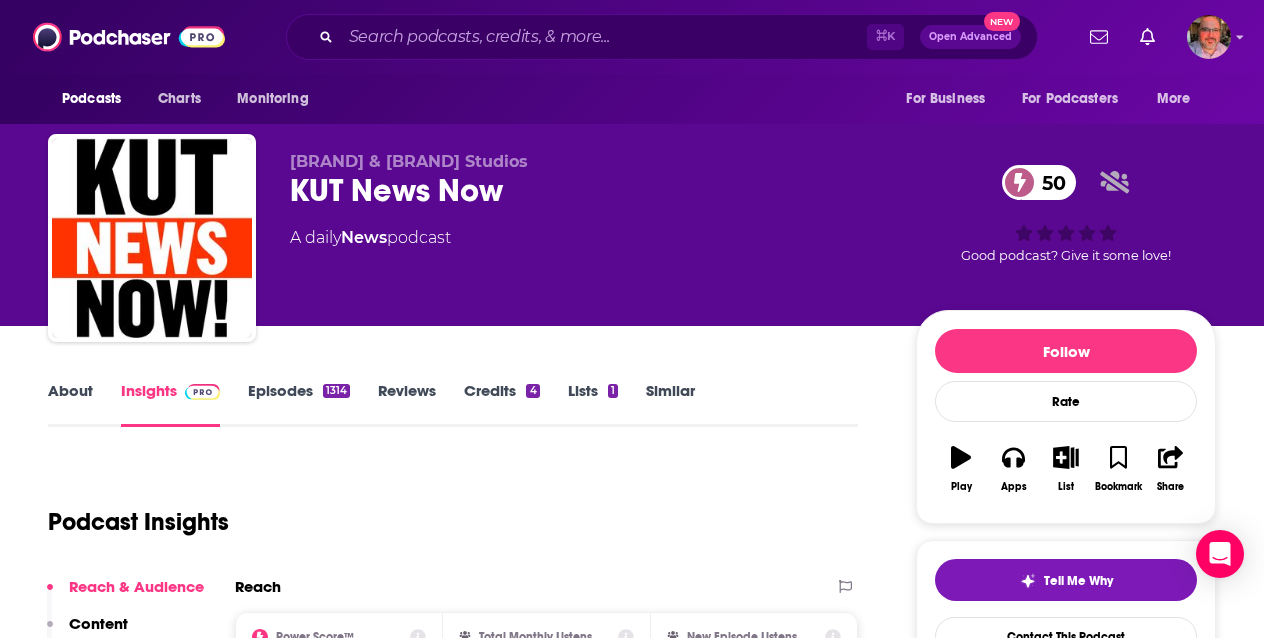 scroll, scrollTop: 0, scrollLeft: 0, axis: both 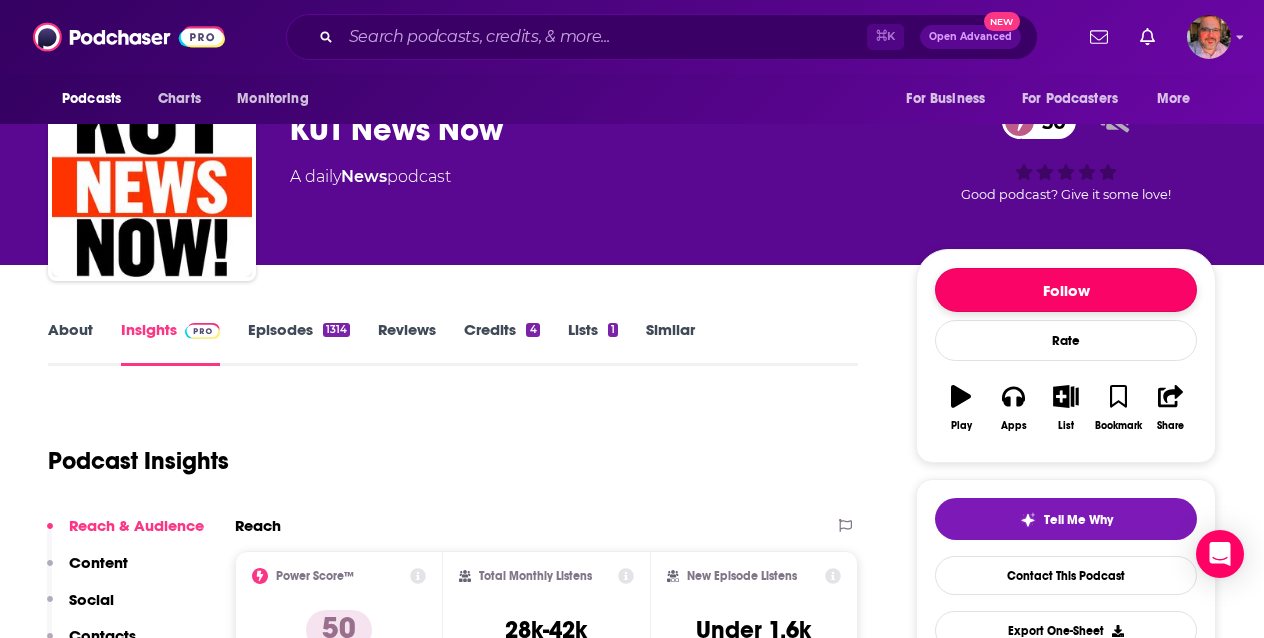 click on "Follow" at bounding box center (1066, 290) 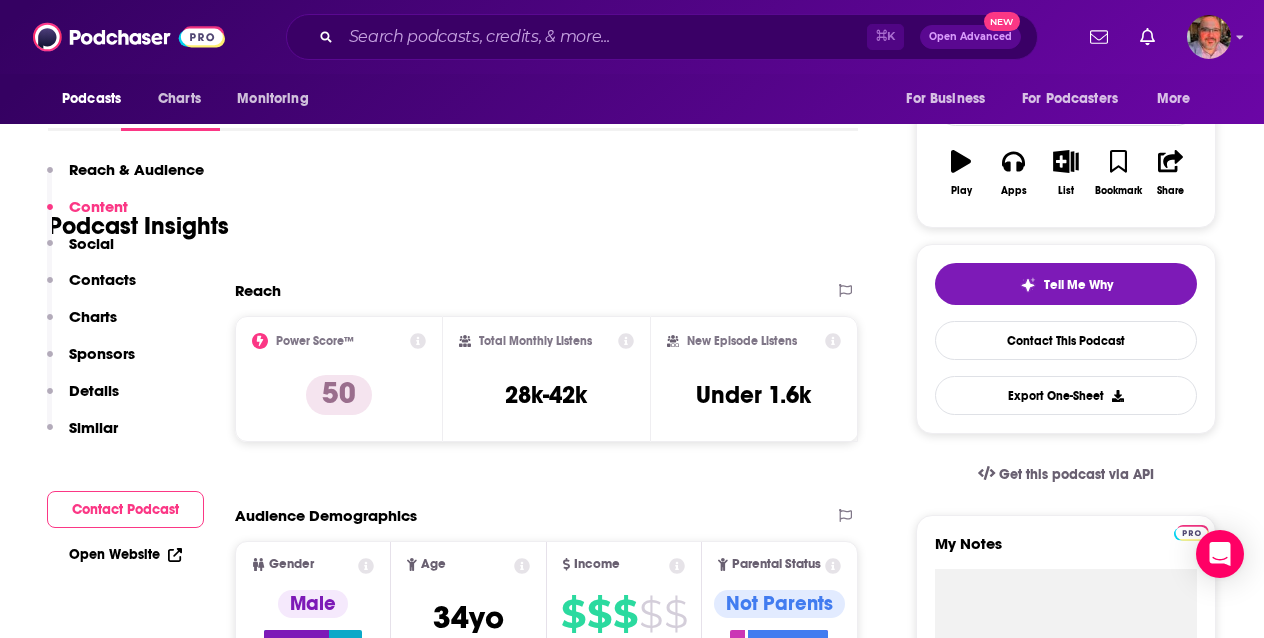 scroll, scrollTop: 0, scrollLeft: 0, axis: both 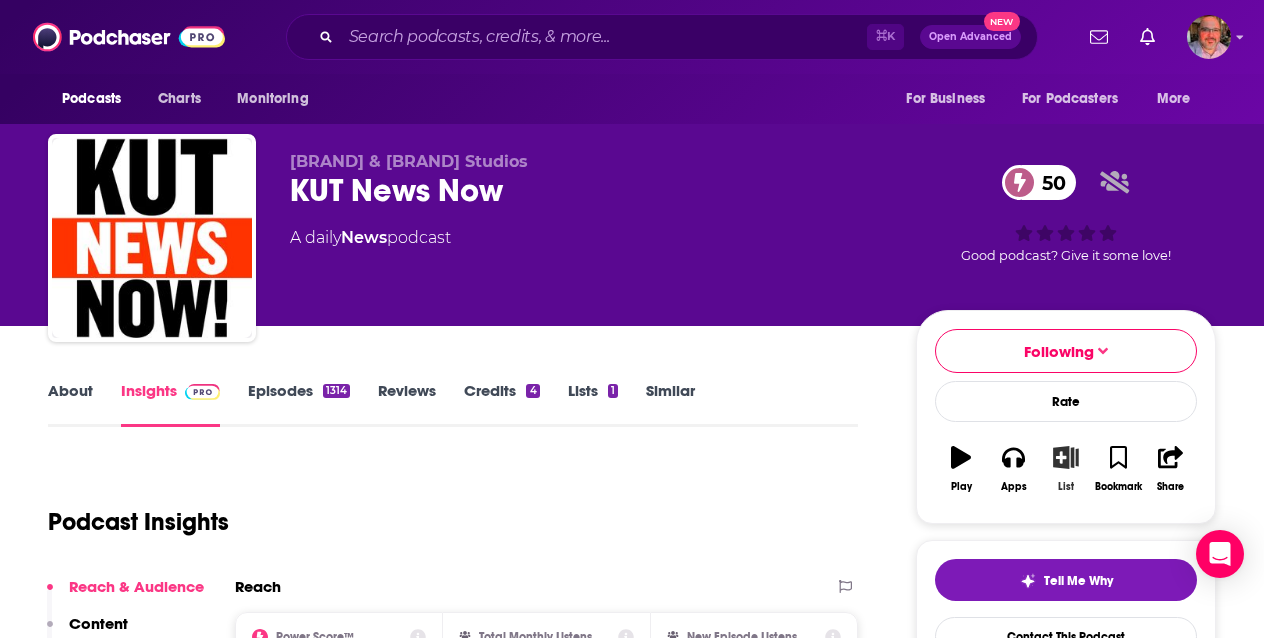 click 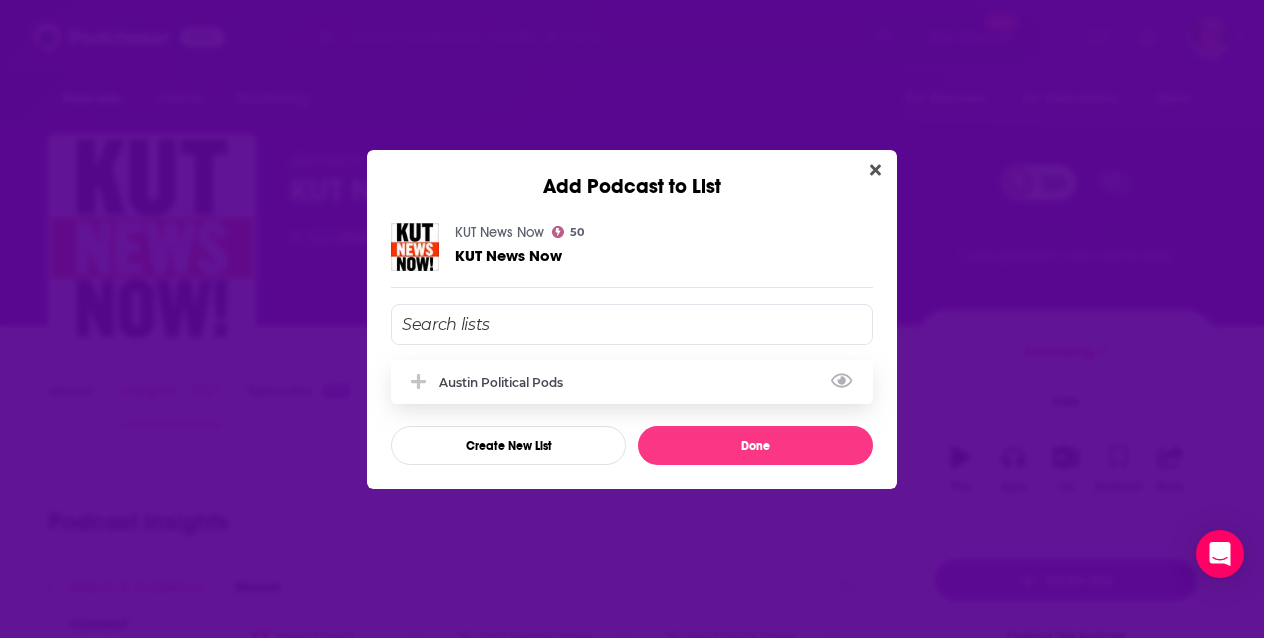 click on "Austin Political Pods" at bounding box center (507, 382) 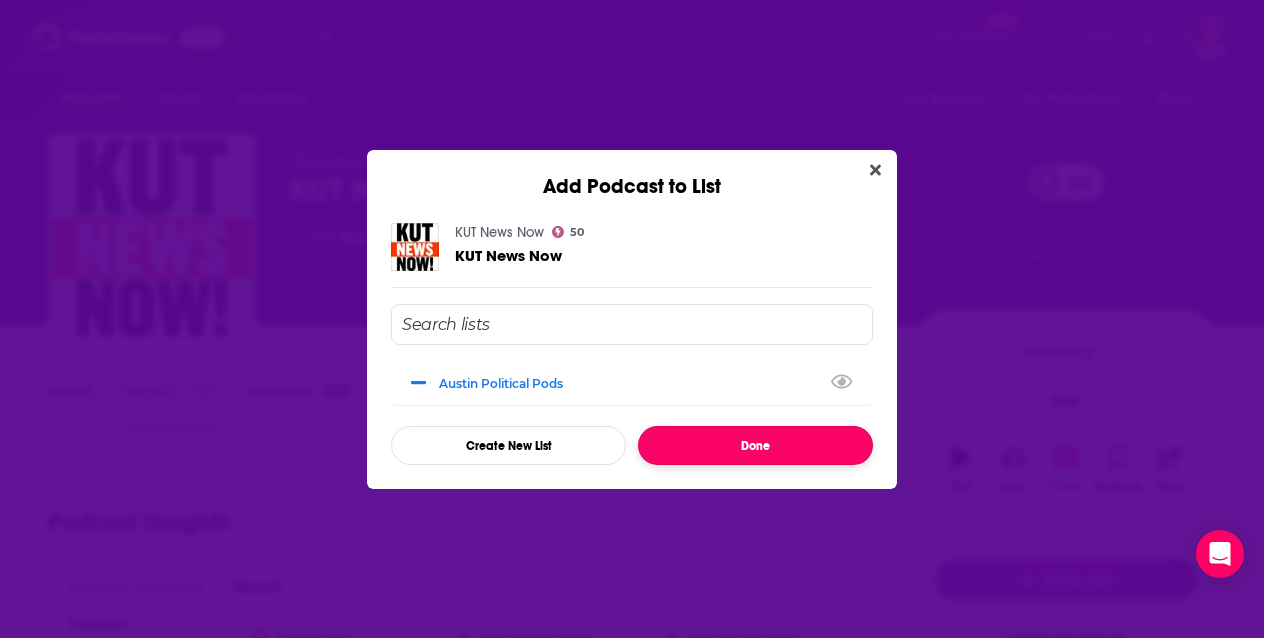 click on "Done" at bounding box center [755, 445] 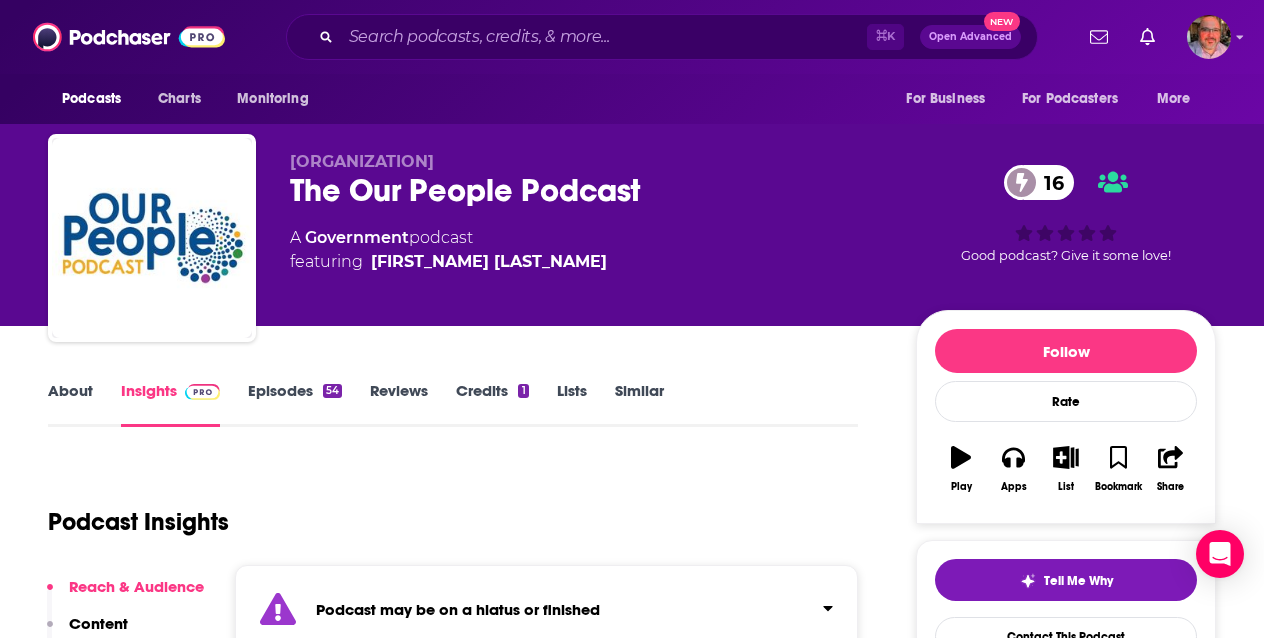 scroll, scrollTop: 0, scrollLeft: 0, axis: both 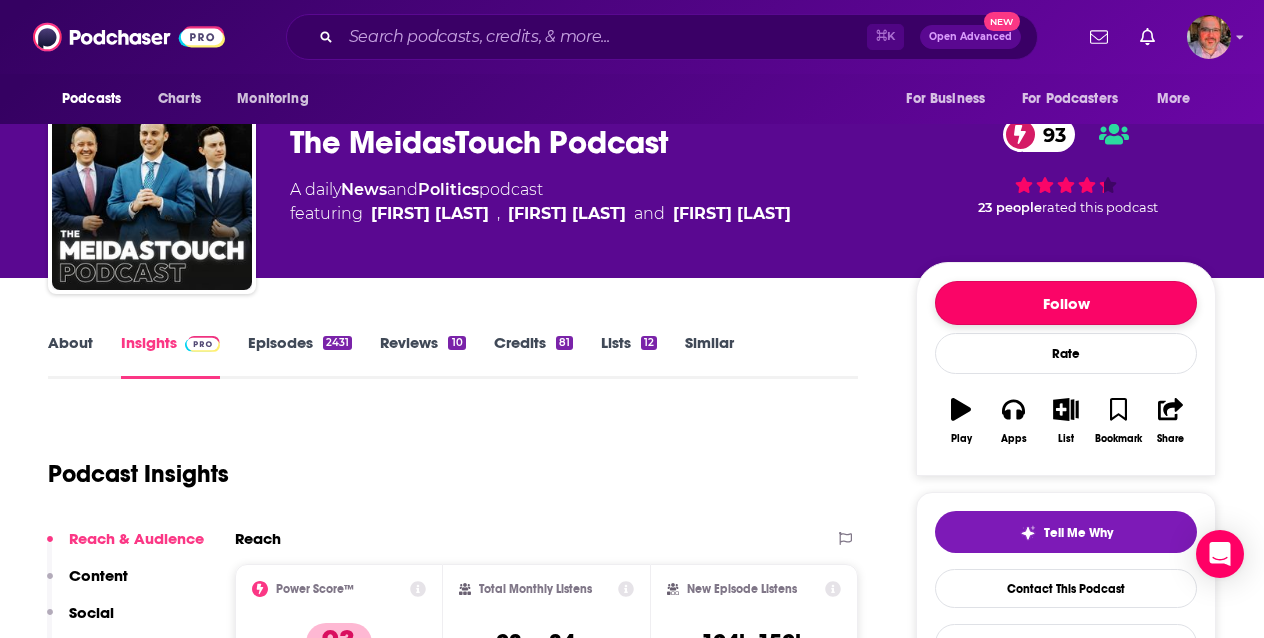 click on "Follow" at bounding box center (1066, 303) 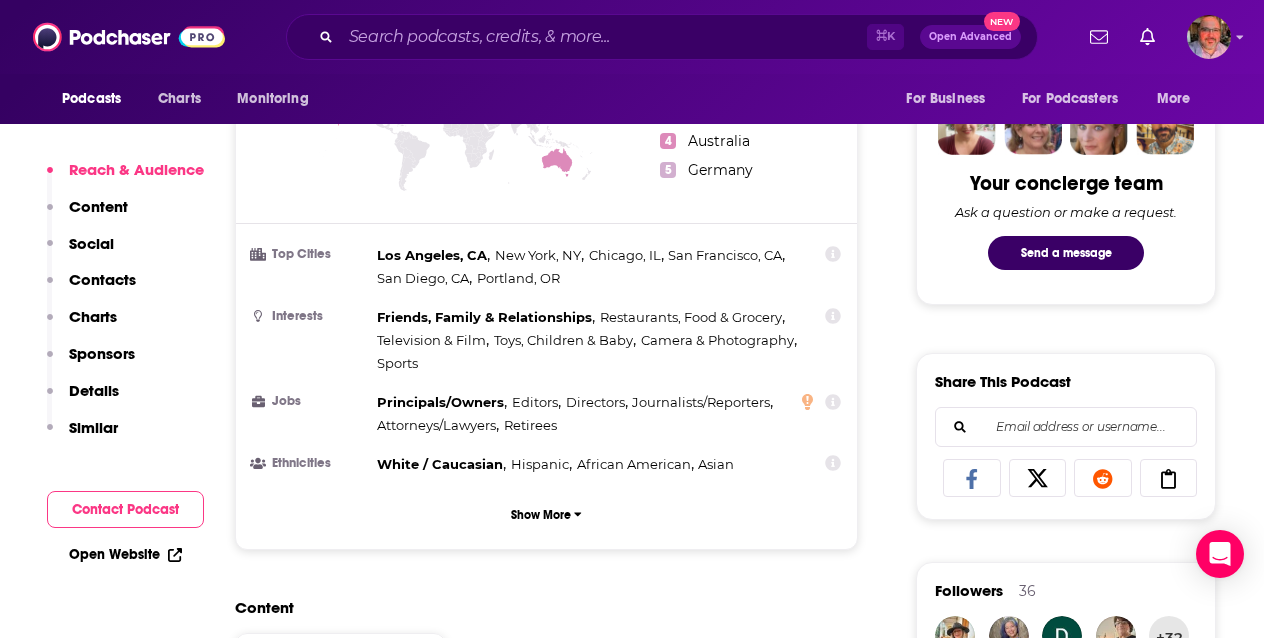 scroll, scrollTop: 976, scrollLeft: 0, axis: vertical 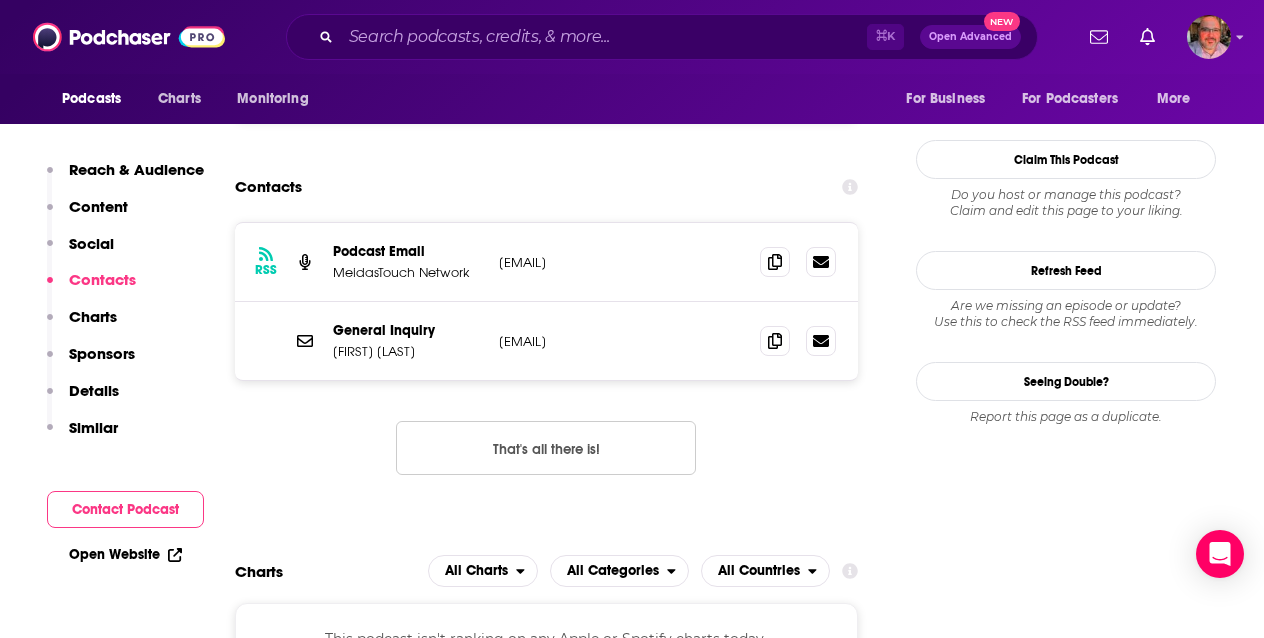 click on "Reach & Audience Content Social Contacts Charts Sponsors Details Similar Contact Podcast Open Website" at bounding box center (125, 3918) 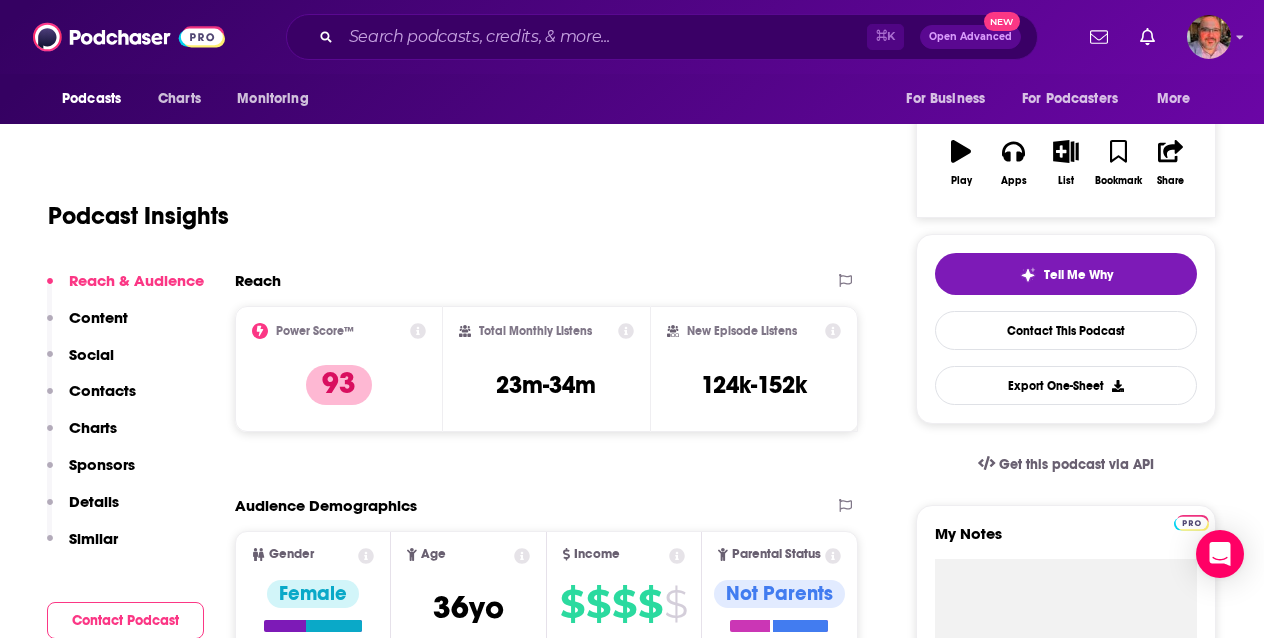 scroll, scrollTop: 0, scrollLeft: 0, axis: both 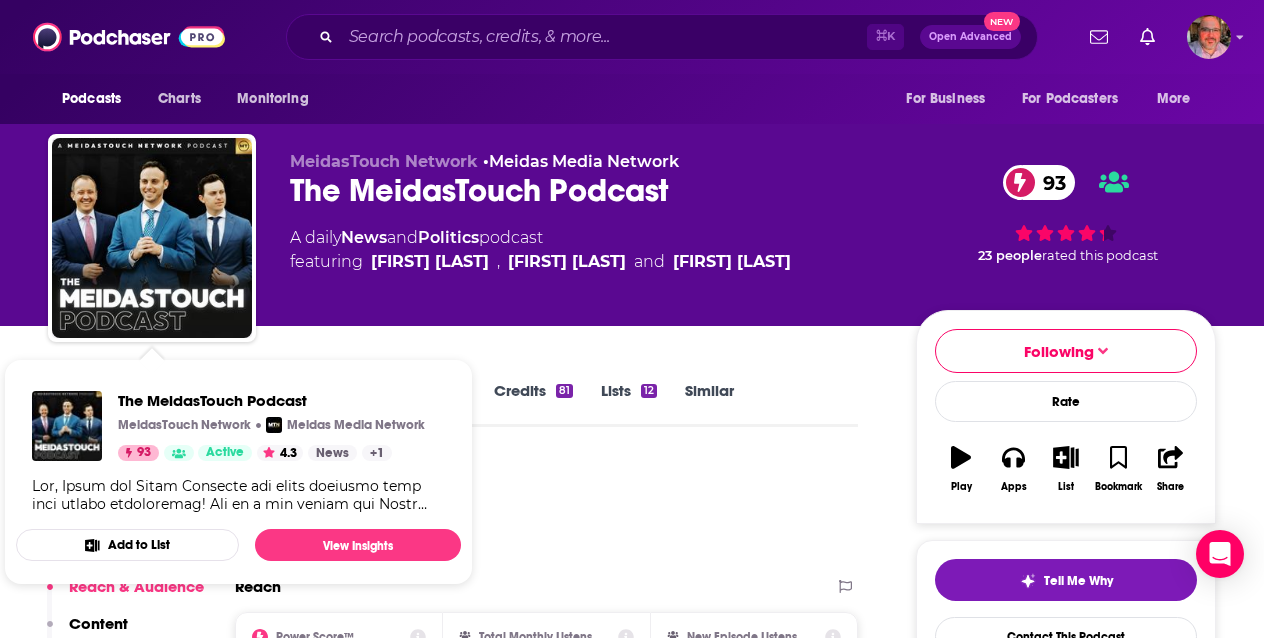 click on "Add to List" at bounding box center [127, 545] 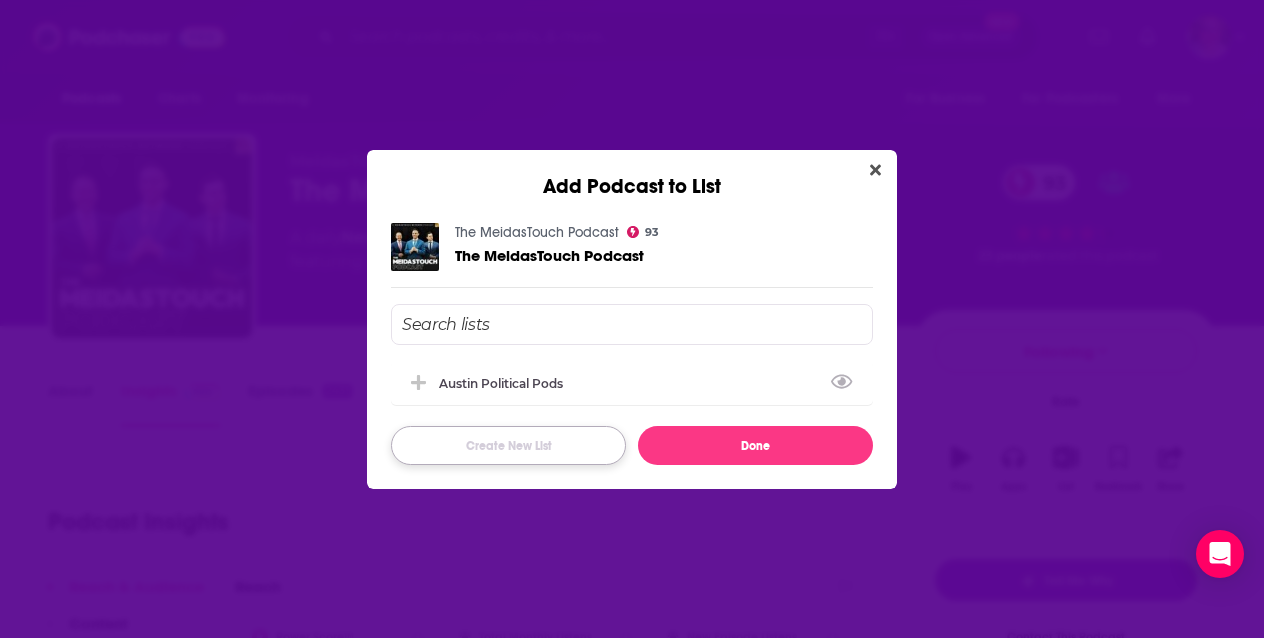 click on "Create New List" at bounding box center (508, 445) 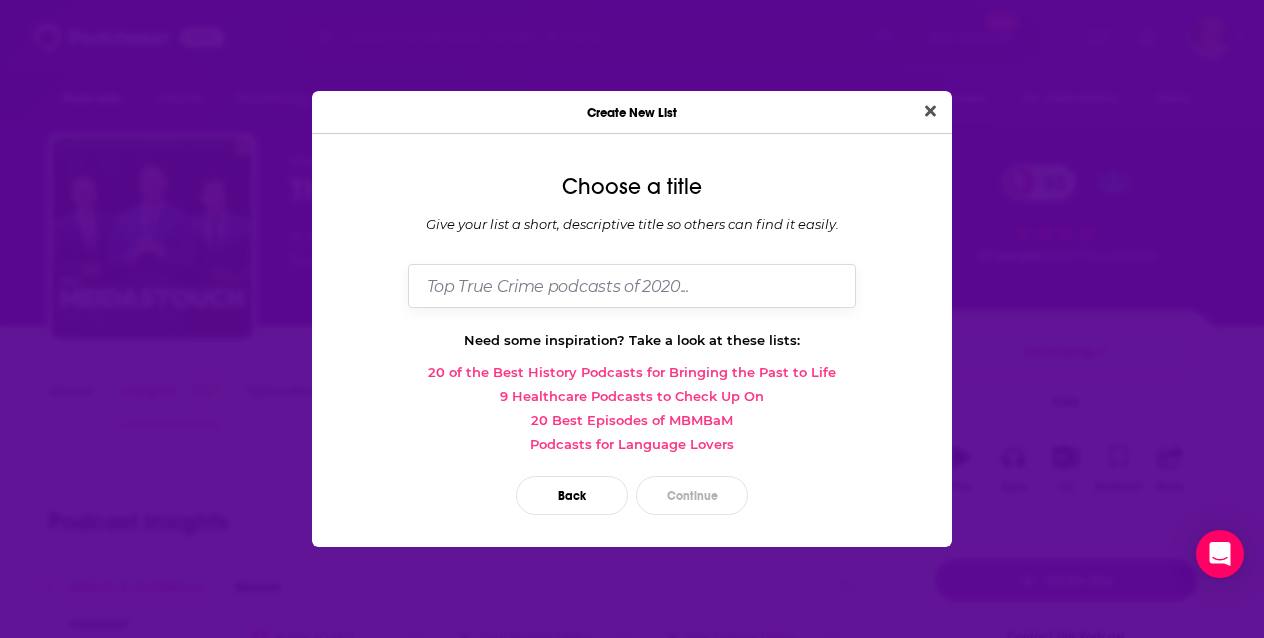click at bounding box center [632, 285] 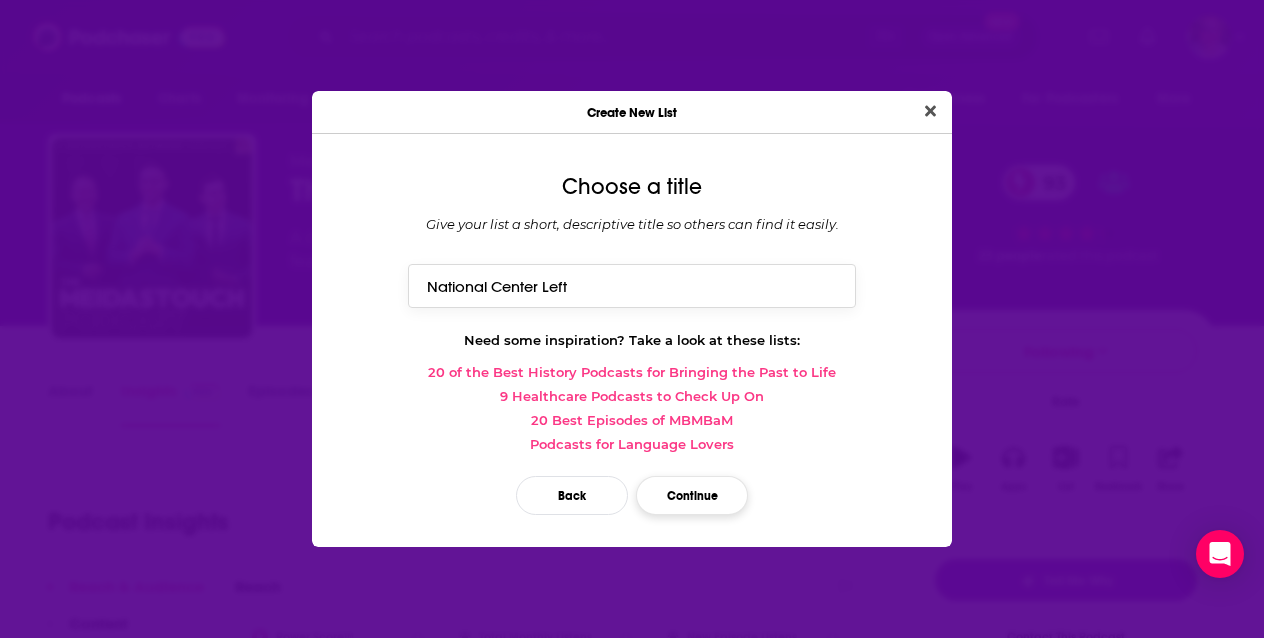 type on "National Center Left" 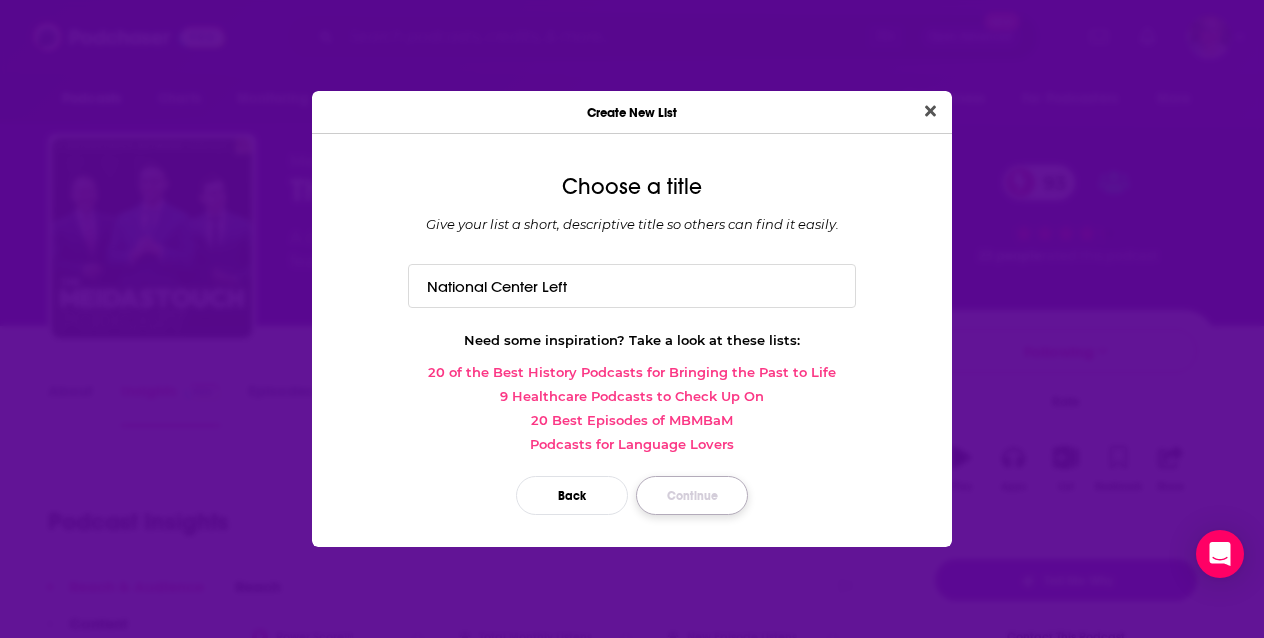 click on "Continue" at bounding box center (692, 495) 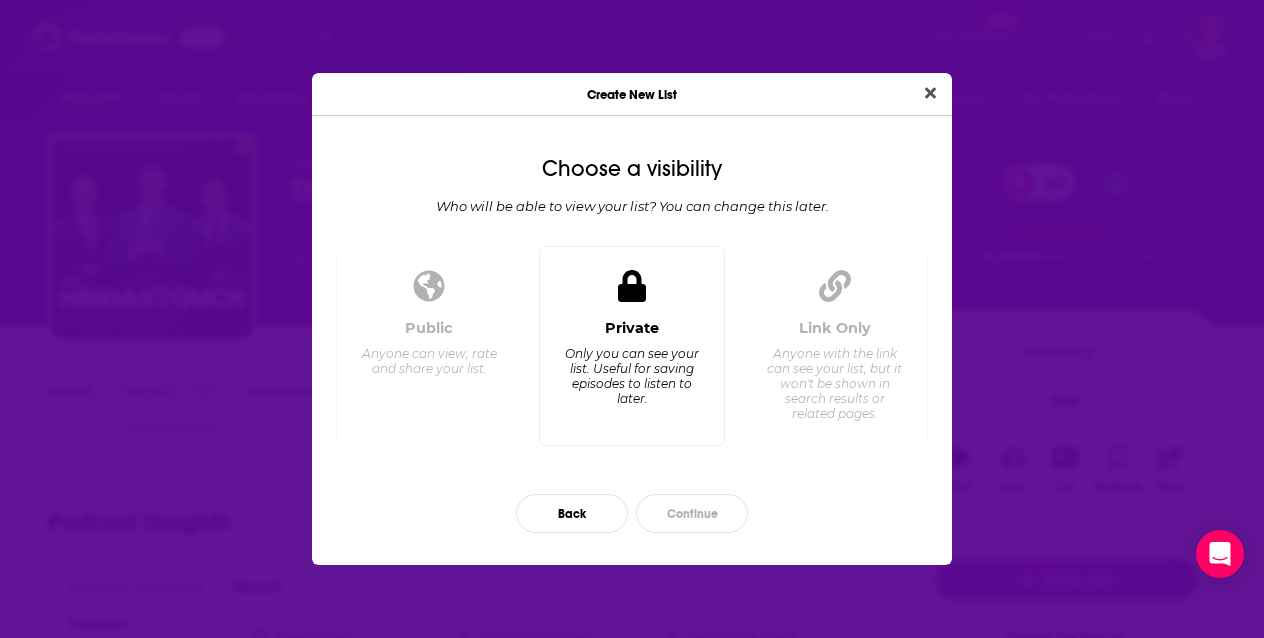click on "Only you can see your list. Useful for saving episodes to listen to later." at bounding box center (631, 376) 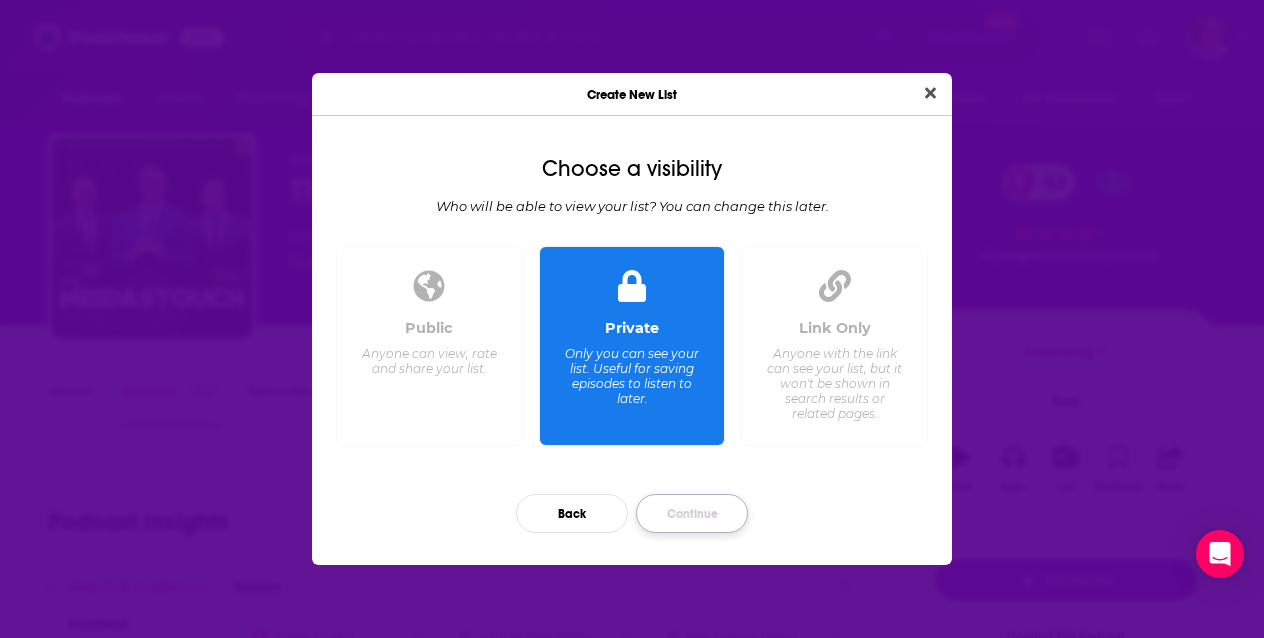 click on "Continue" at bounding box center [692, 513] 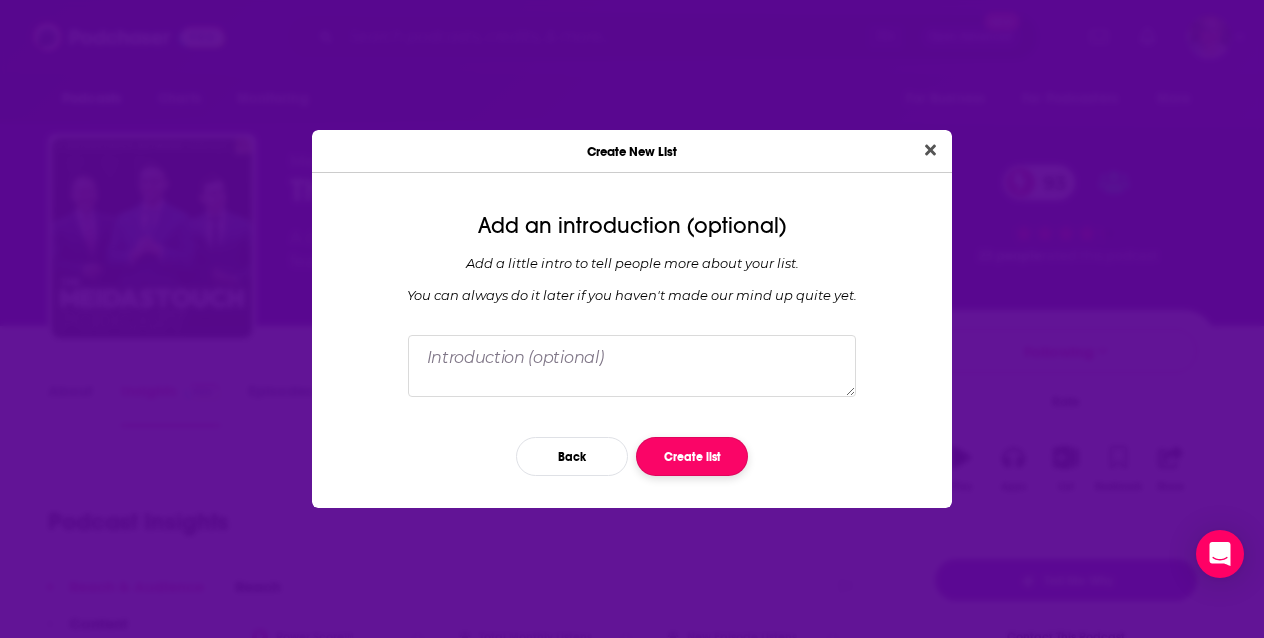 click on "Create list" at bounding box center [692, 456] 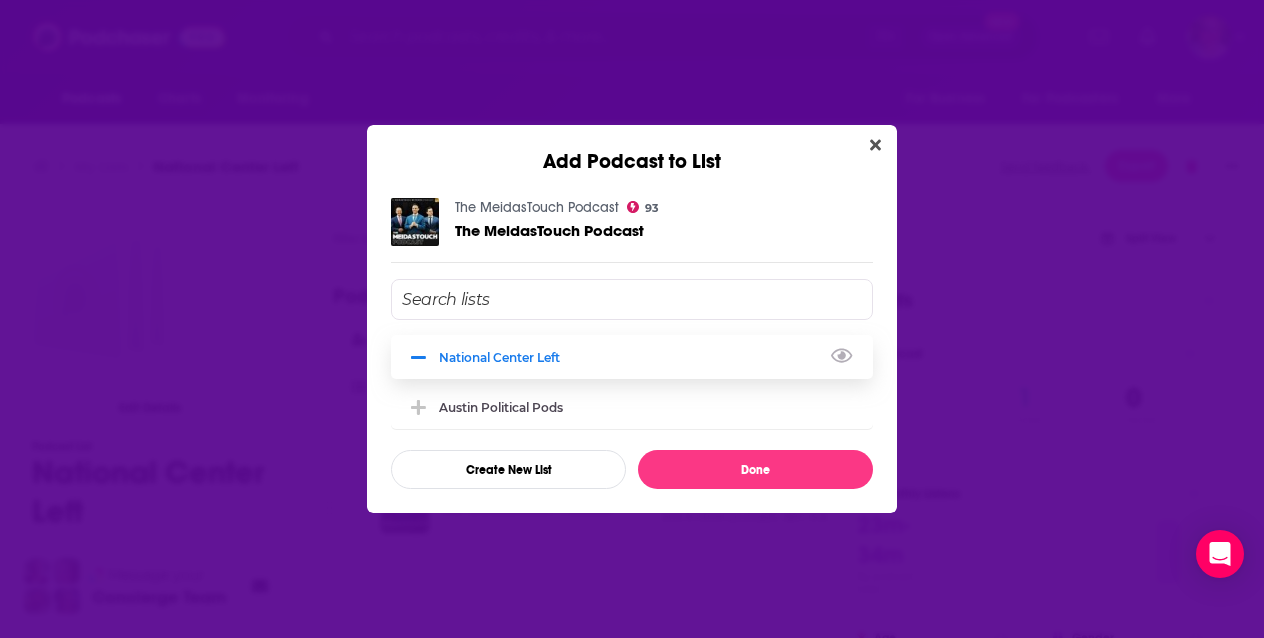 click on "National Center Left" at bounding box center (632, 357) 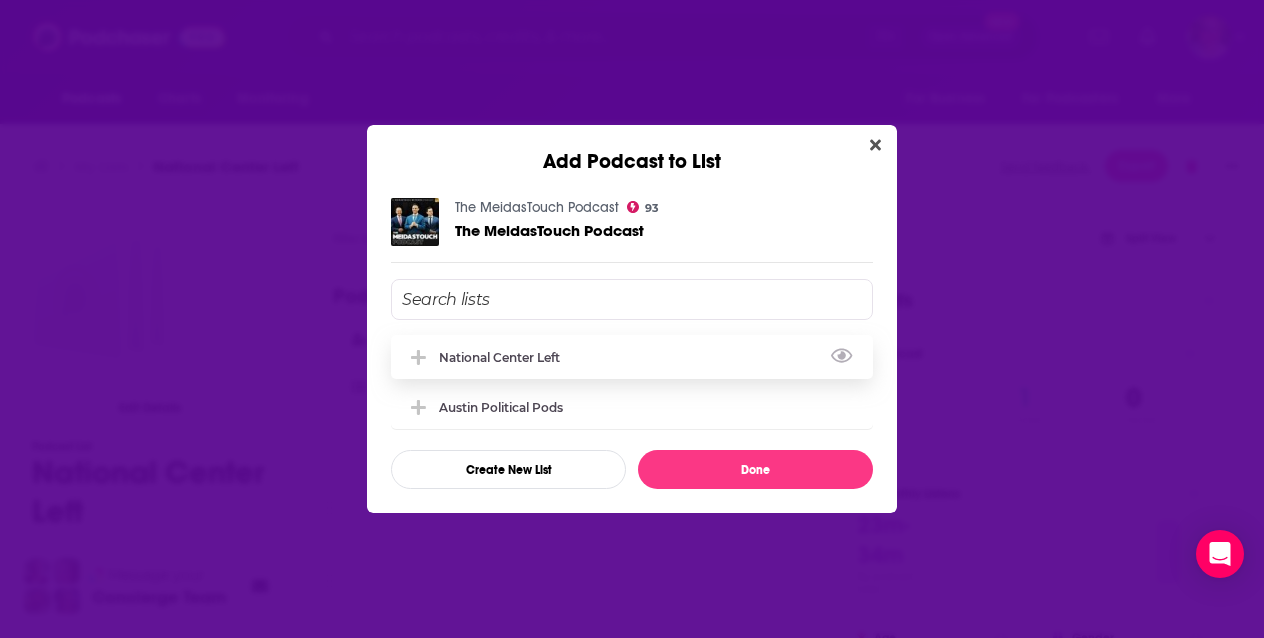 click on "National Center Left" at bounding box center (632, 357) 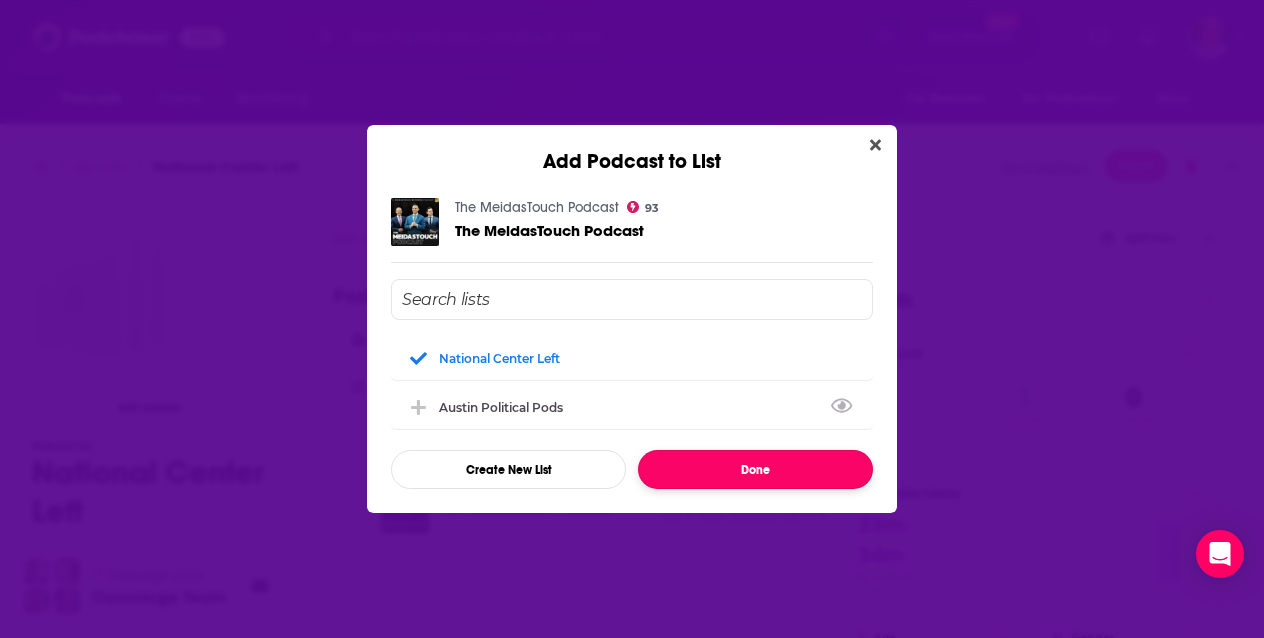 click on "Done" at bounding box center (755, 469) 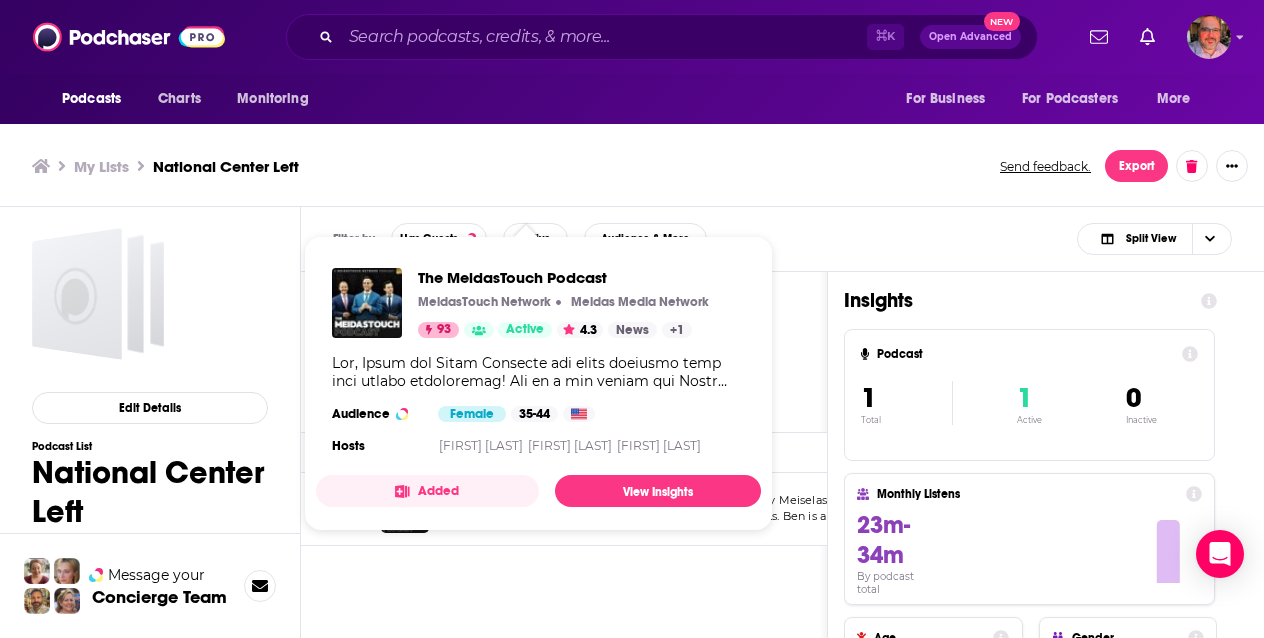 scroll, scrollTop: 6, scrollLeft: 0, axis: vertical 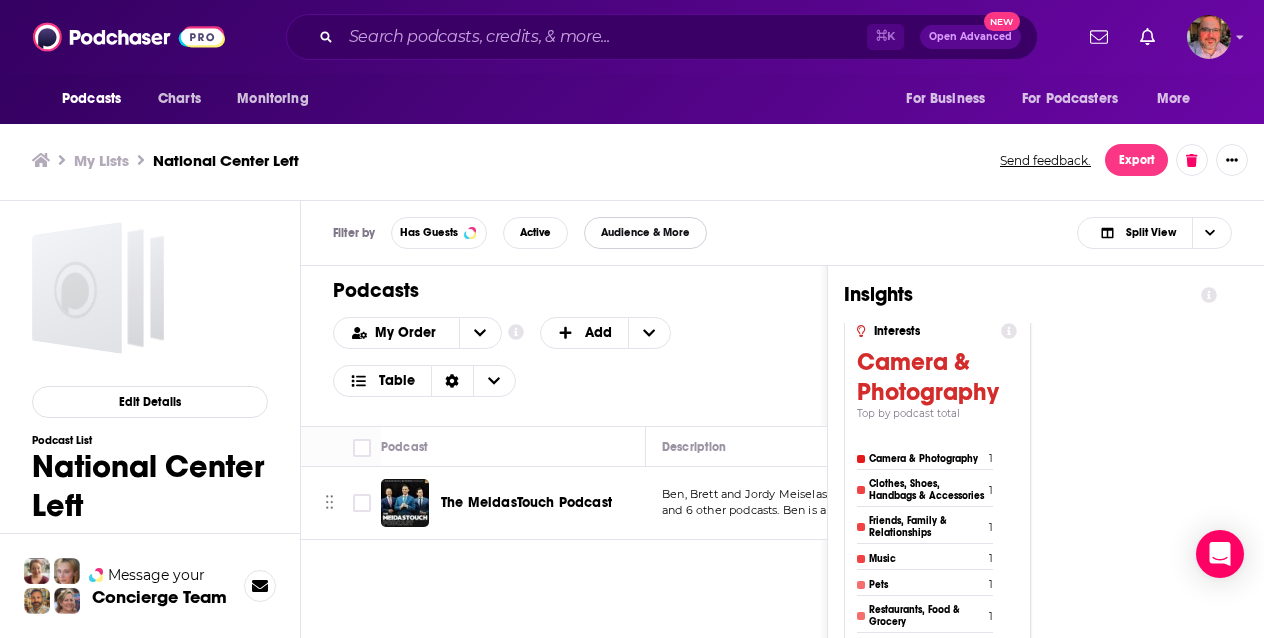 click on "Audience & More" at bounding box center (645, 233) 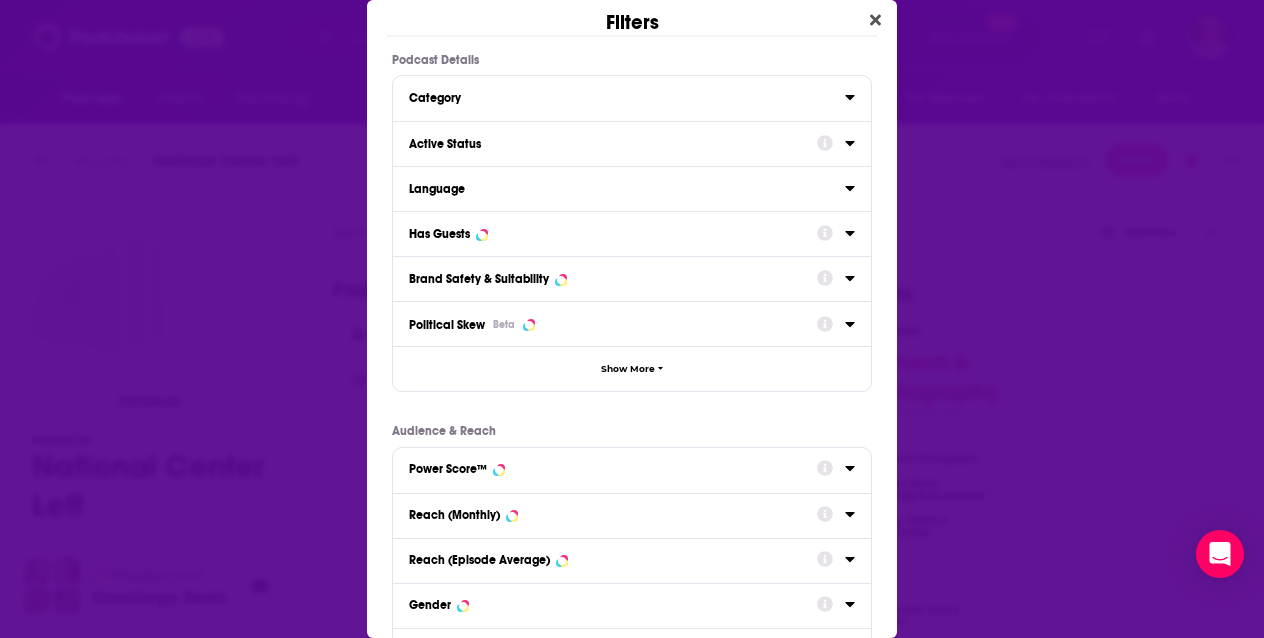 scroll, scrollTop: 0, scrollLeft: 0, axis: both 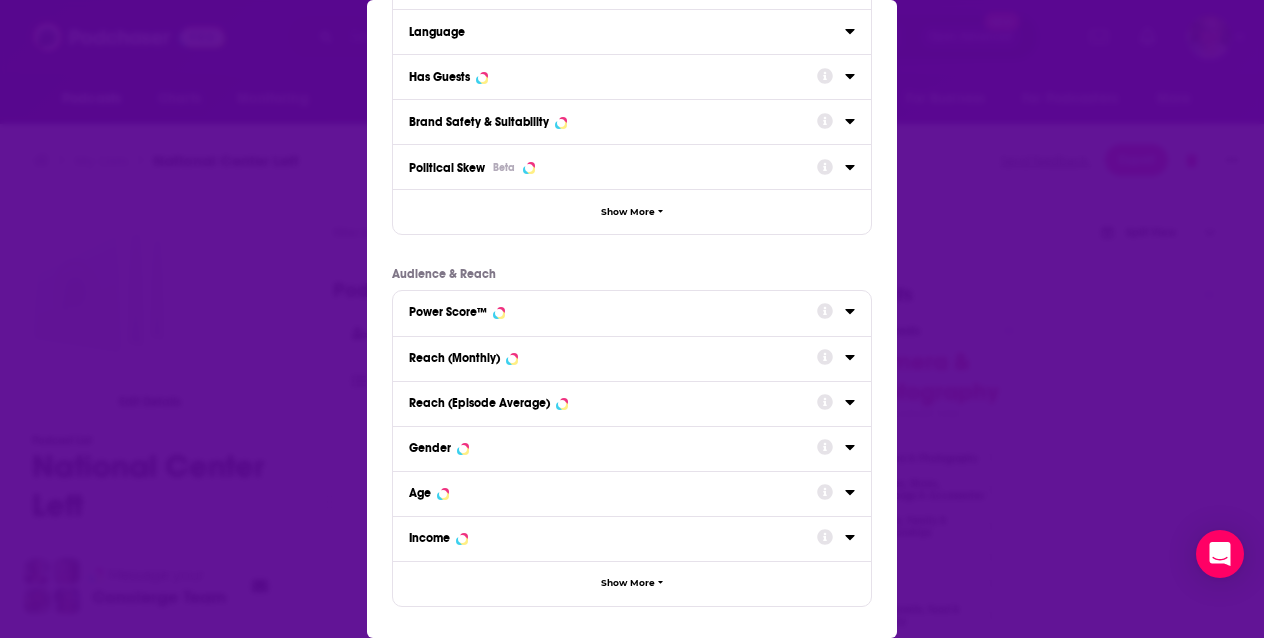 type 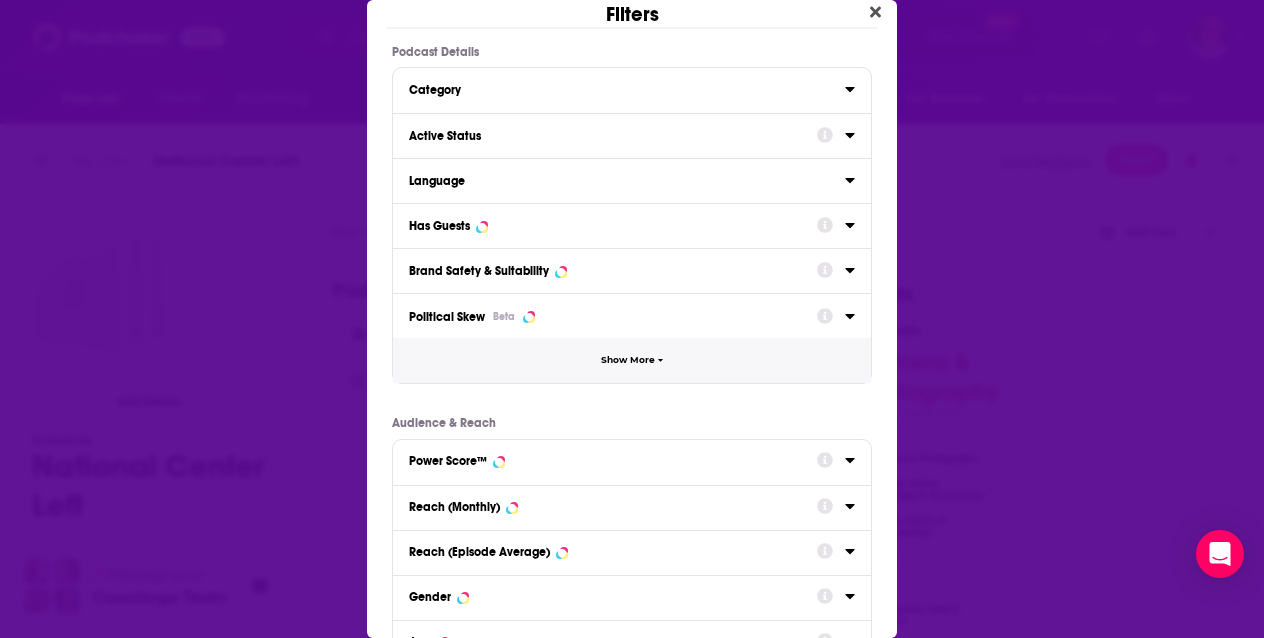 scroll, scrollTop: 0, scrollLeft: 0, axis: both 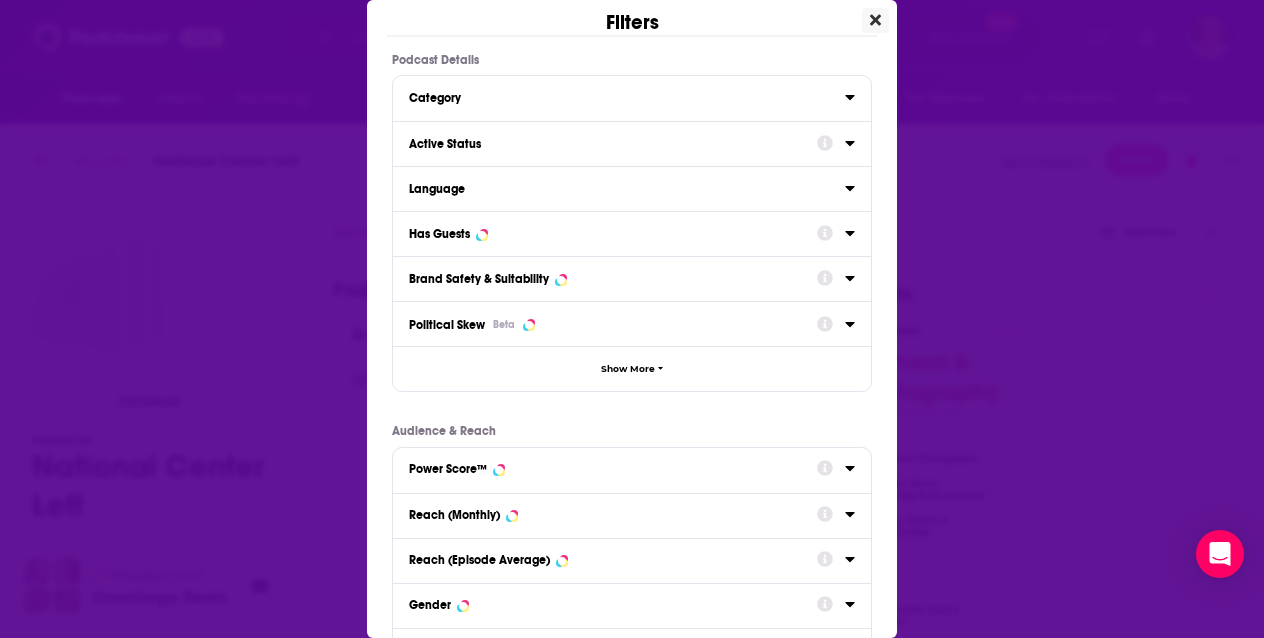 click 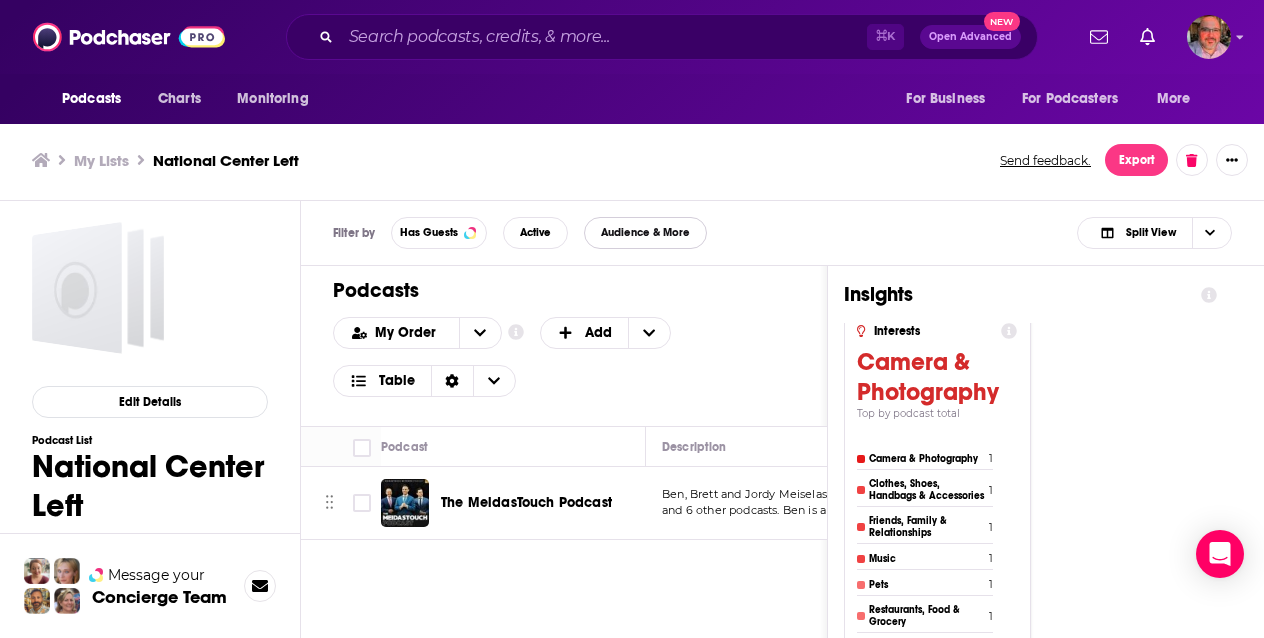 scroll, scrollTop: 0, scrollLeft: 0, axis: both 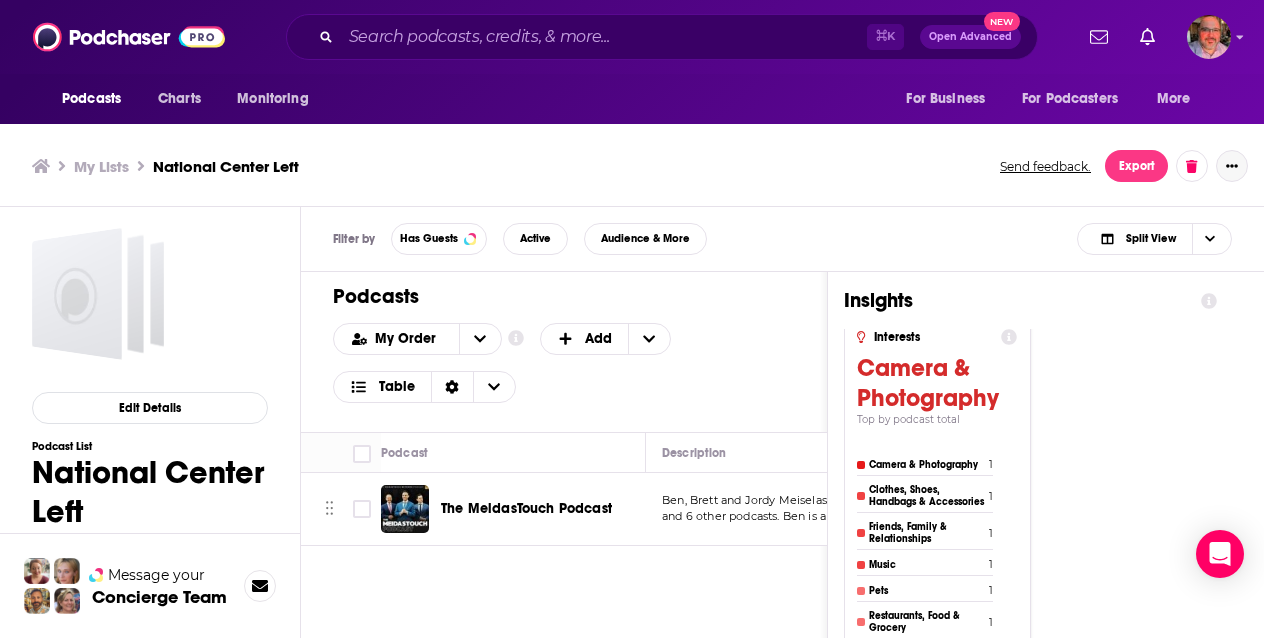 click 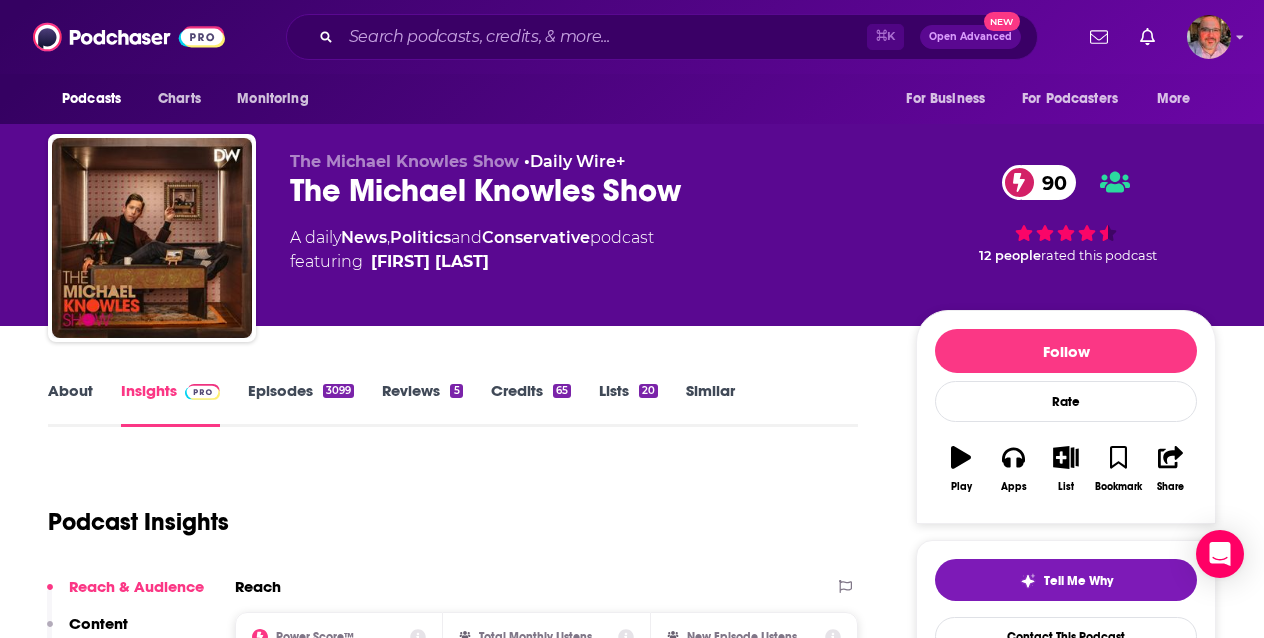 scroll, scrollTop: 0, scrollLeft: 0, axis: both 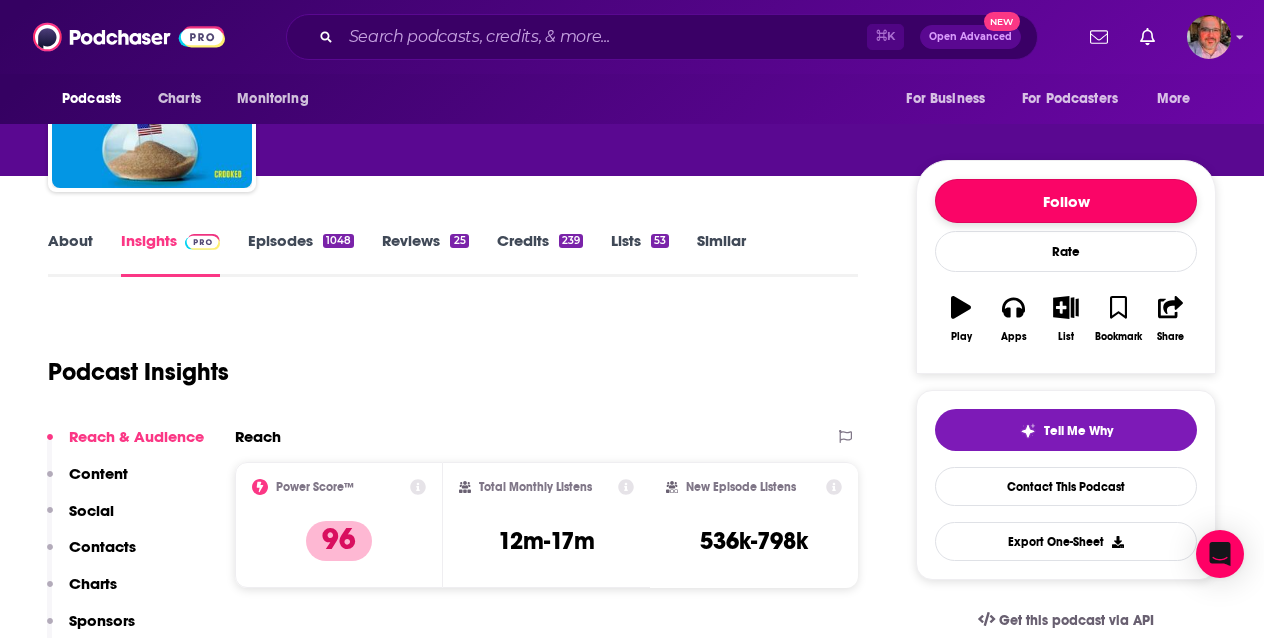 click on "Follow" at bounding box center [1066, 201] 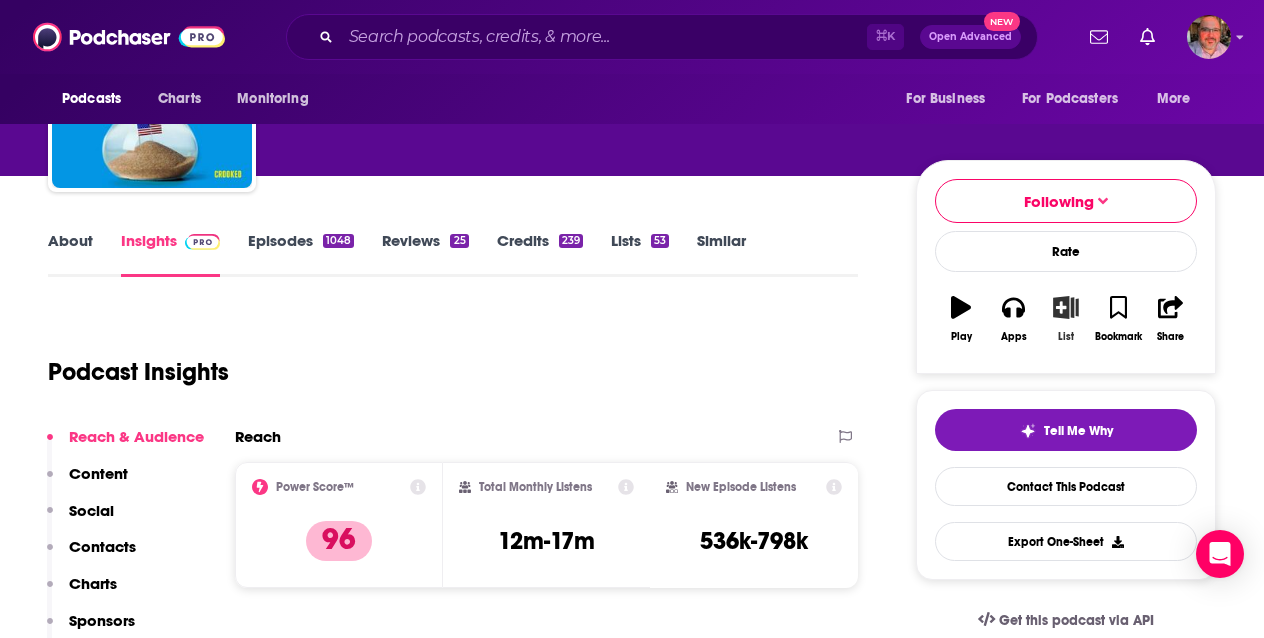 click 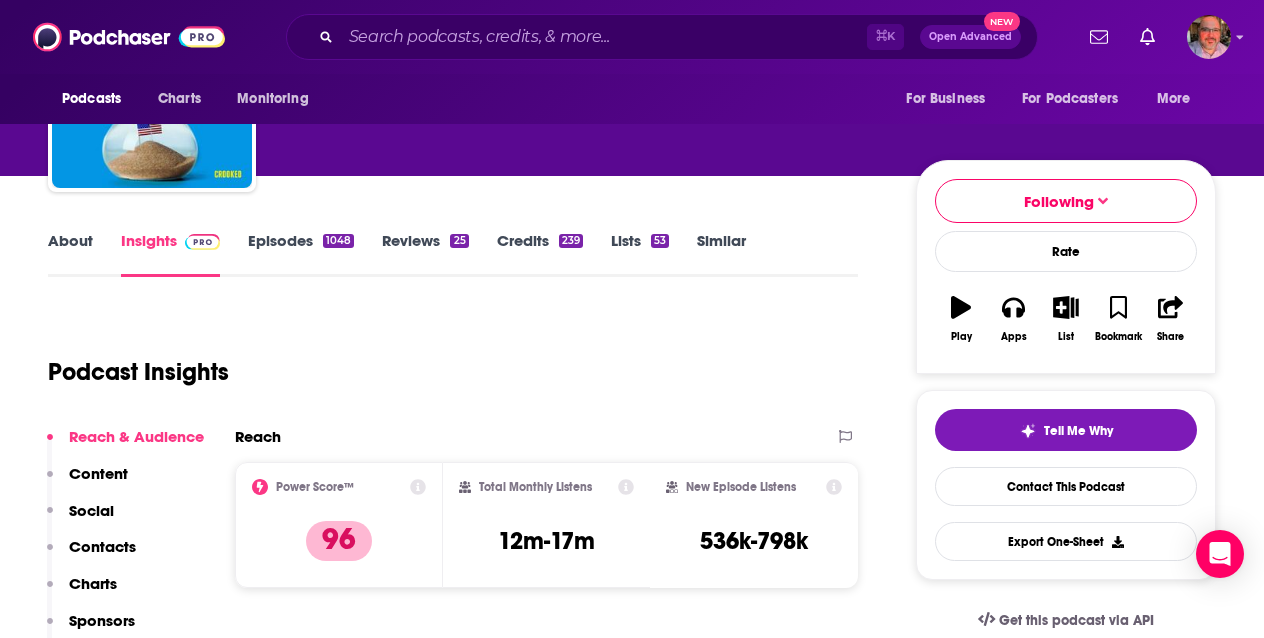 scroll, scrollTop: 0, scrollLeft: 0, axis: both 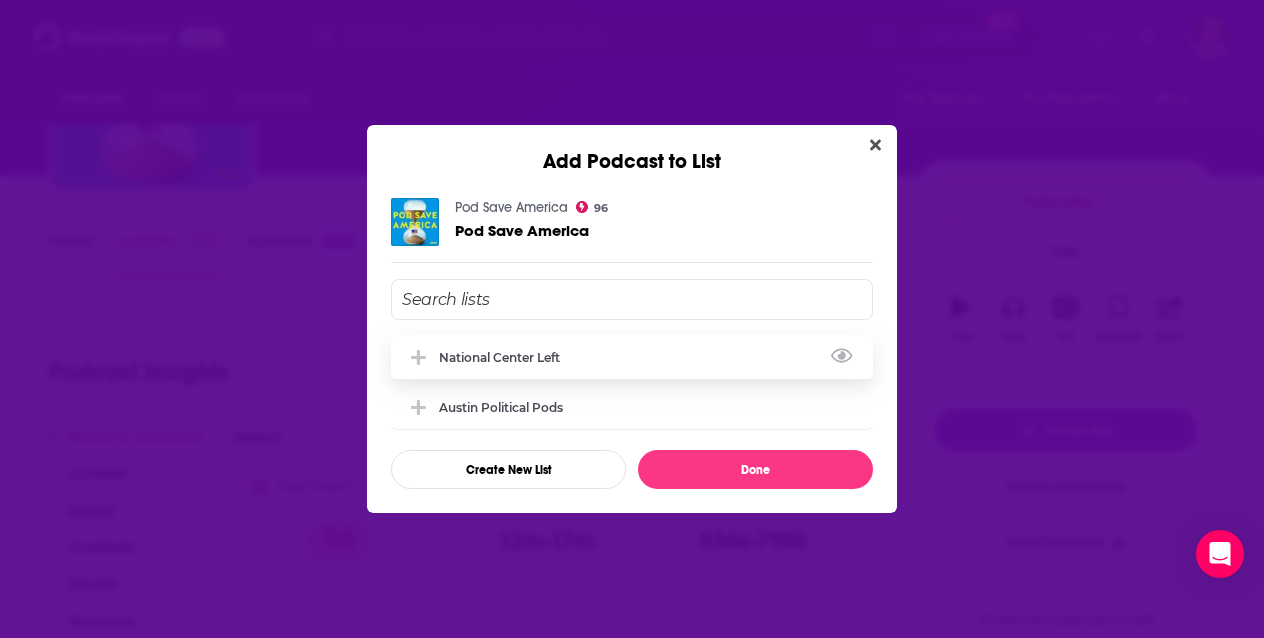 click on "National Center Left" at bounding box center [632, 357] 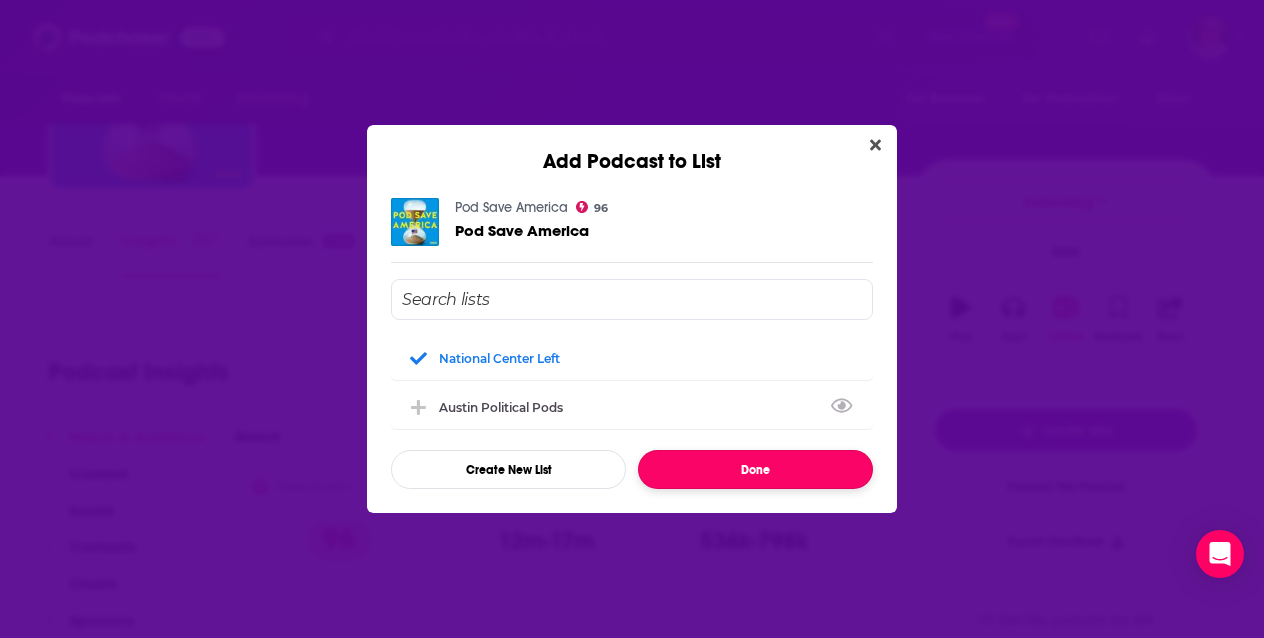click on "Done" at bounding box center (755, 469) 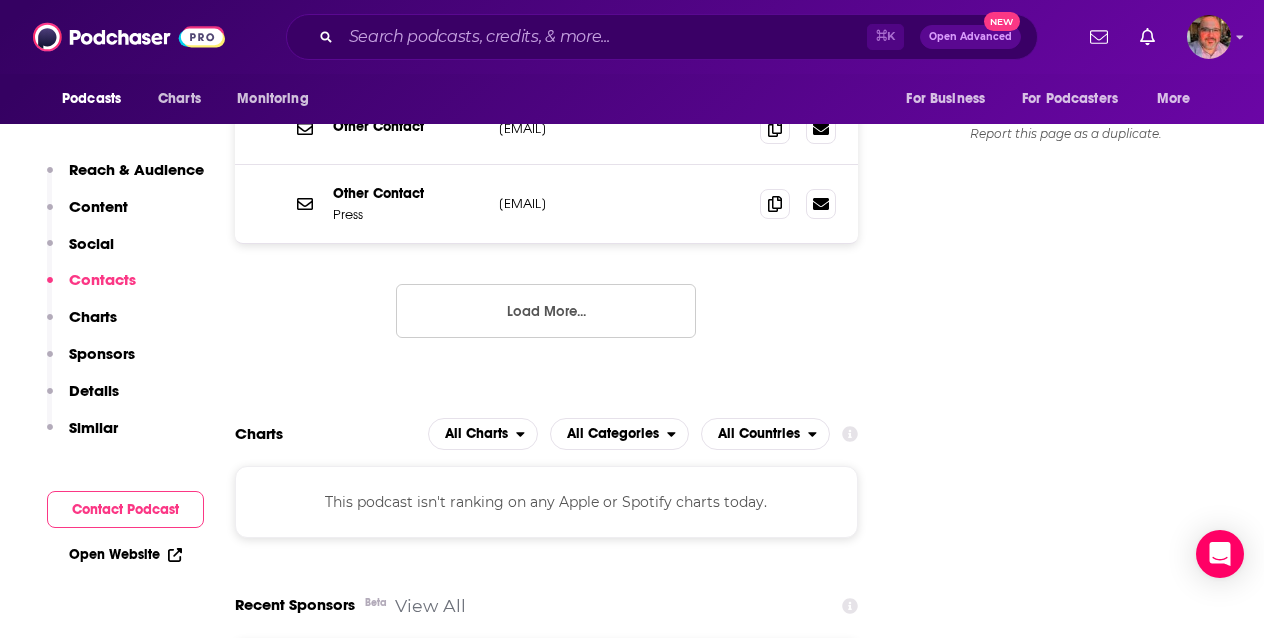 scroll, scrollTop: 2446, scrollLeft: 0, axis: vertical 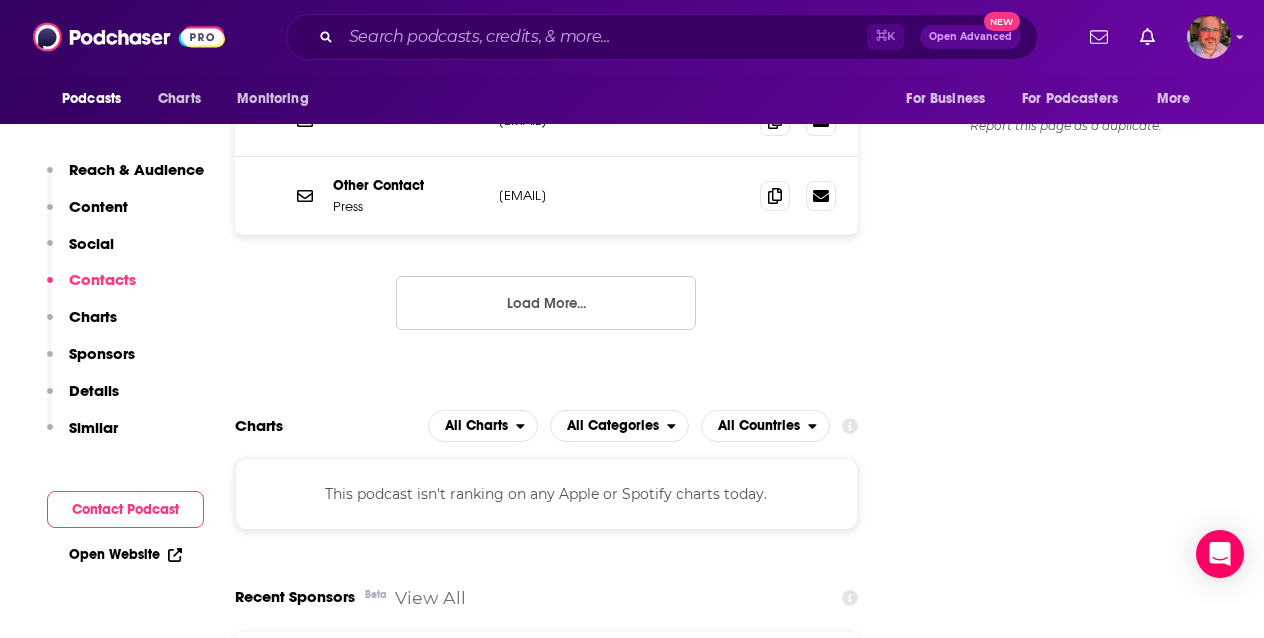 click on "Load More..." at bounding box center [546, 303] 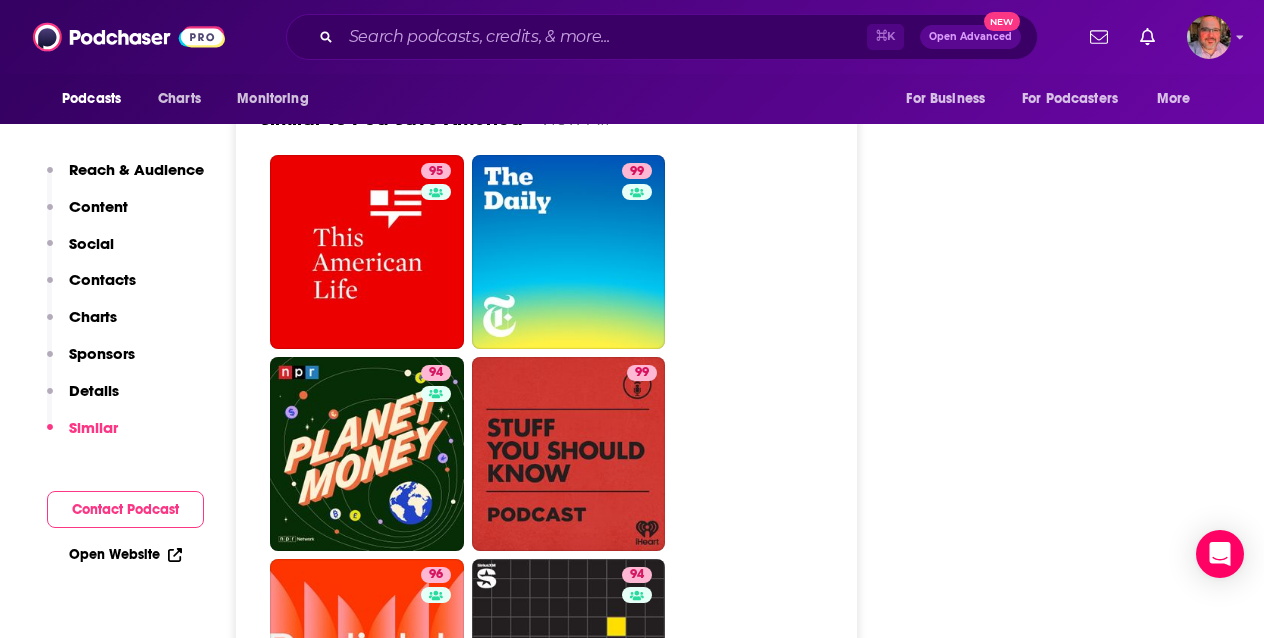 scroll, scrollTop: 4554, scrollLeft: 0, axis: vertical 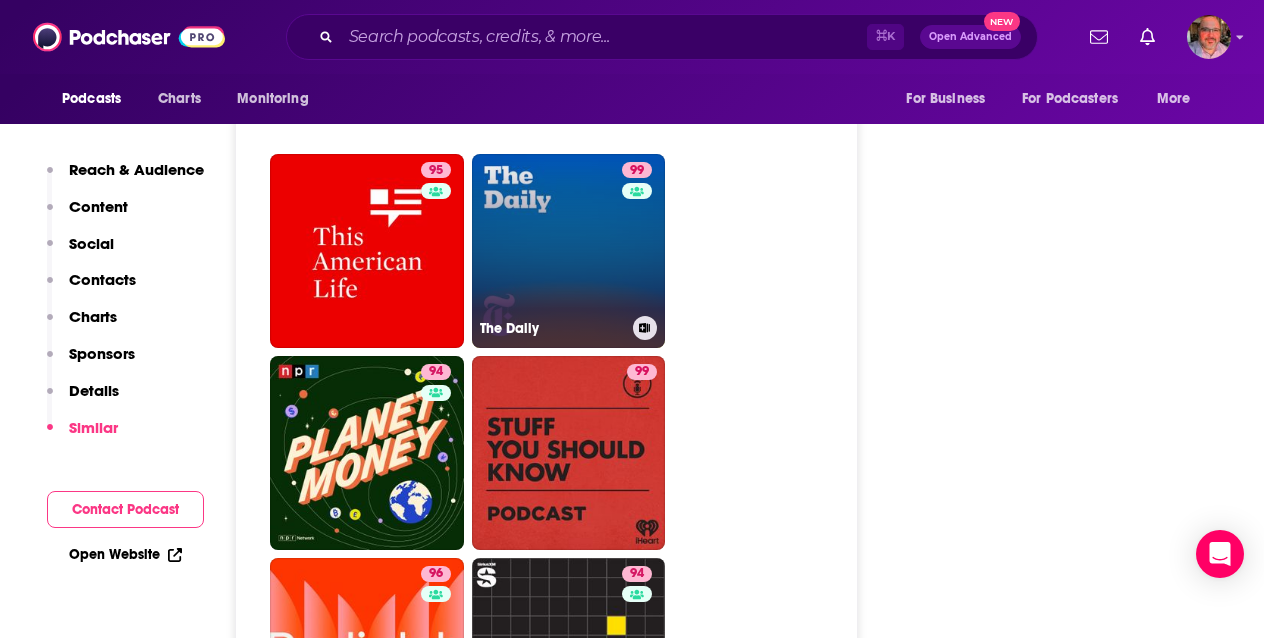 click at bounding box center [645, 328] 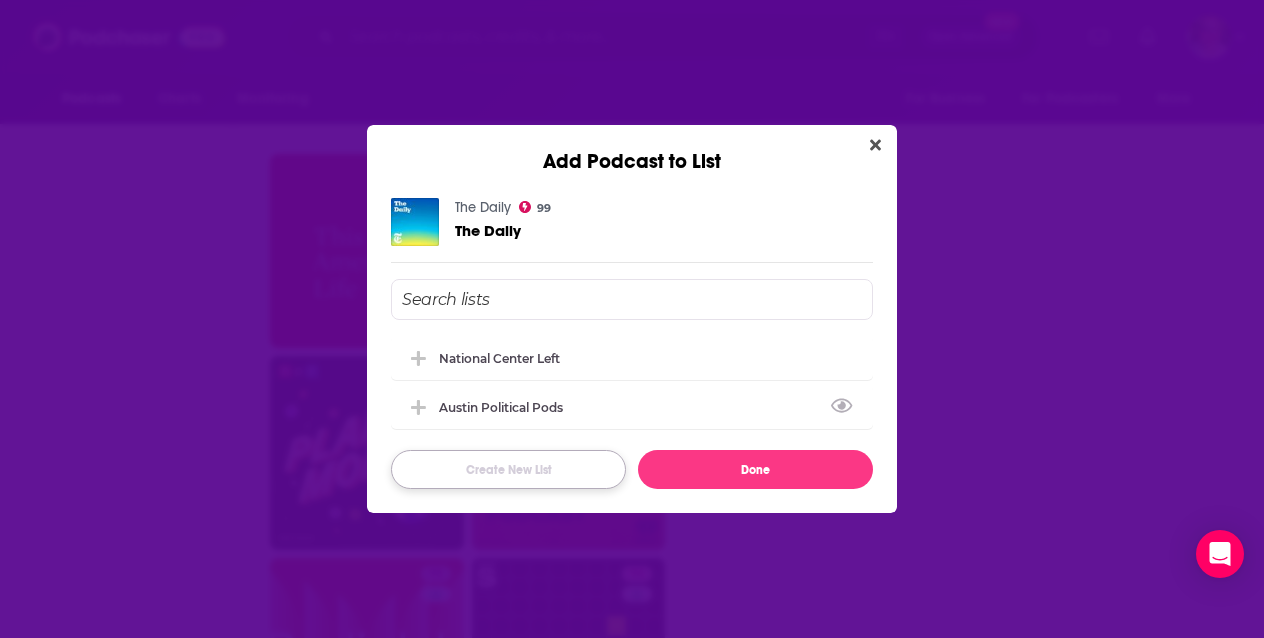 click on "Create New List" at bounding box center (508, 469) 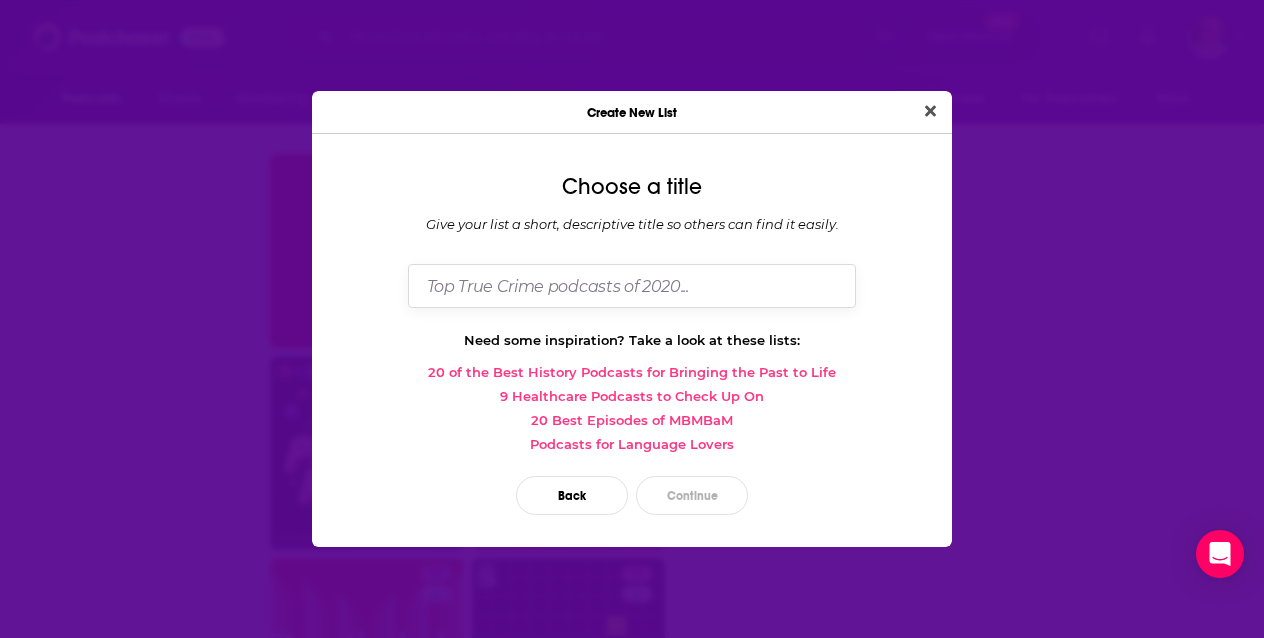 click at bounding box center (632, 285) 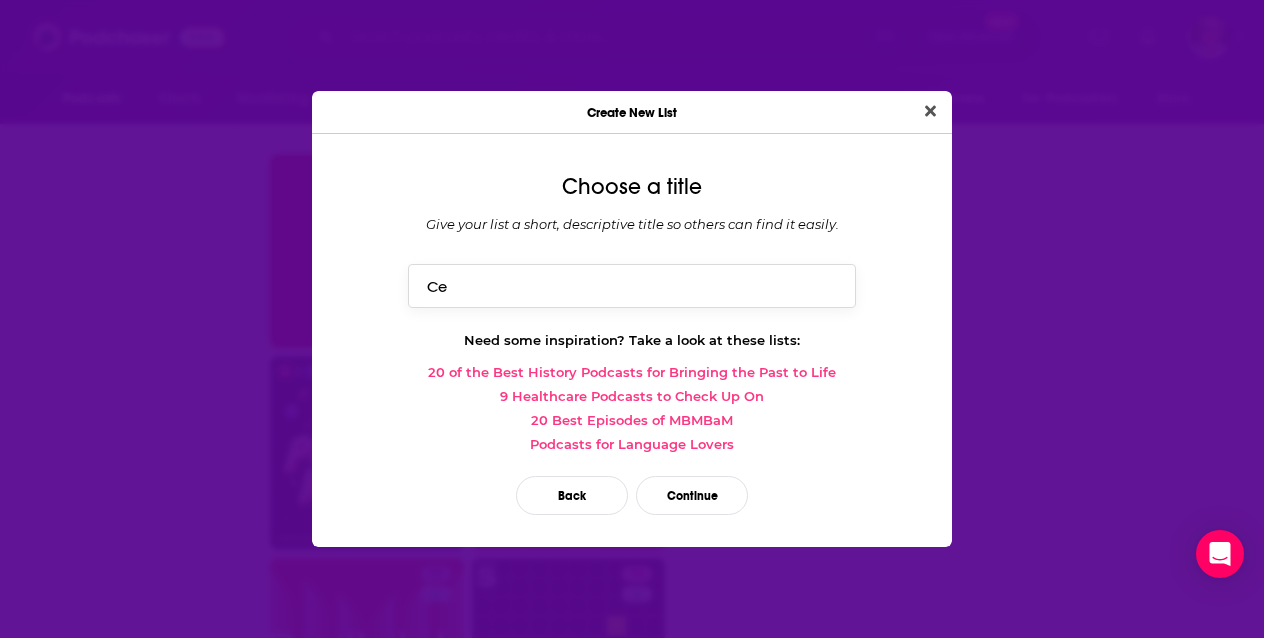type on "C" 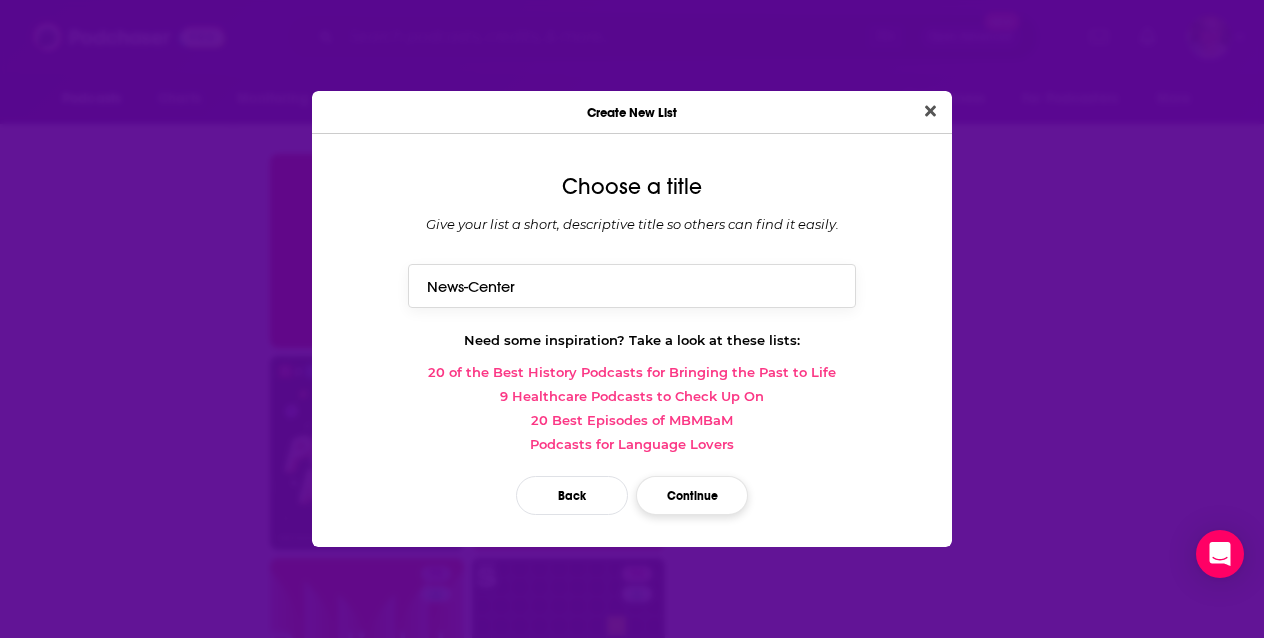 type on "News-Center" 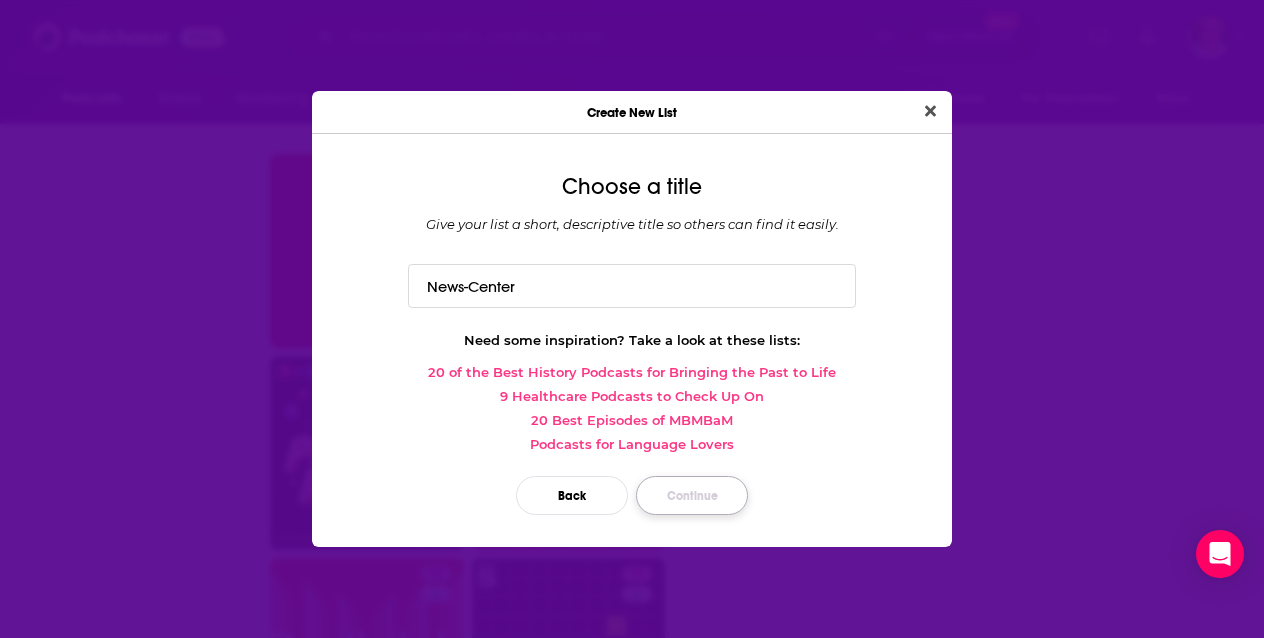 click on "Continue" at bounding box center [692, 495] 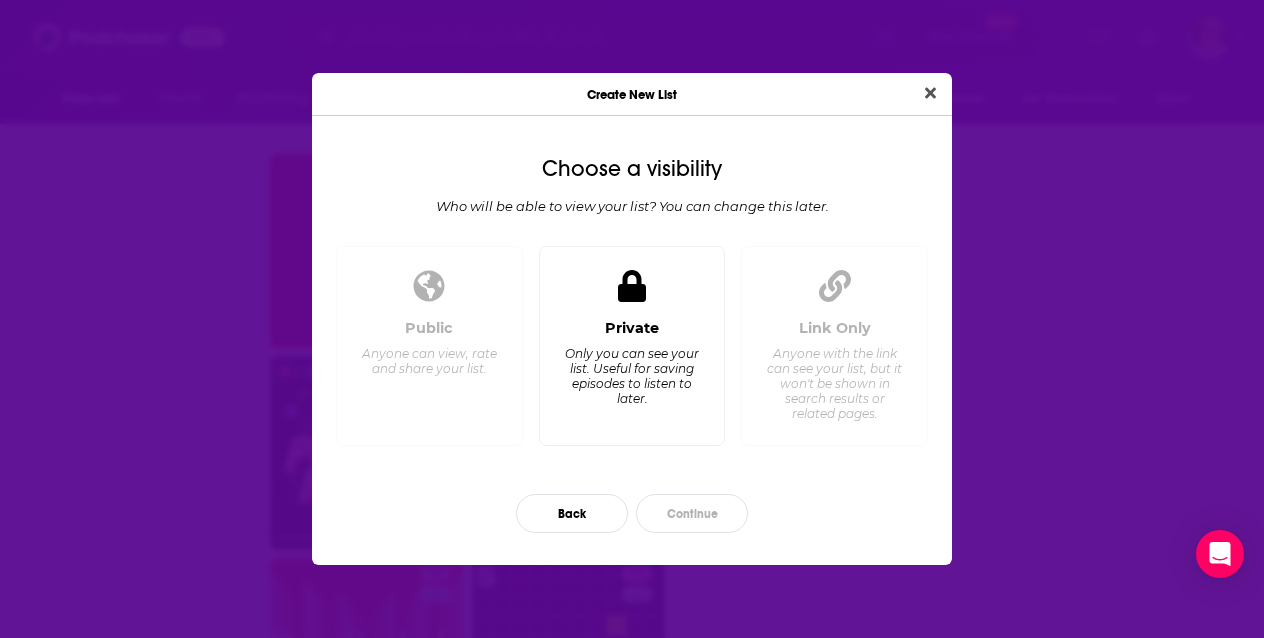click on "Only you can see your list. Useful for saving episodes to listen to later." at bounding box center (631, 376) 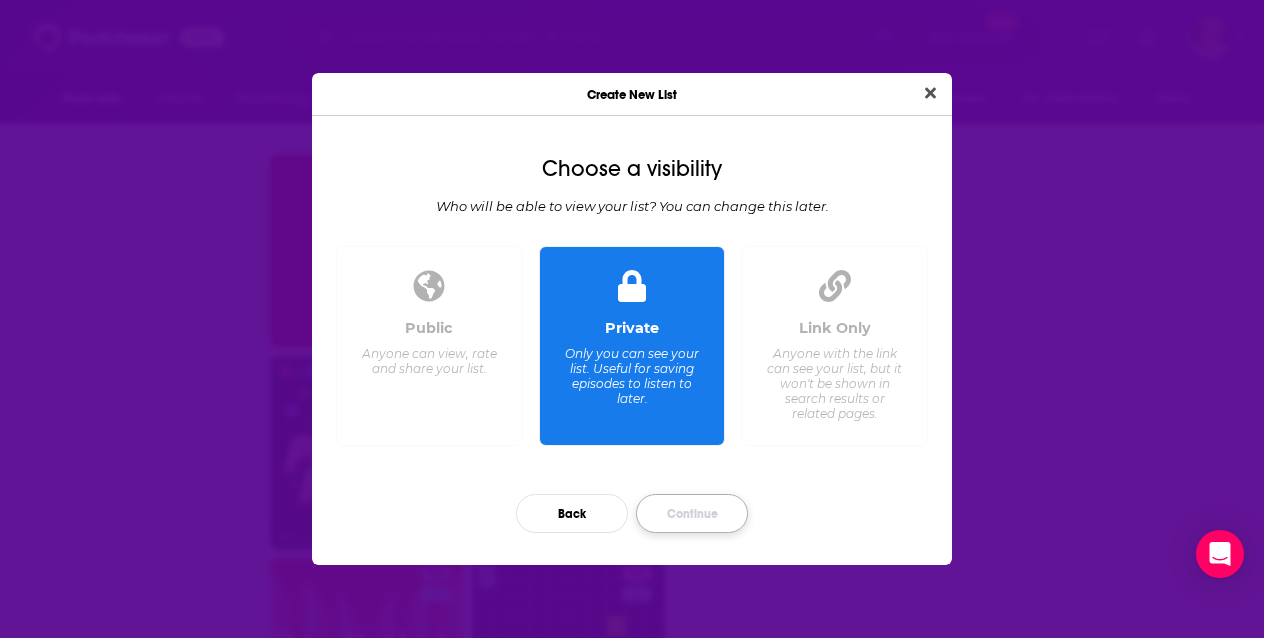click on "Continue" at bounding box center (692, 513) 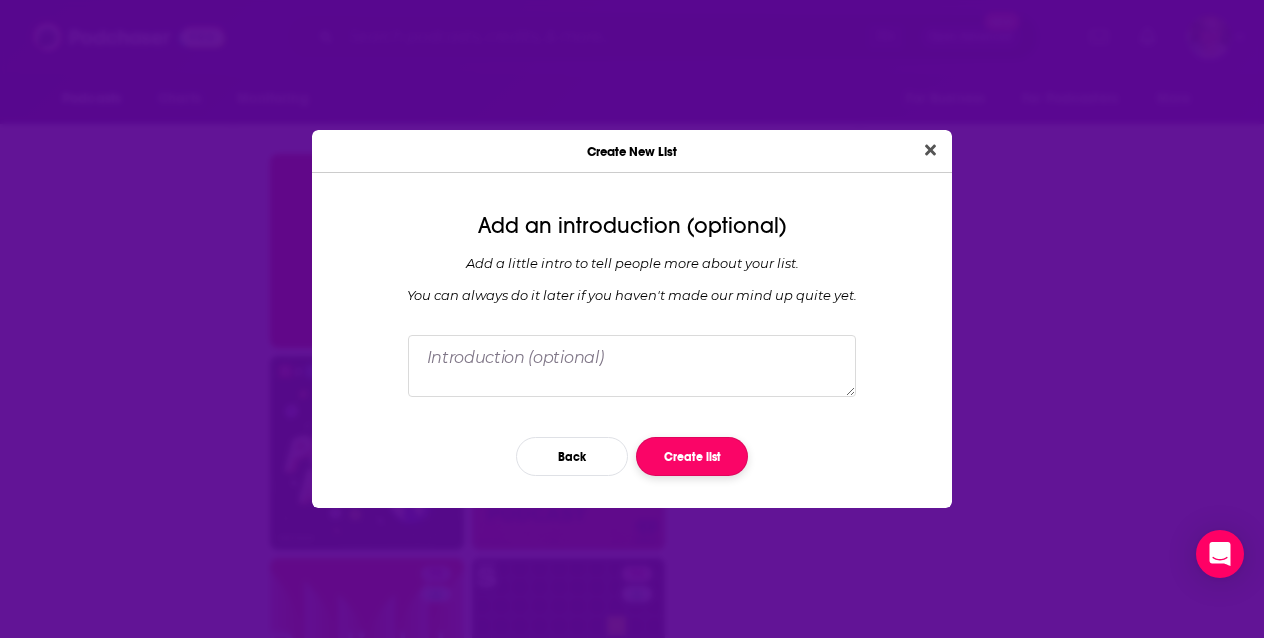 click on "Create list" at bounding box center (692, 456) 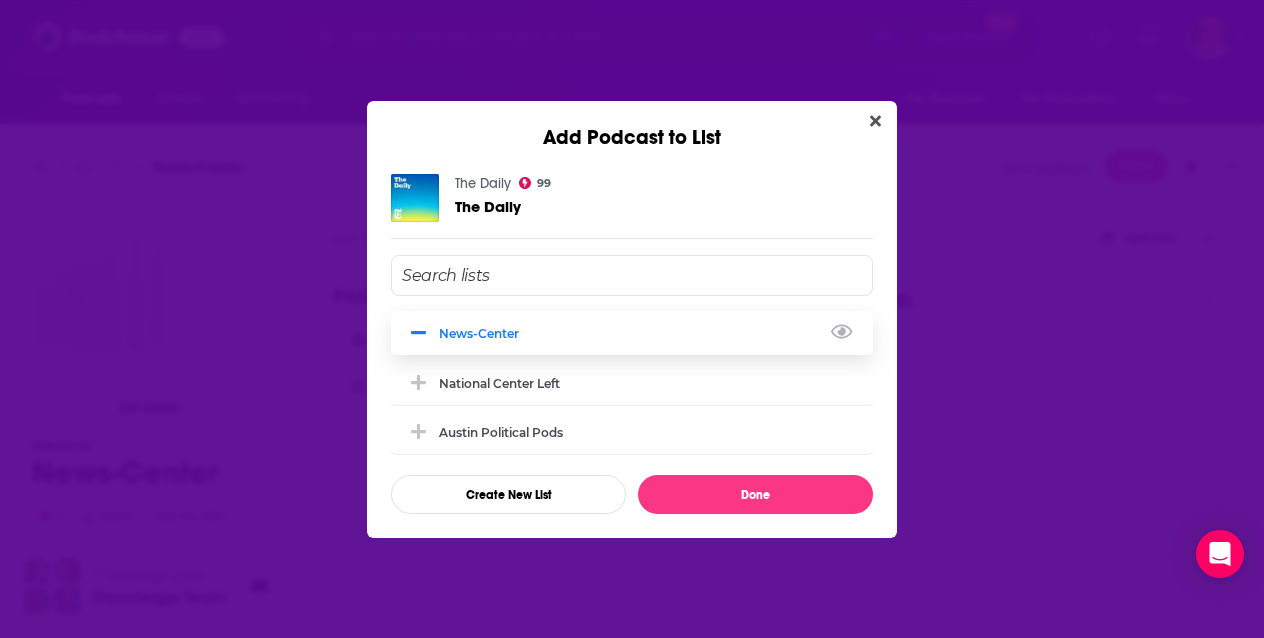 click on "News-Center" at bounding box center [632, 333] 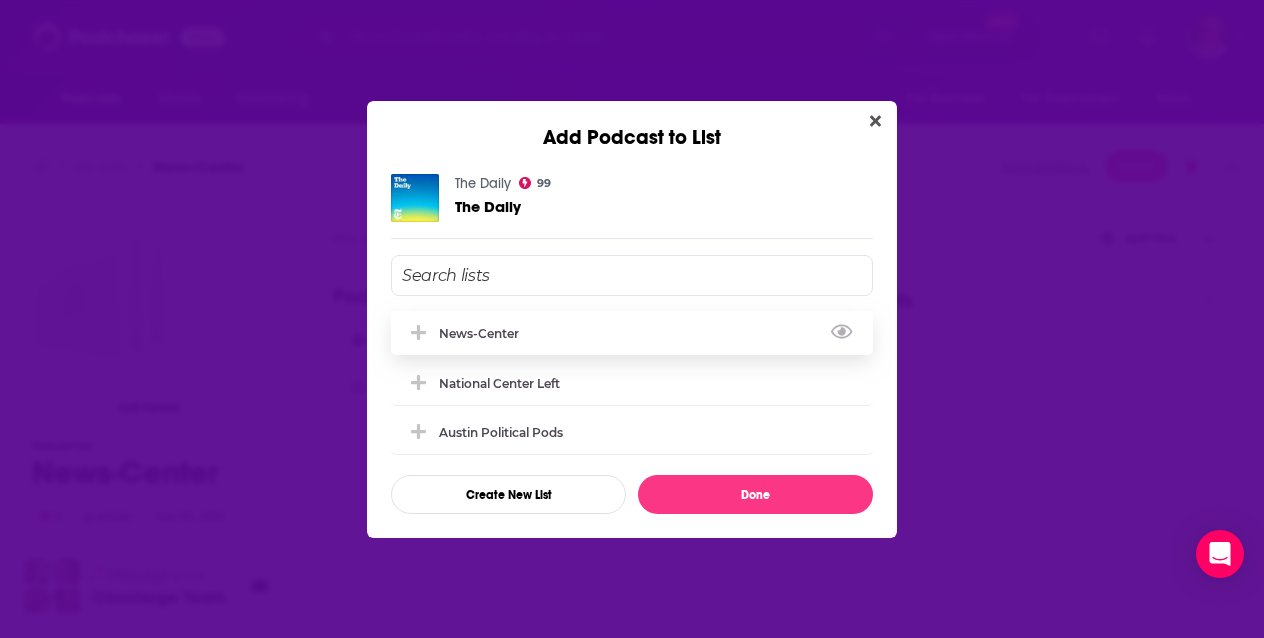 click 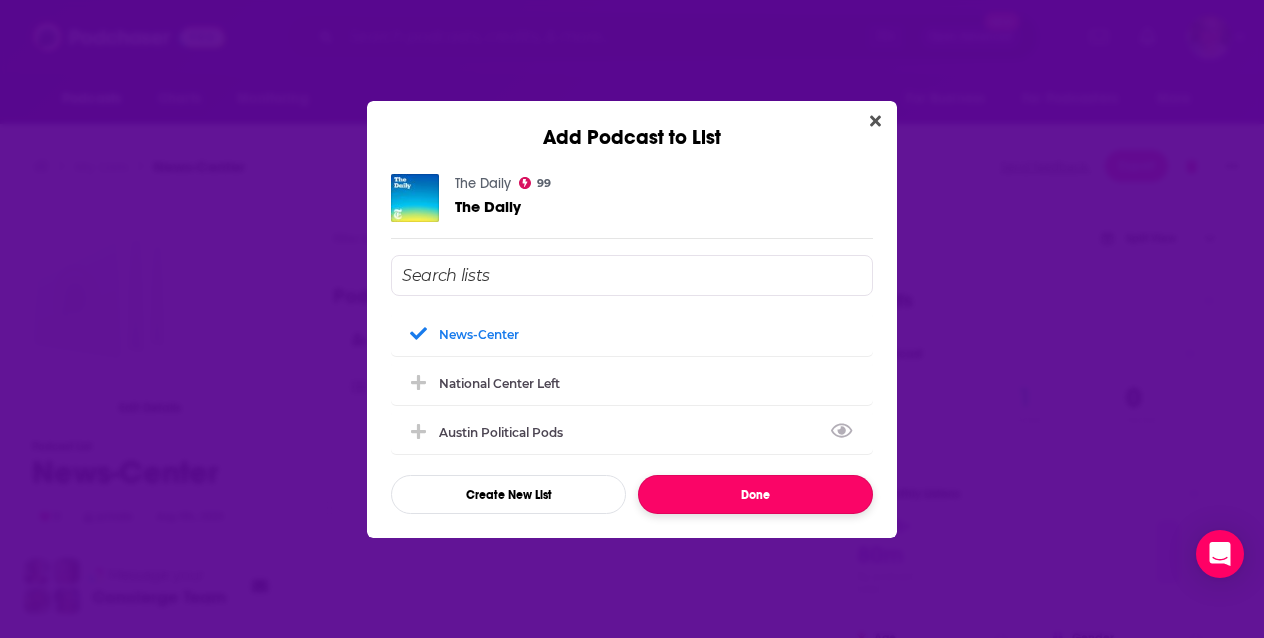 click on "Done" at bounding box center [755, 494] 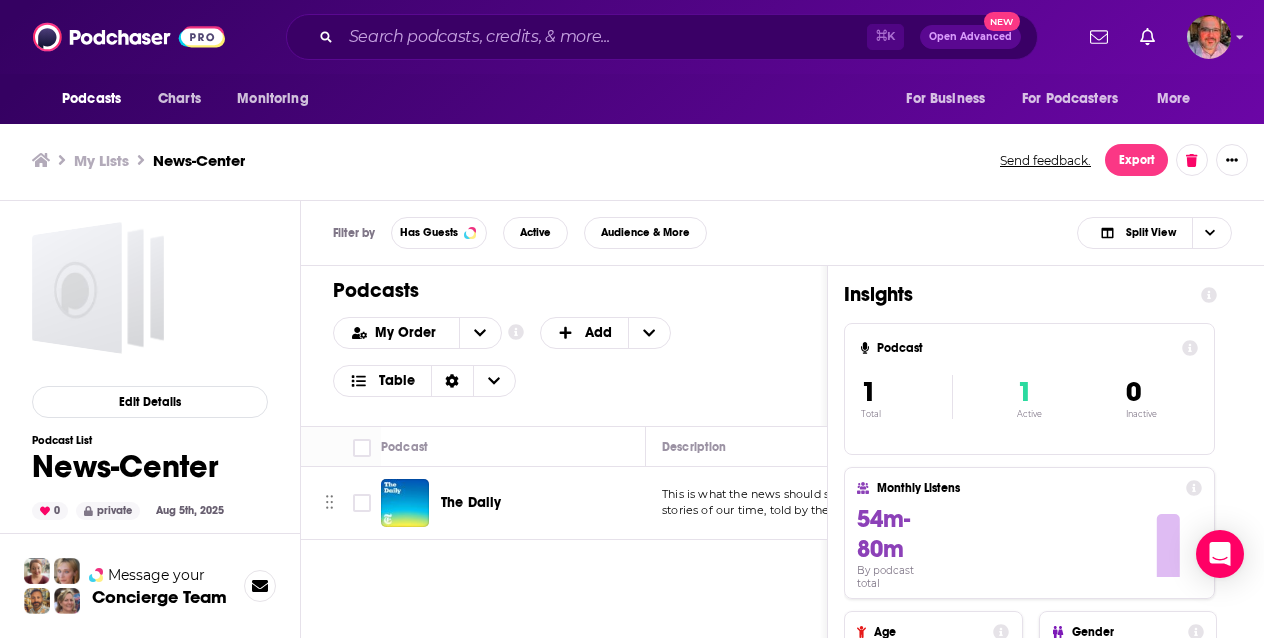 scroll, scrollTop: 0, scrollLeft: 0, axis: both 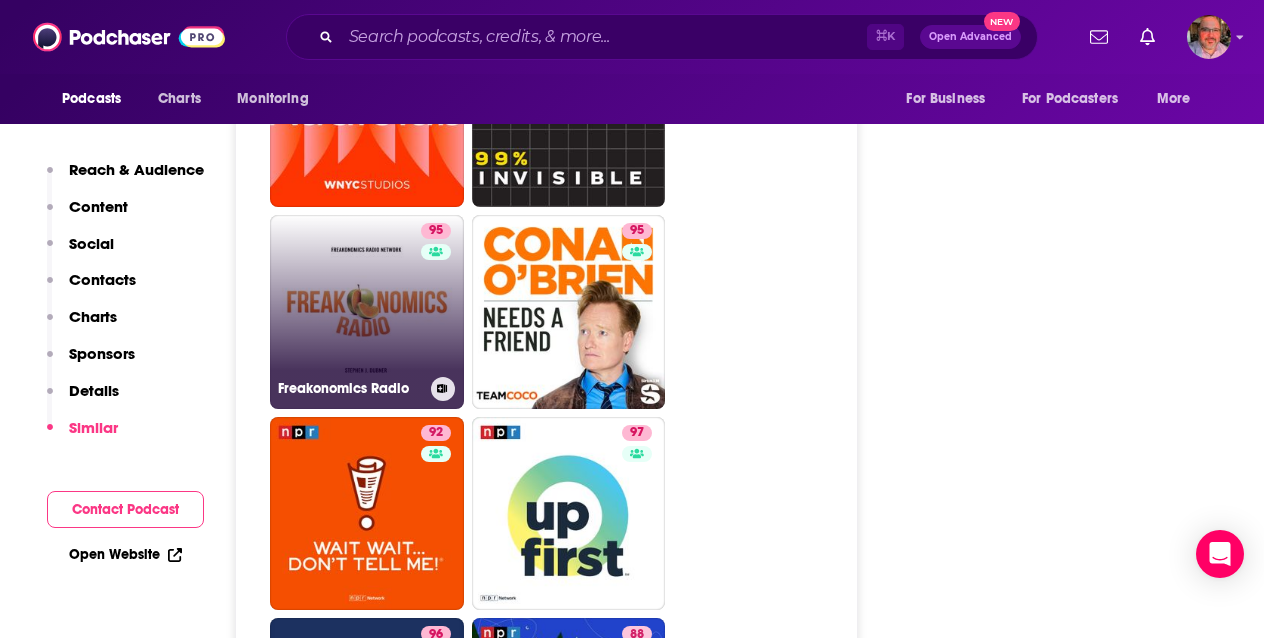 click 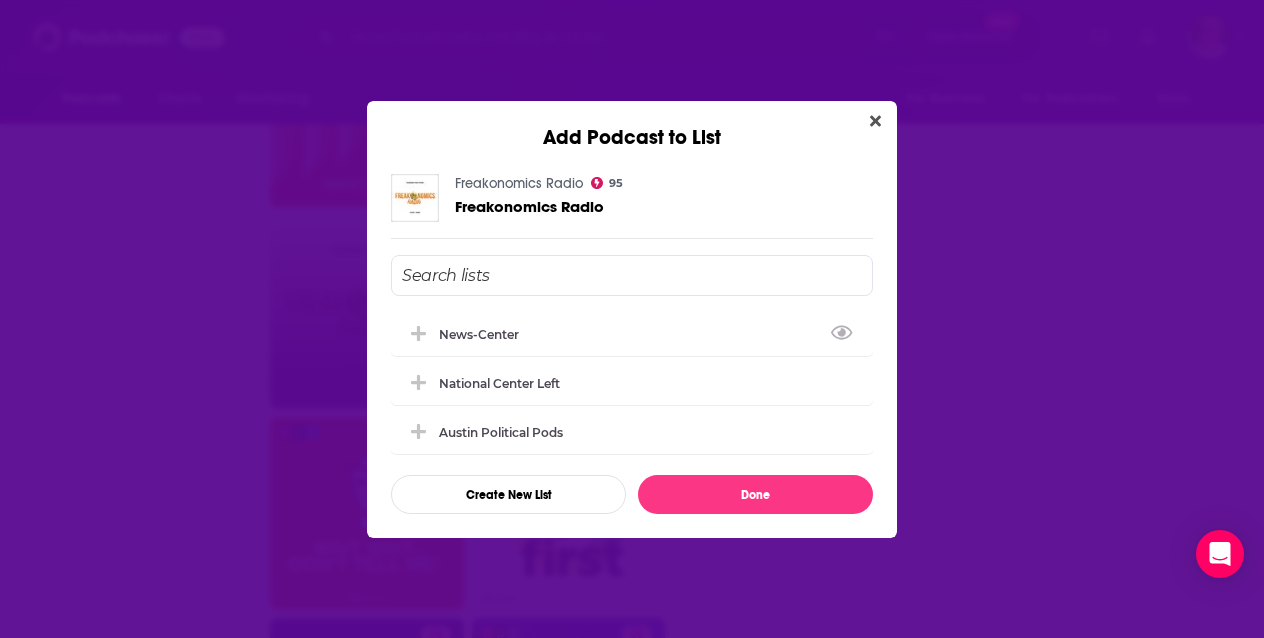 click at bounding box center [632, 275] 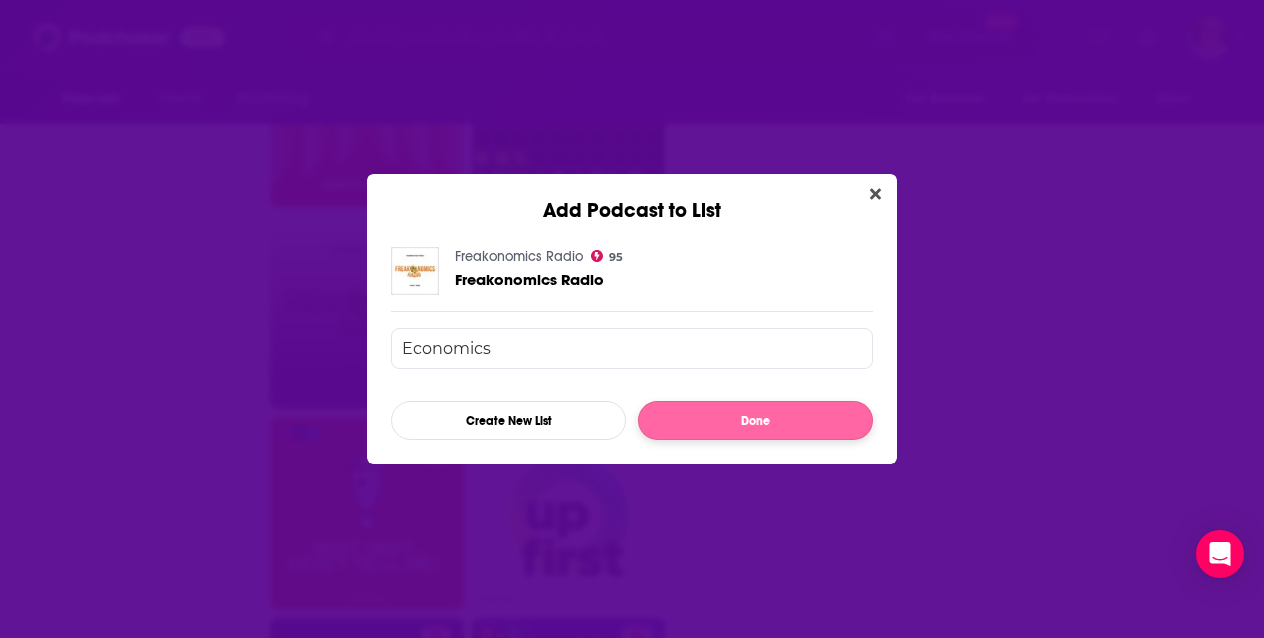type on "Economics" 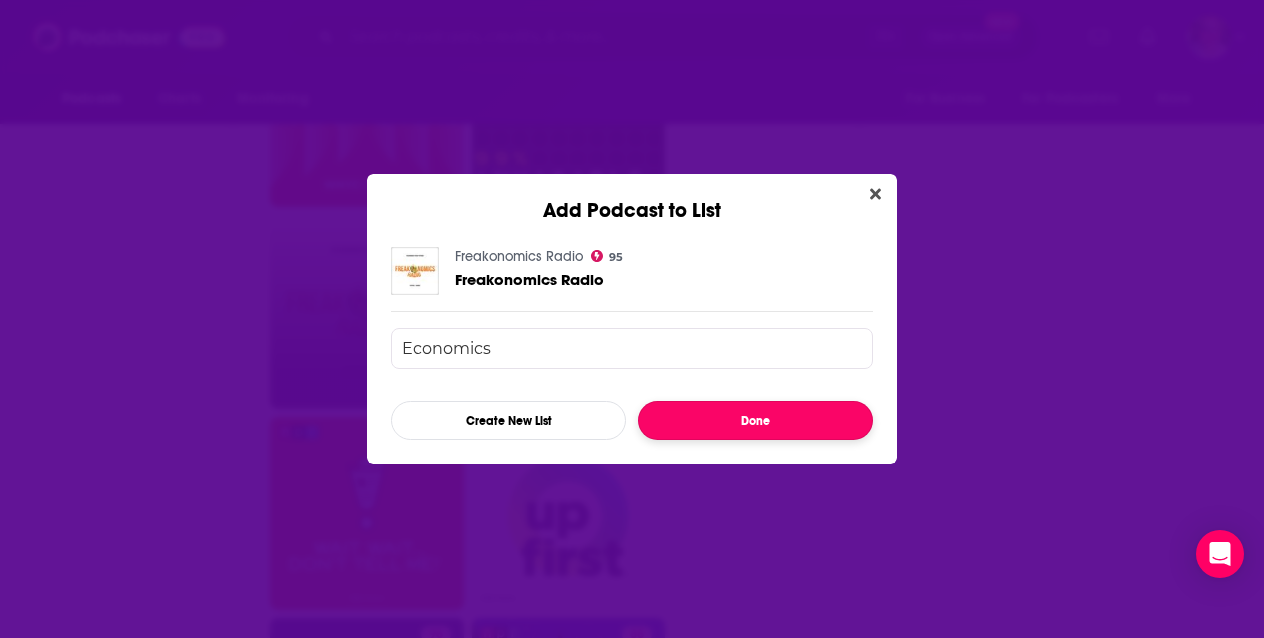 click on "Done" at bounding box center (755, 420) 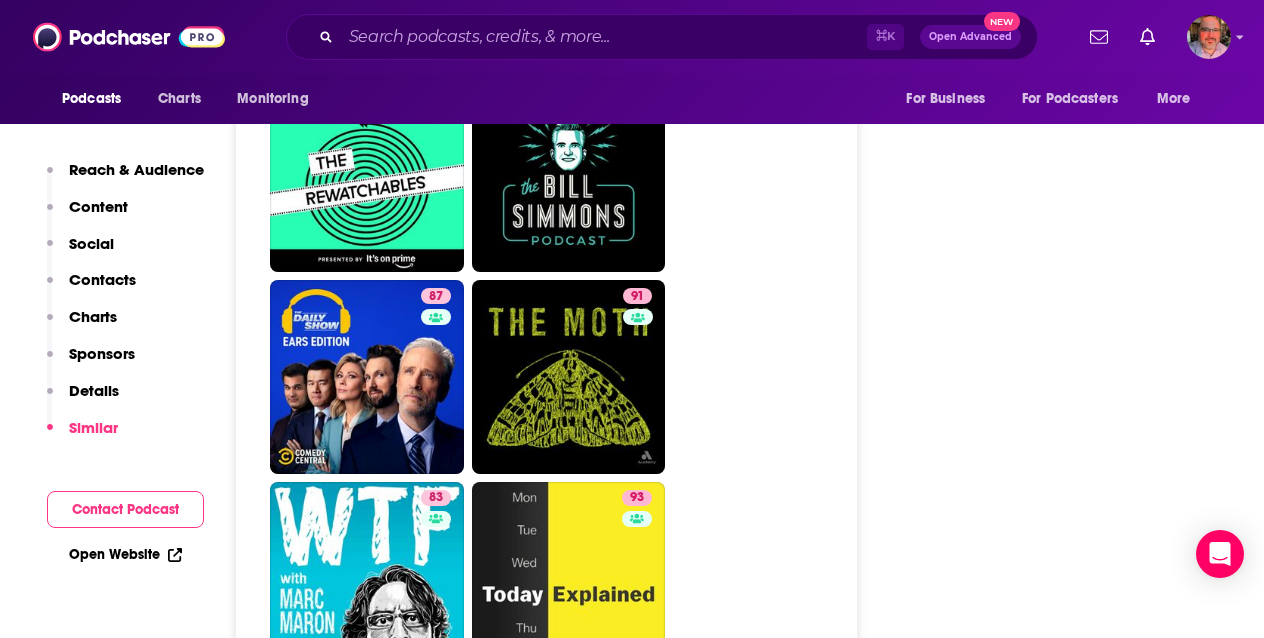 scroll, scrollTop: 5842, scrollLeft: 0, axis: vertical 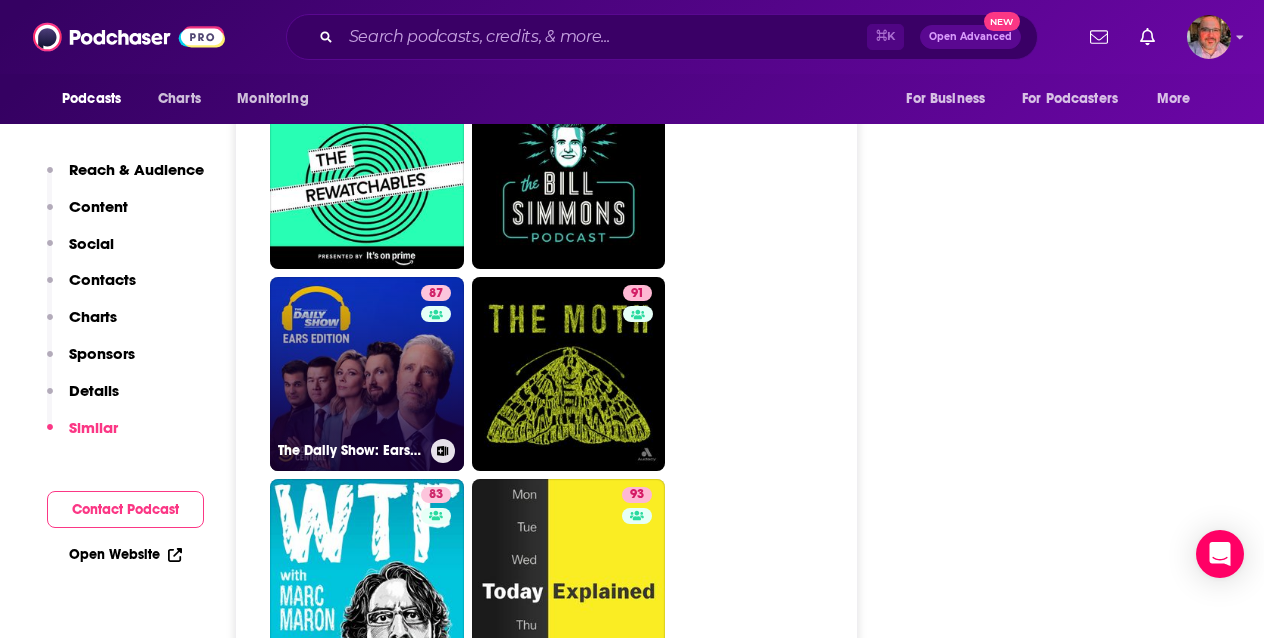 click 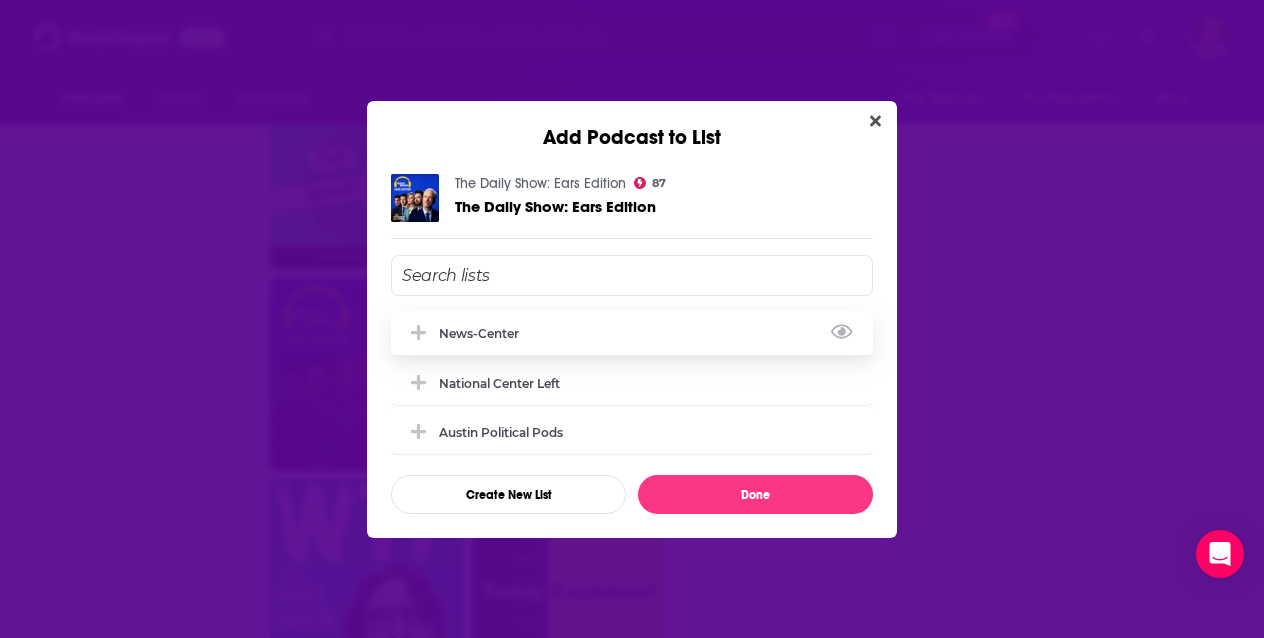 click on "News-Center" at bounding box center (632, 333) 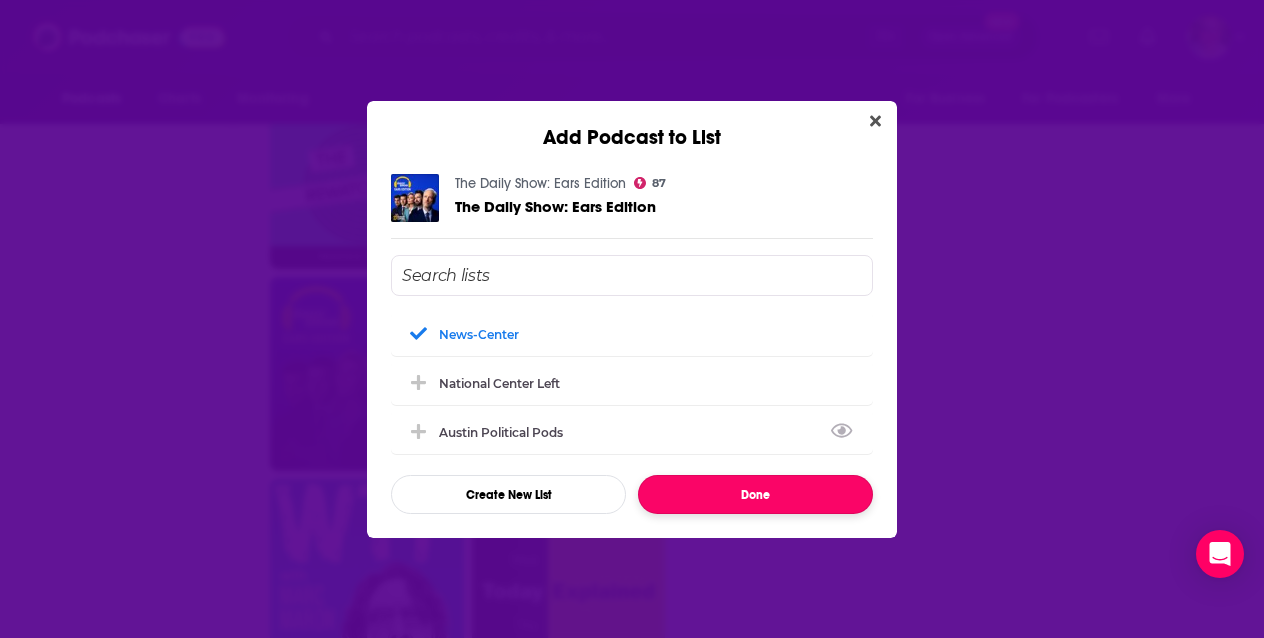 click on "Done" at bounding box center [755, 494] 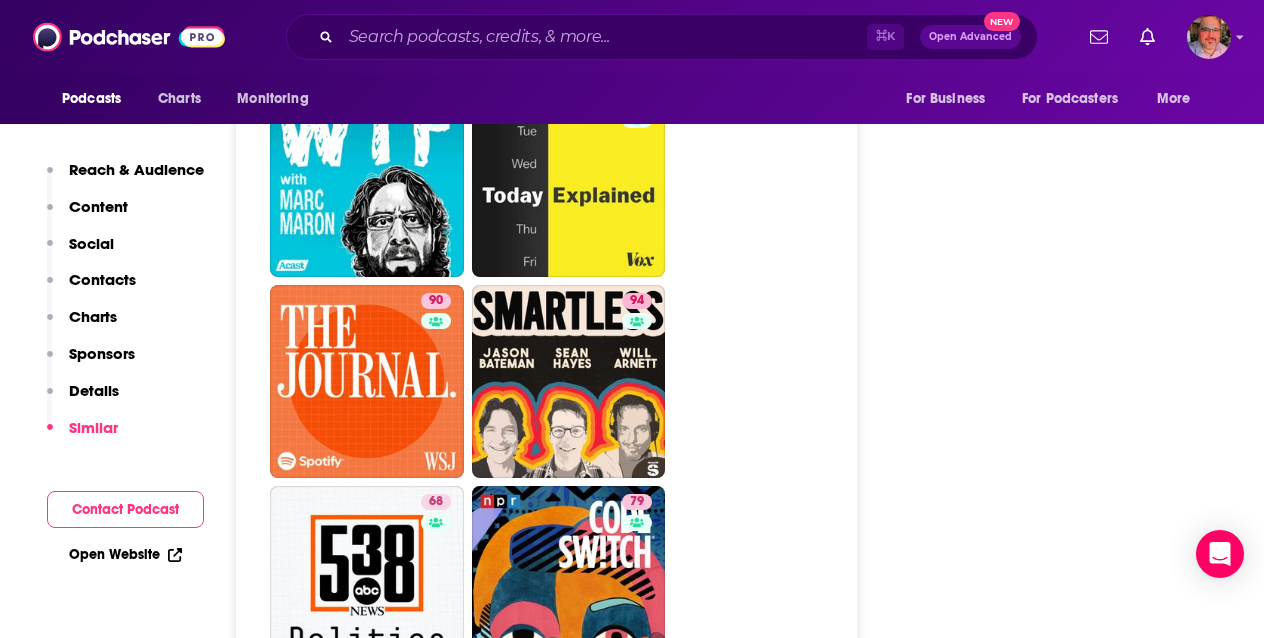 scroll, scrollTop: 6240, scrollLeft: 0, axis: vertical 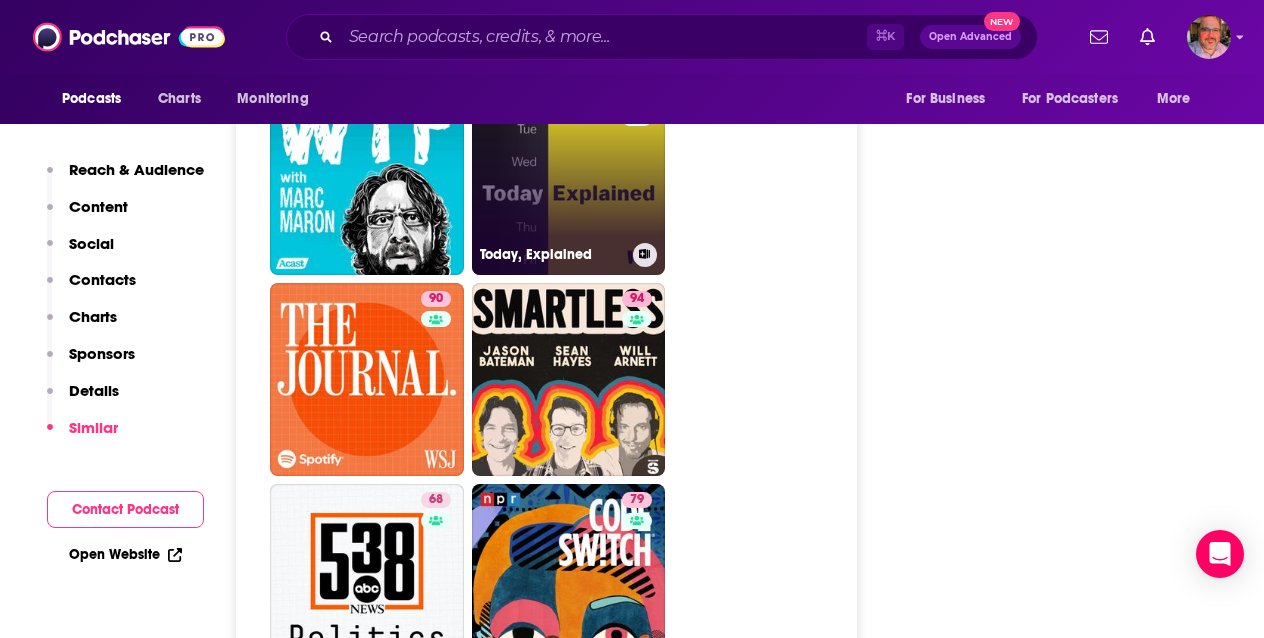 click 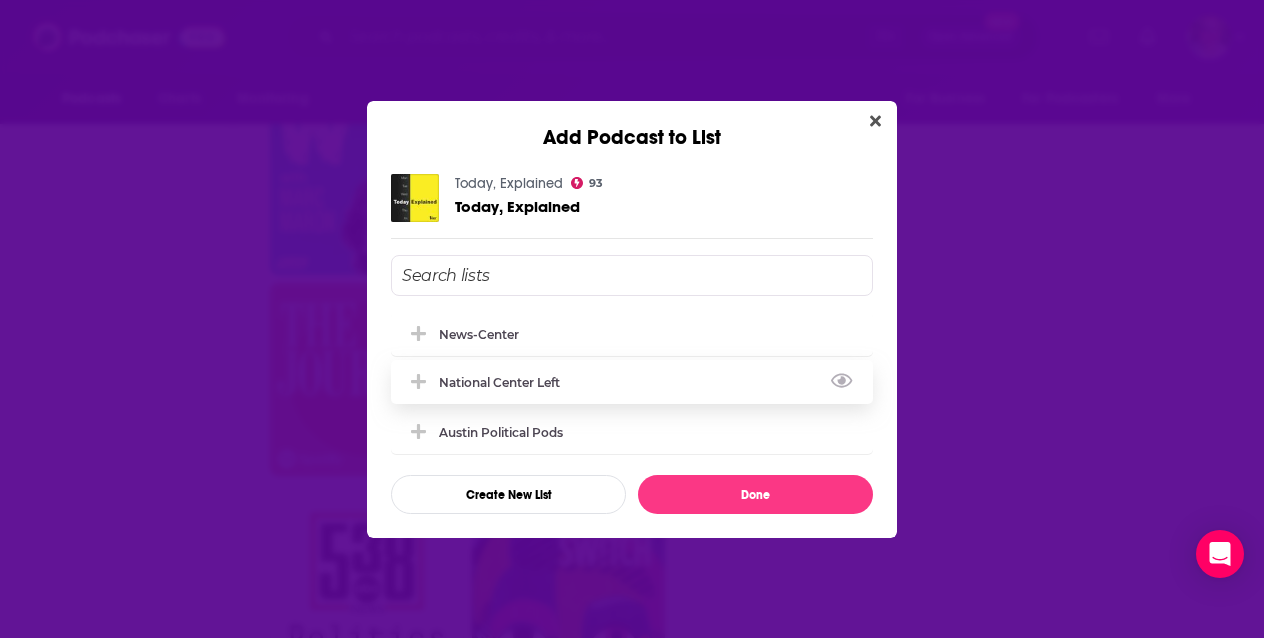 click on "National Center Left" at bounding box center [632, 382] 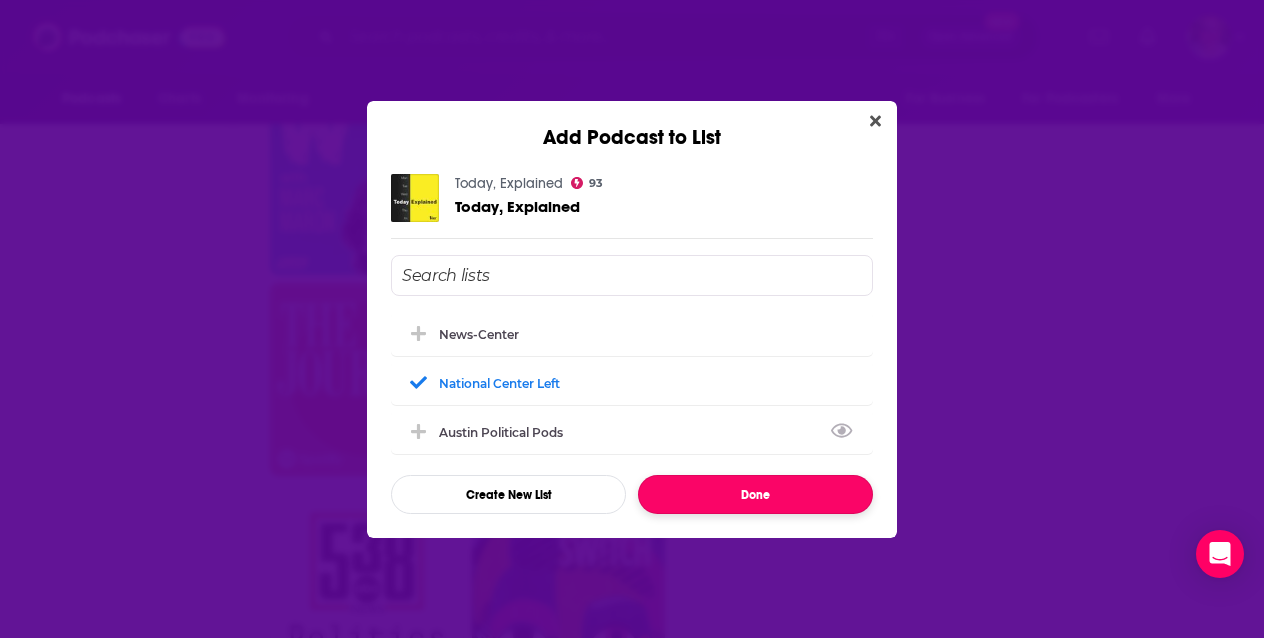click on "Done" at bounding box center [755, 494] 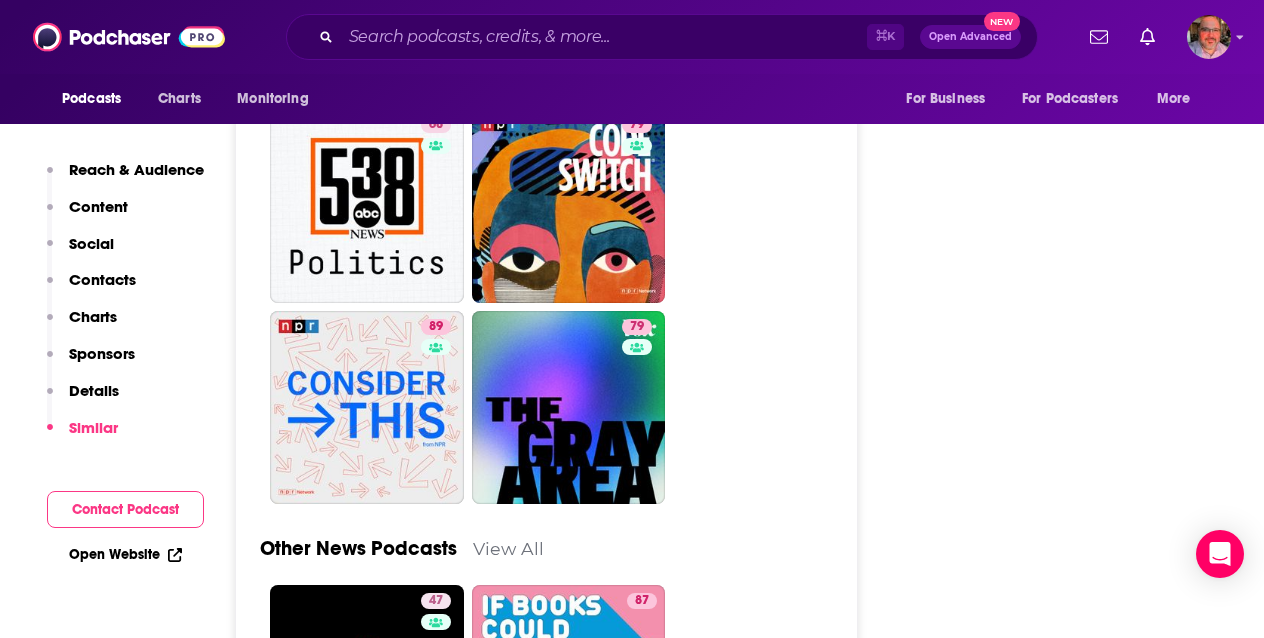 scroll, scrollTop: 6621, scrollLeft: 0, axis: vertical 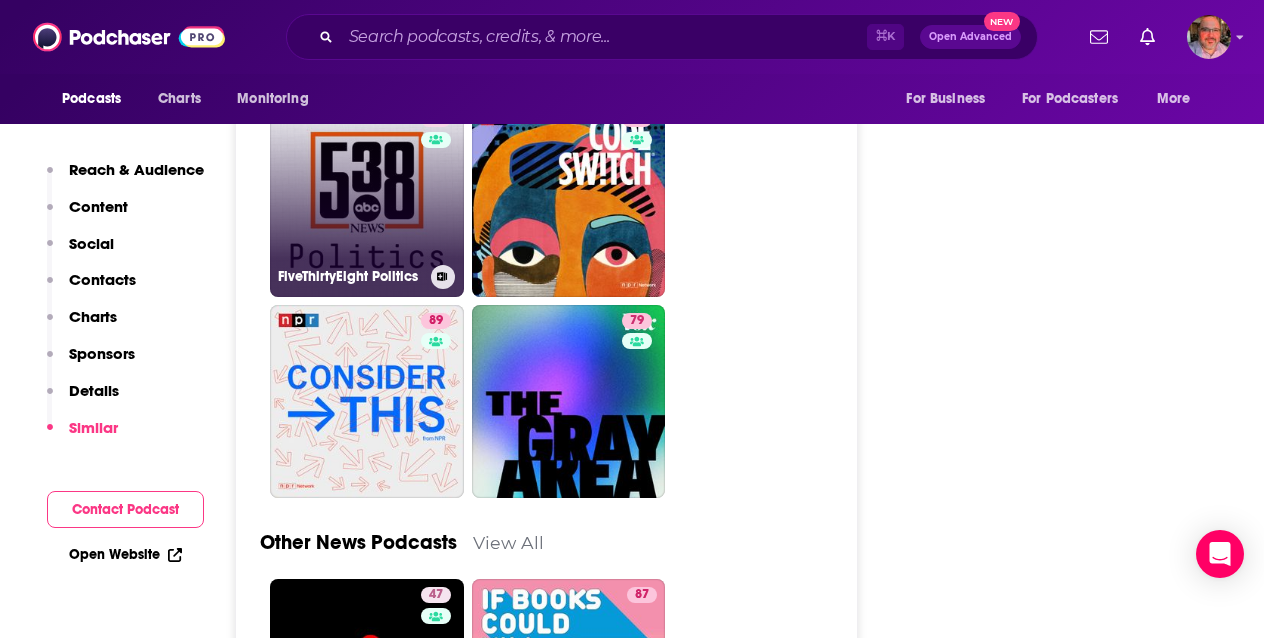 click 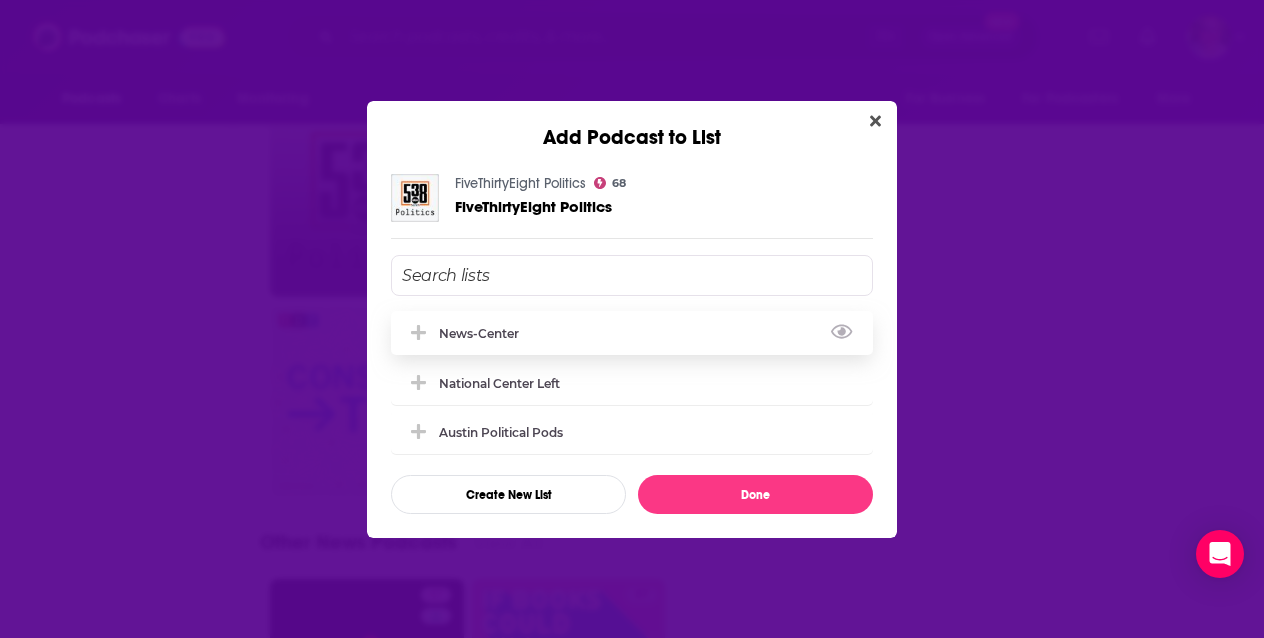 click on "News-Center" at bounding box center [485, 333] 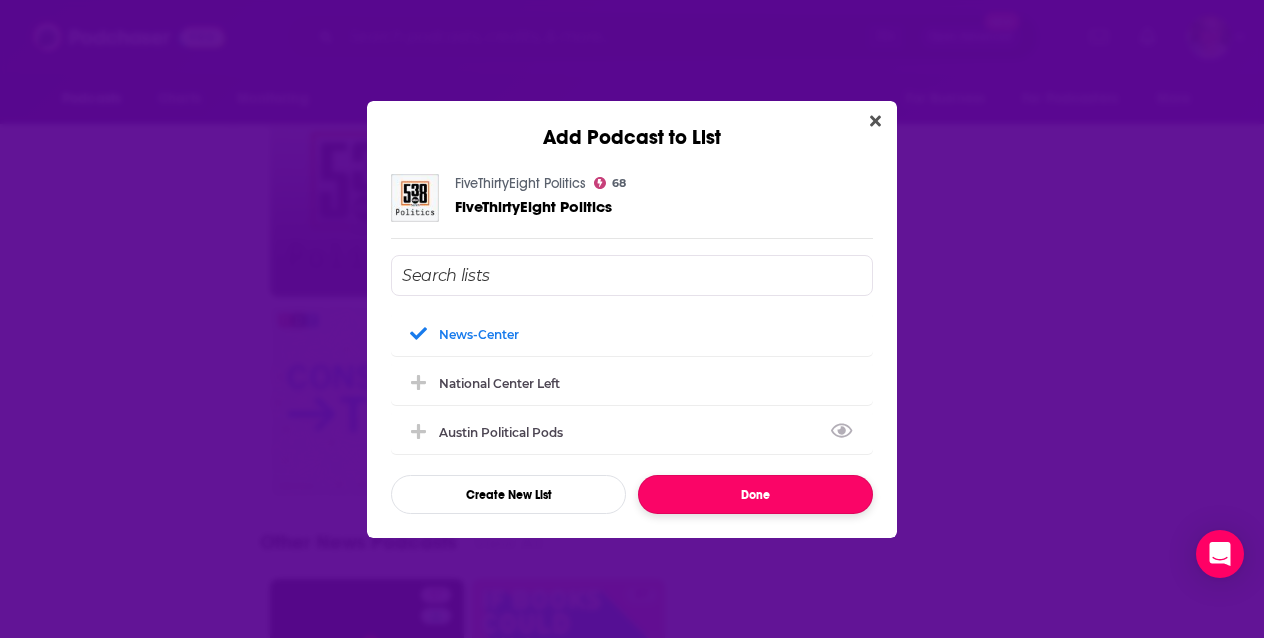 click on "Done" at bounding box center [755, 494] 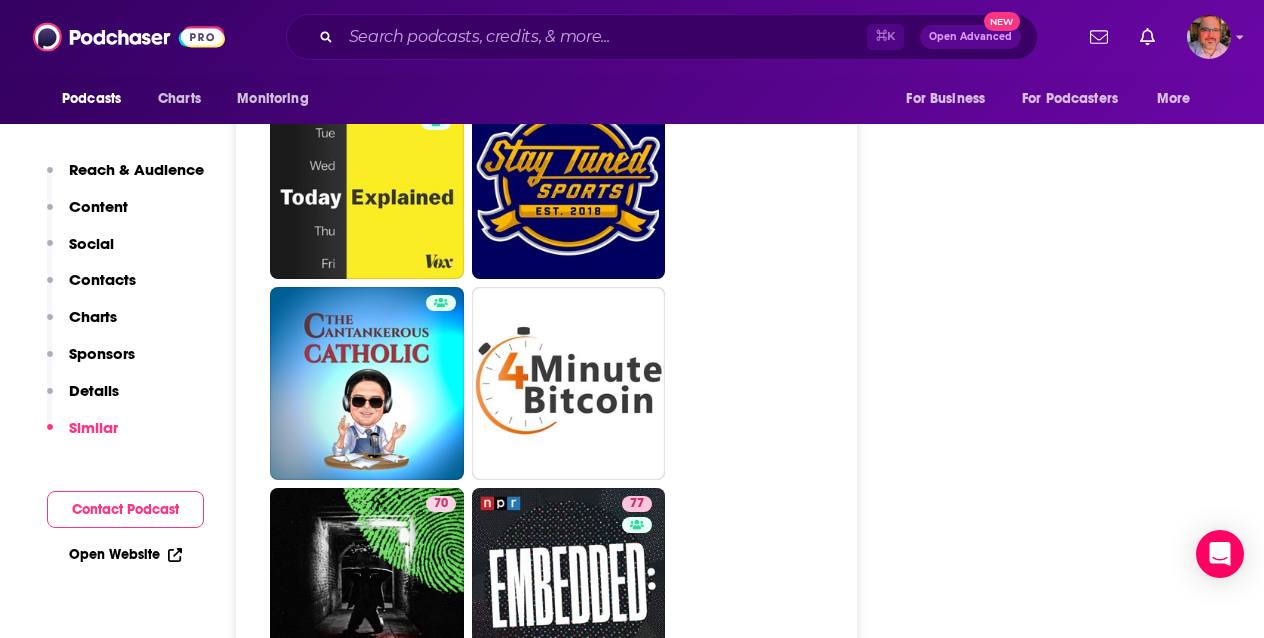 scroll, scrollTop: 8129, scrollLeft: 0, axis: vertical 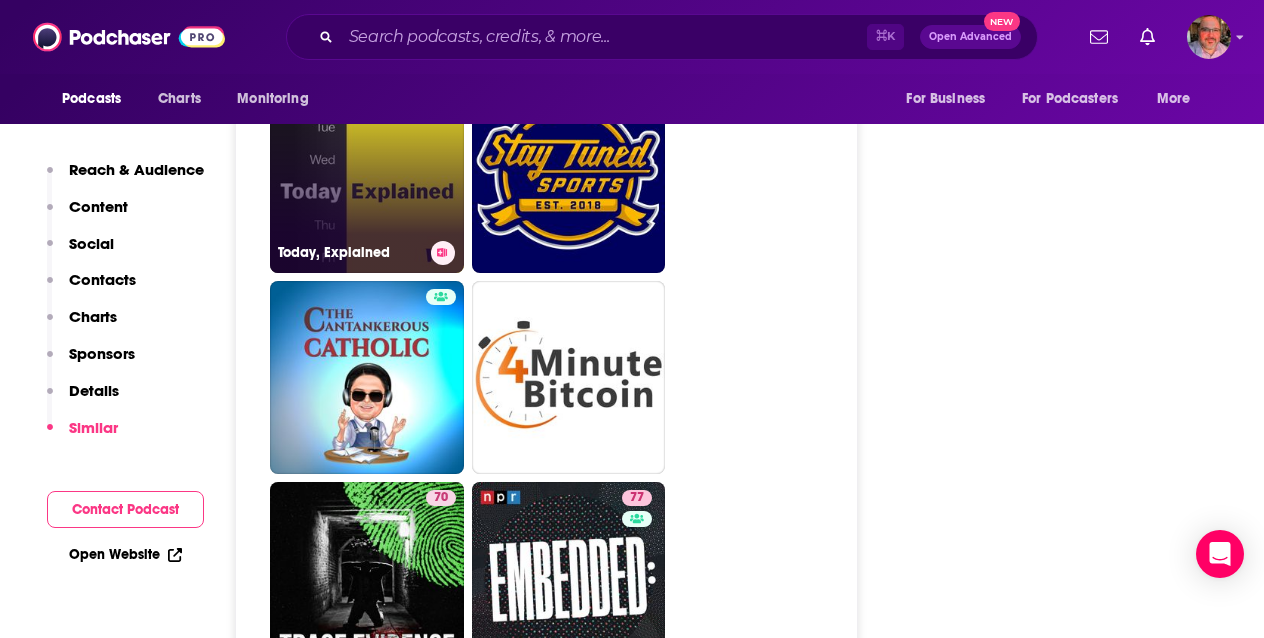 click 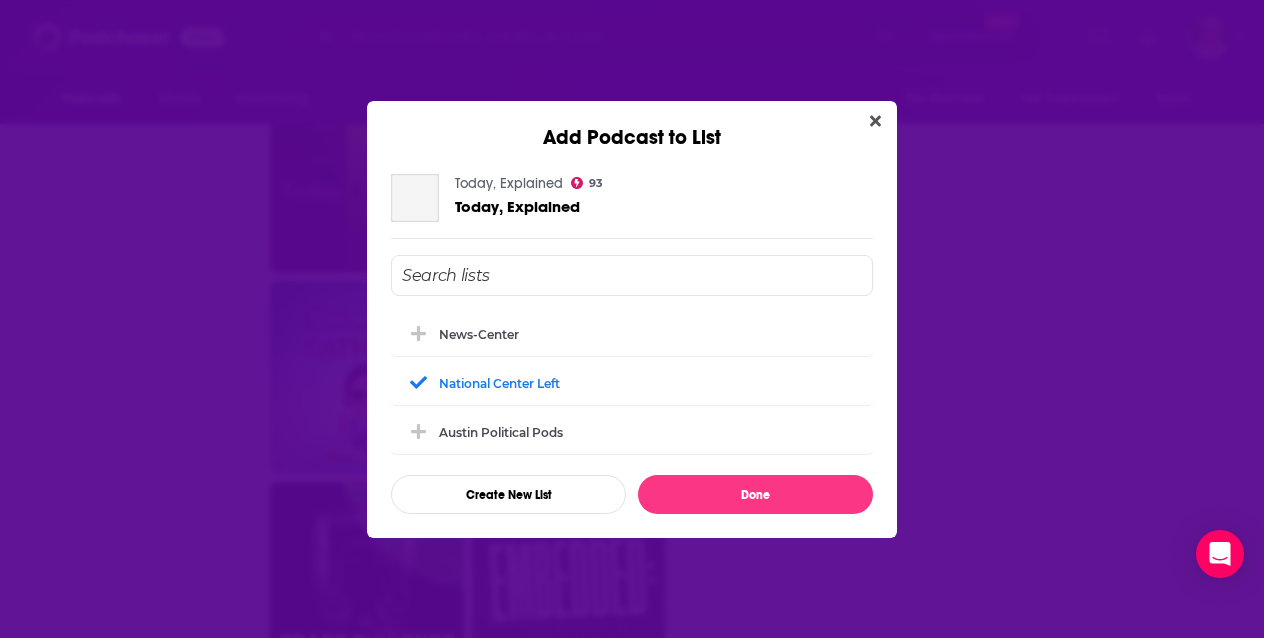 scroll, scrollTop: 0, scrollLeft: 0, axis: both 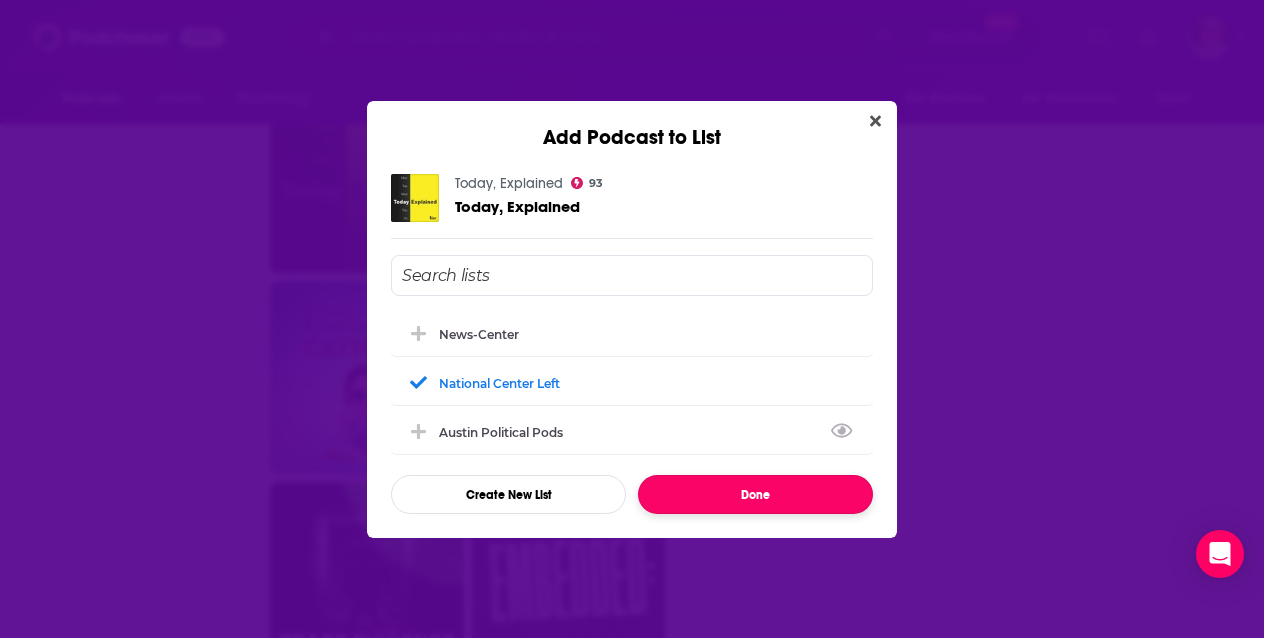 click on "Done" at bounding box center (755, 494) 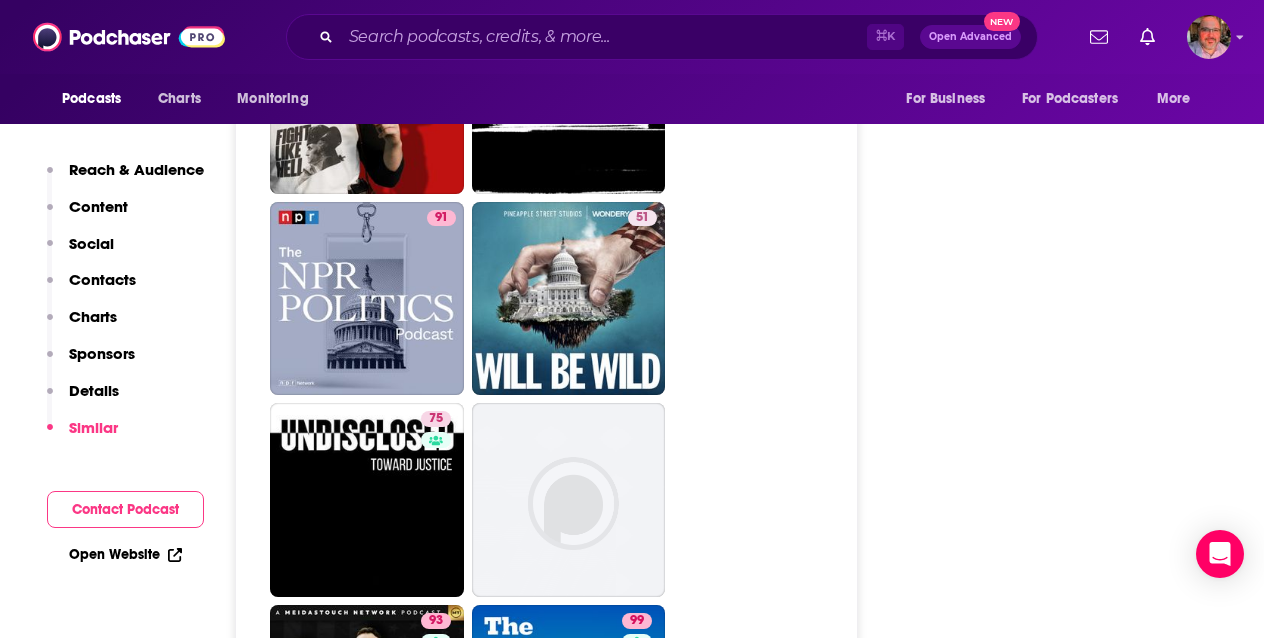 scroll, scrollTop: 10096, scrollLeft: 0, axis: vertical 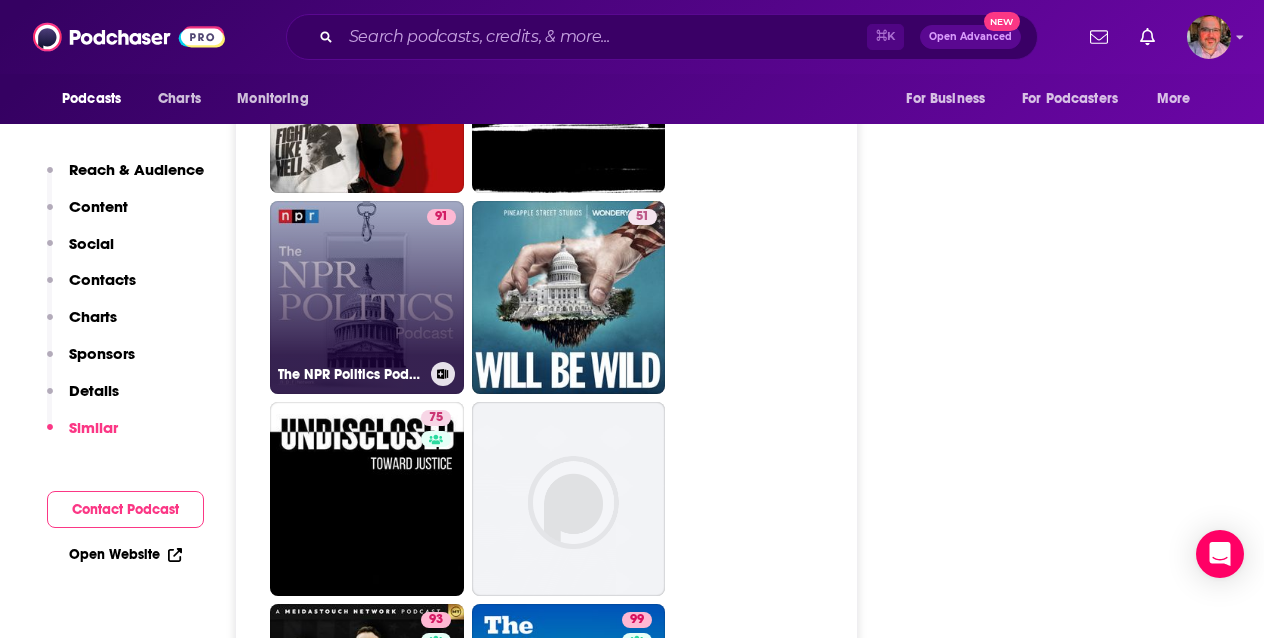 click at bounding box center [443, 374] 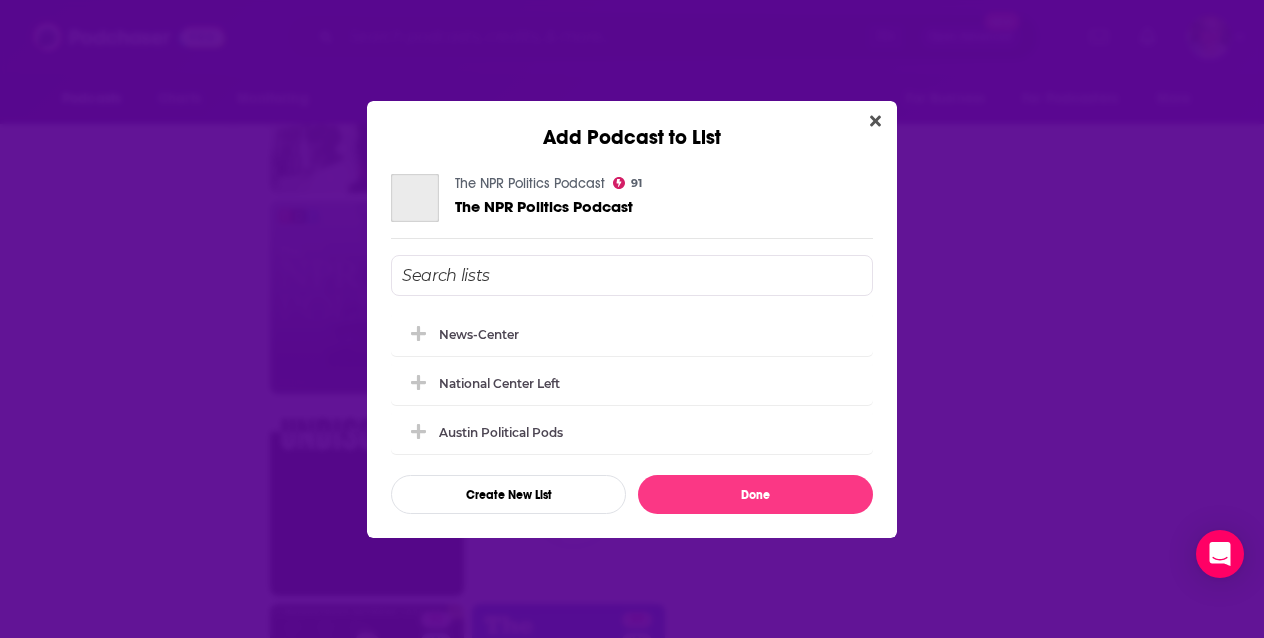 scroll, scrollTop: 0, scrollLeft: 0, axis: both 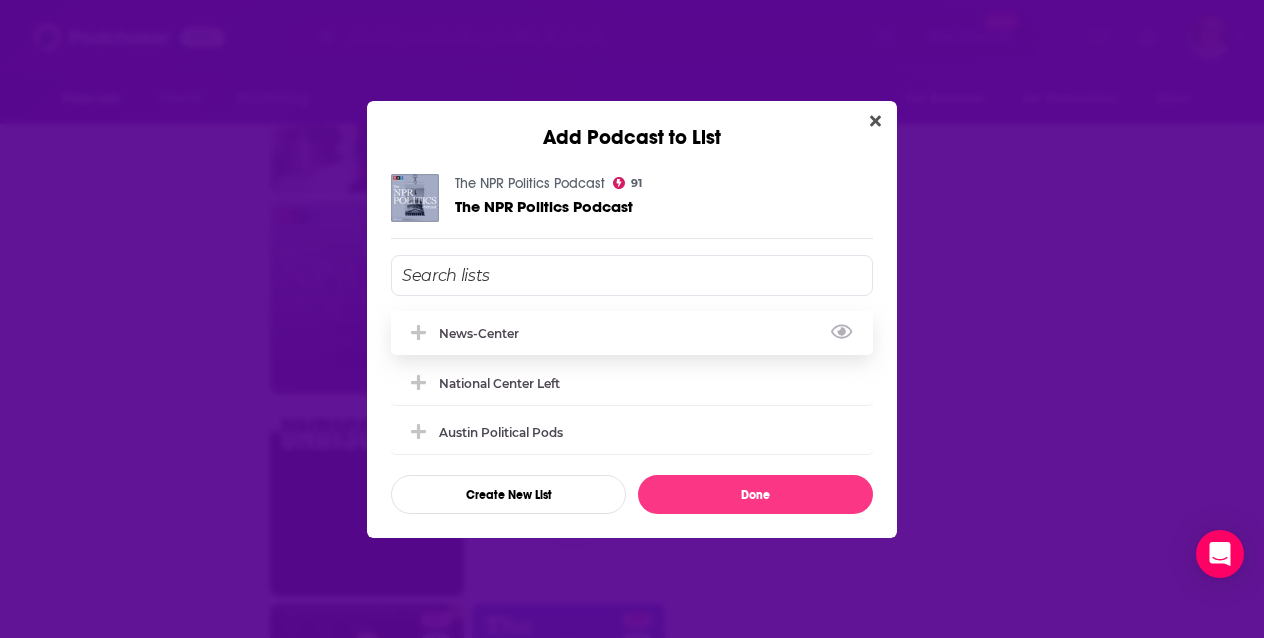 click on "News-Center" at bounding box center [632, 333] 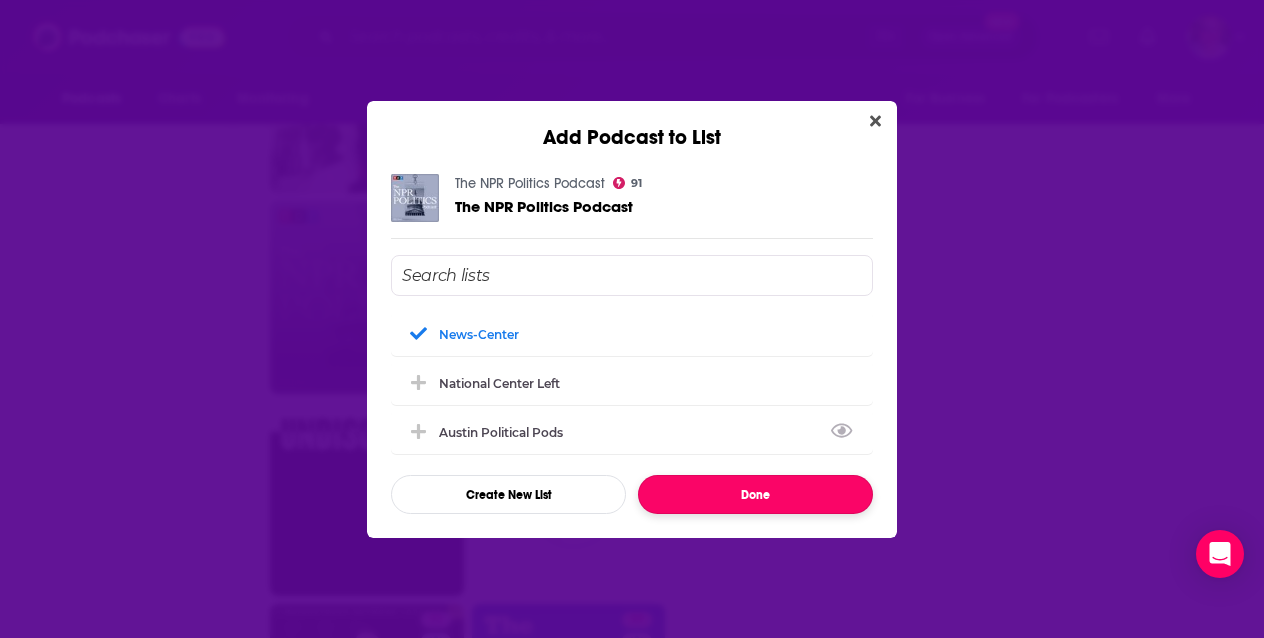 click on "Done" at bounding box center [755, 494] 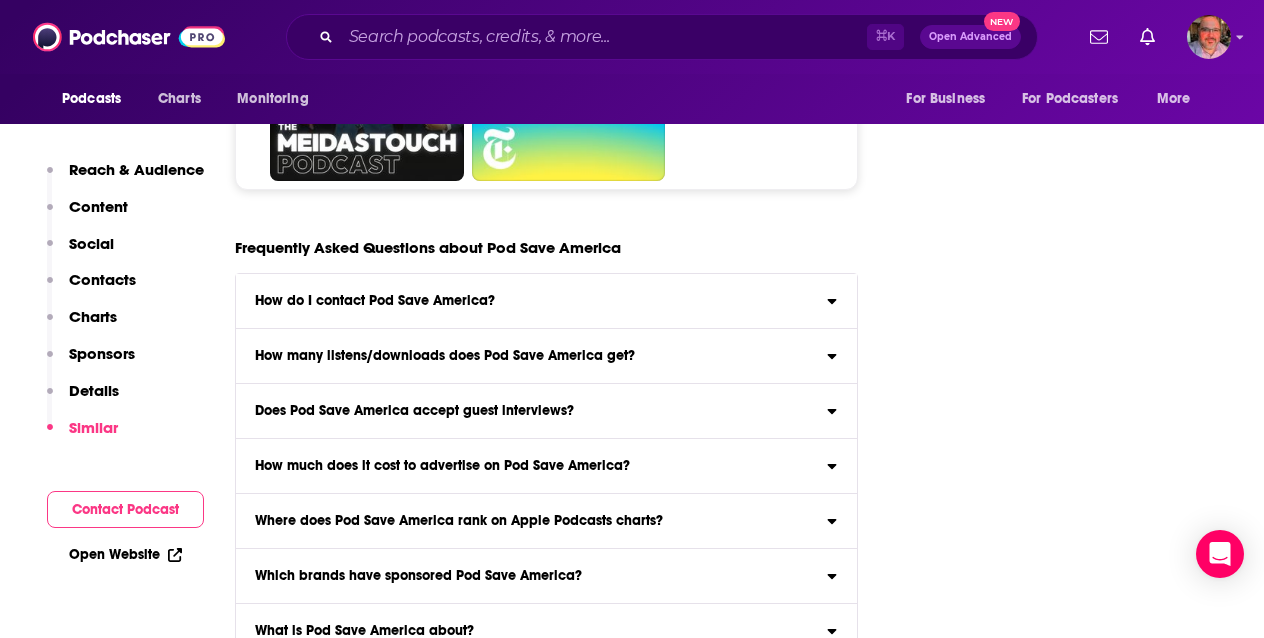 scroll, scrollTop: 10710, scrollLeft: 0, axis: vertical 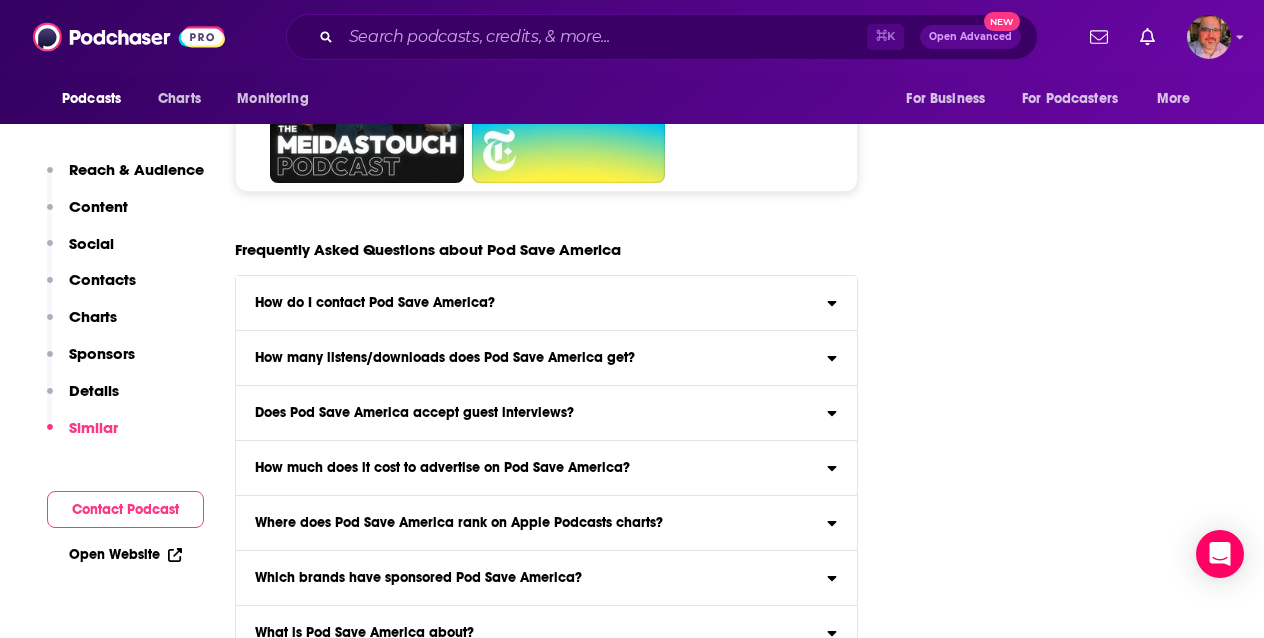 click 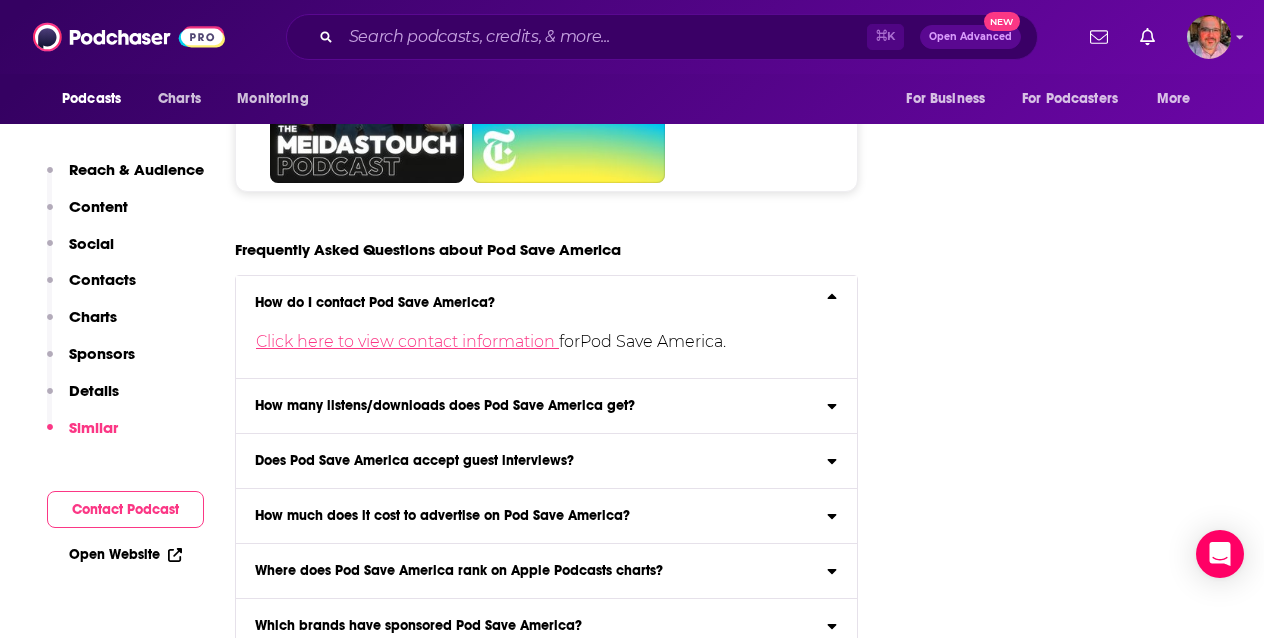 click on "Click here to view contact information" at bounding box center [407, 341] 